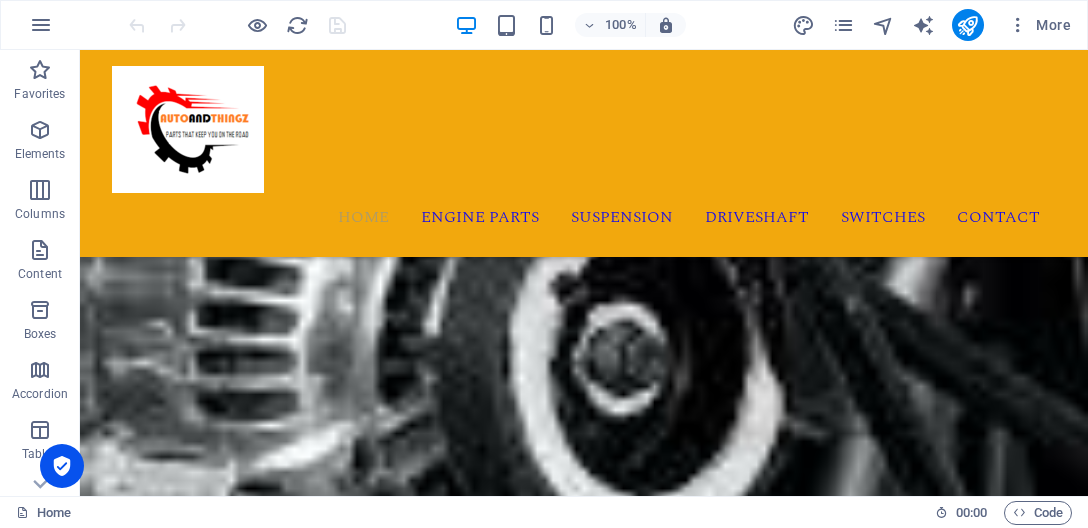 scroll, scrollTop: 860, scrollLeft: 0, axis: vertical 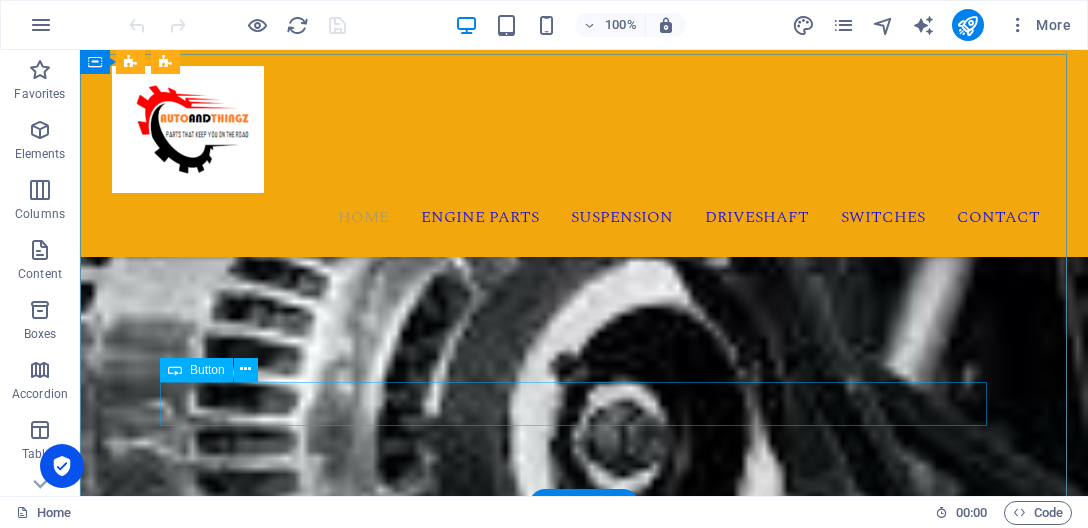 click on "Read more" at bounding box center [584, 2318] 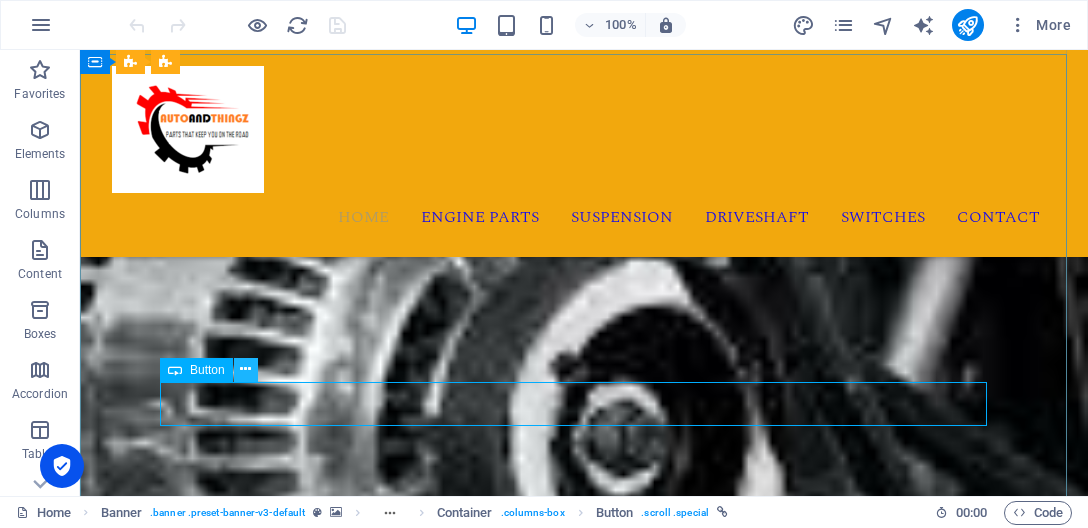 click at bounding box center (245, 369) 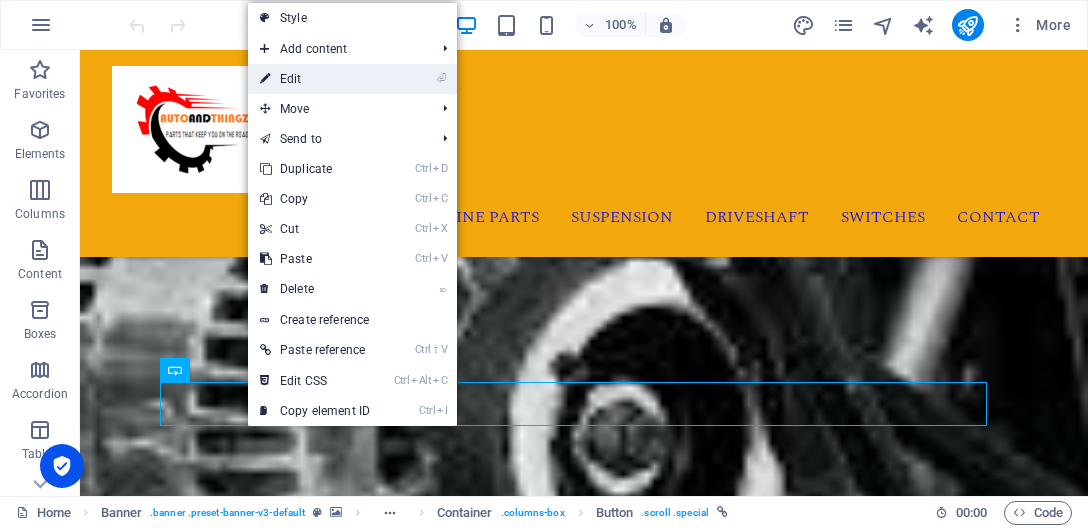 click on "⏎  Edit" at bounding box center (315, 79) 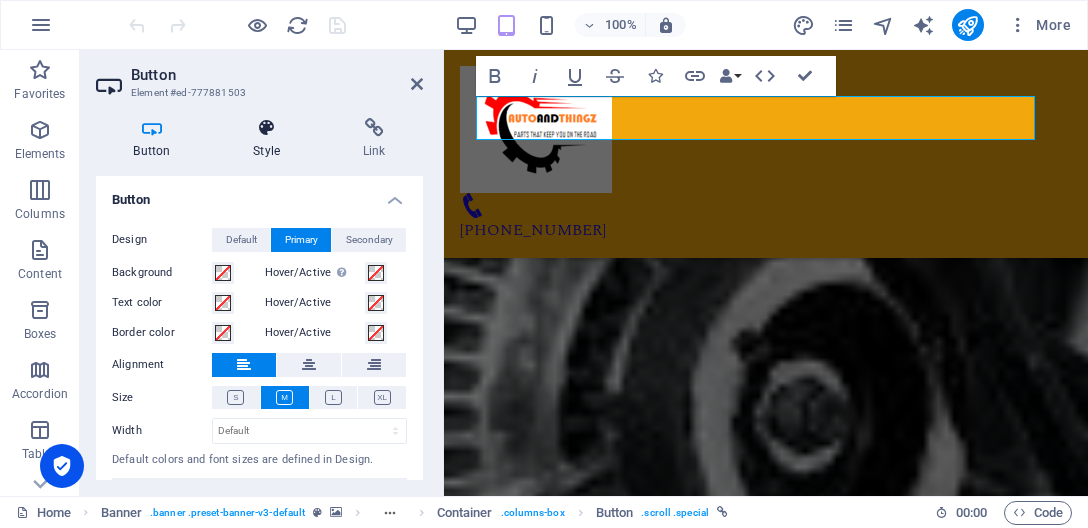 click on "Style" at bounding box center (271, 139) 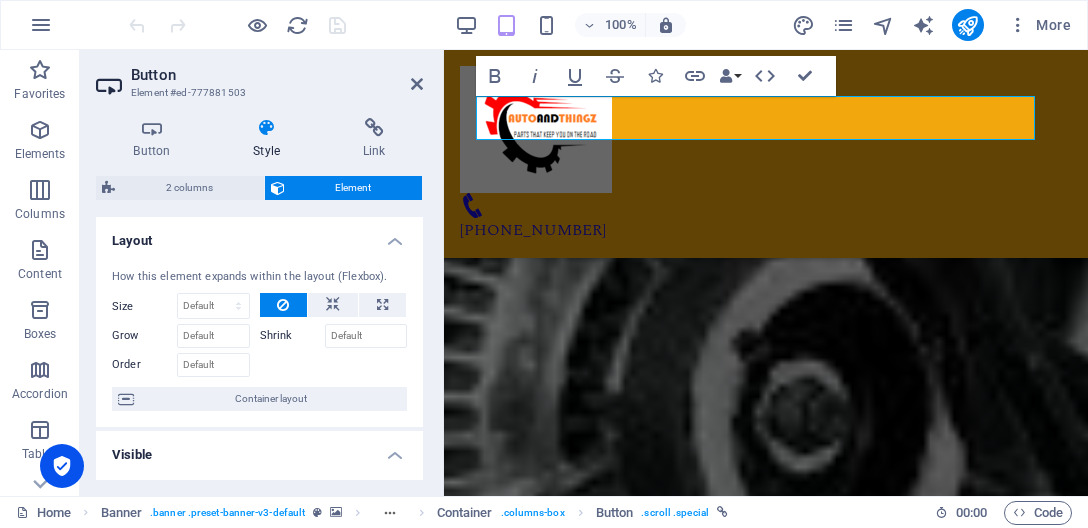 click on "Banner . banner .preset-banner-v3-default Container . columns-box Button . scroll .special" at bounding box center [414, 513] 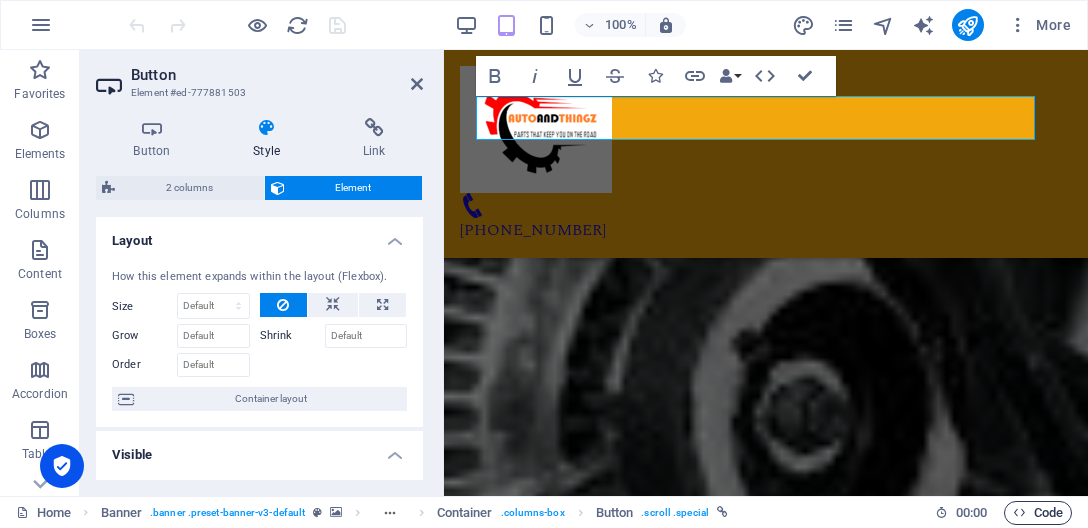 click at bounding box center [1019, 512] 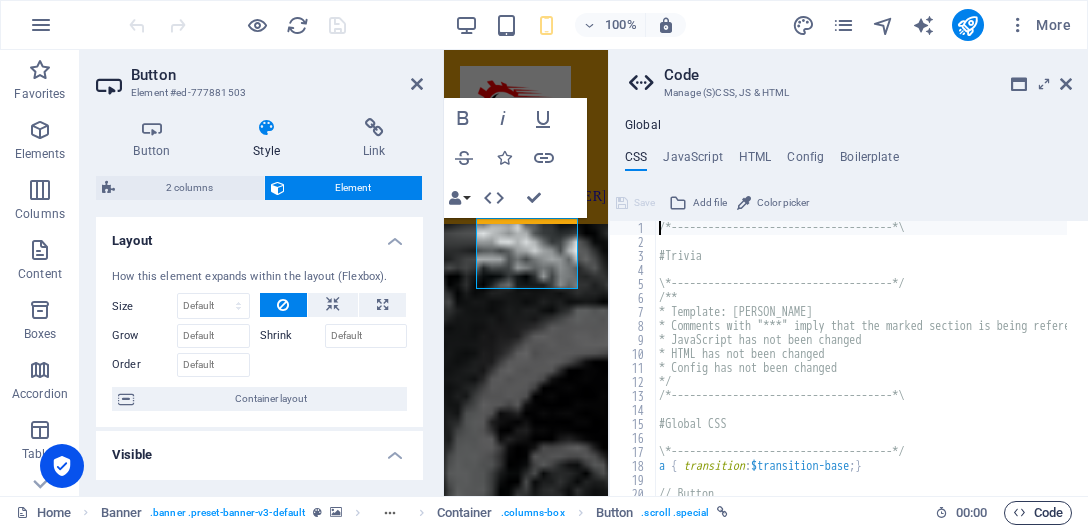 scroll, scrollTop: 1168, scrollLeft: 0, axis: vertical 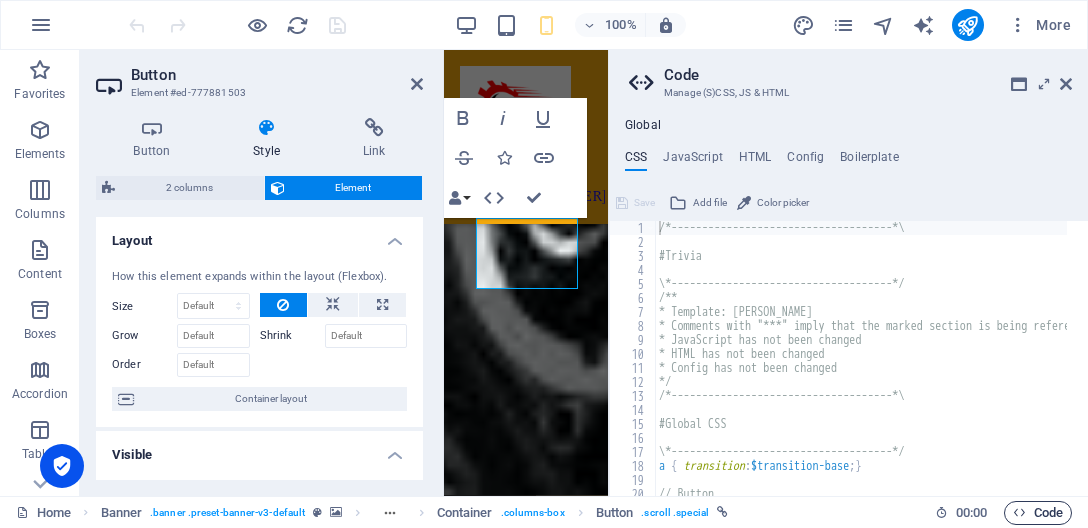 click on "Code" at bounding box center (1038, 513) 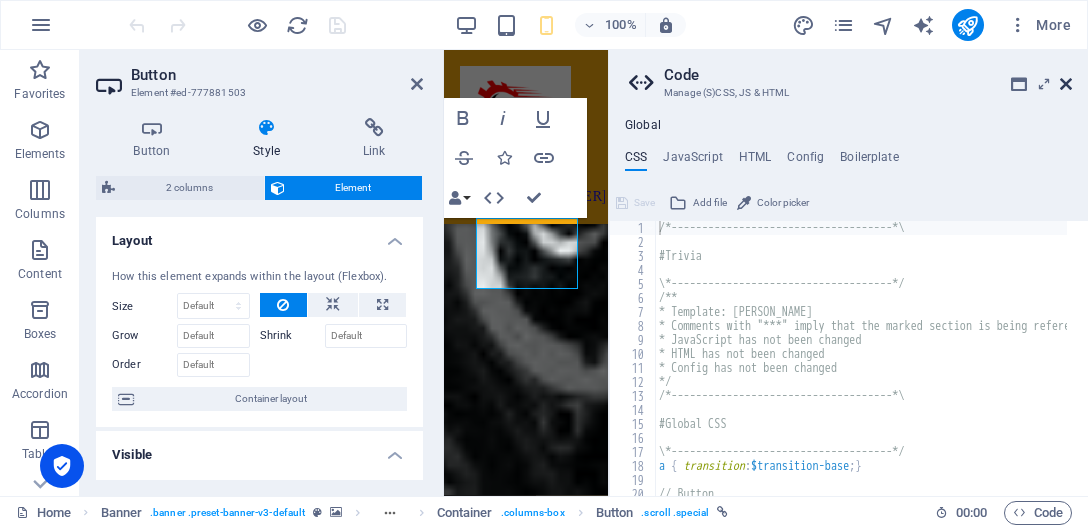 click at bounding box center (1066, 84) 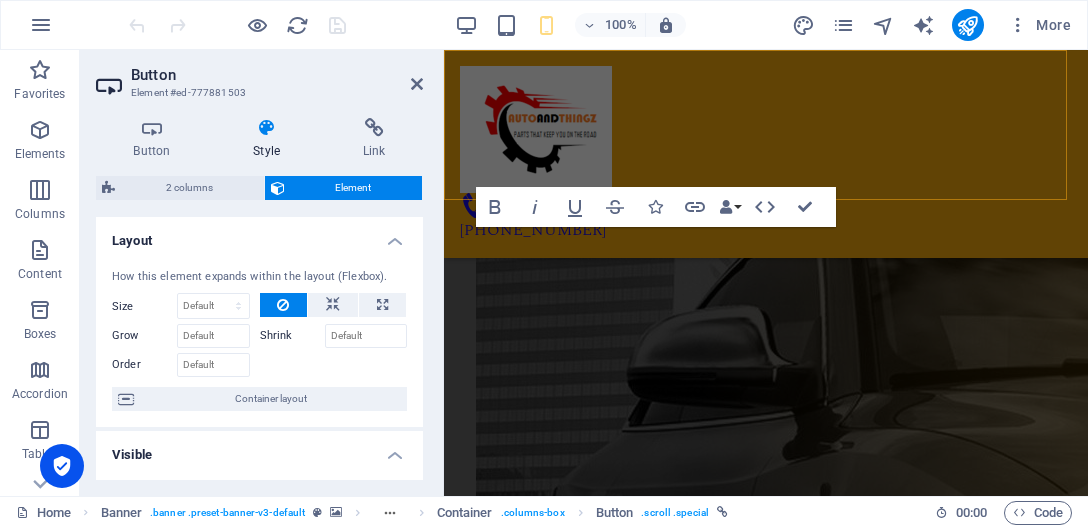 scroll, scrollTop: 695, scrollLeft: 0, axis: vertical 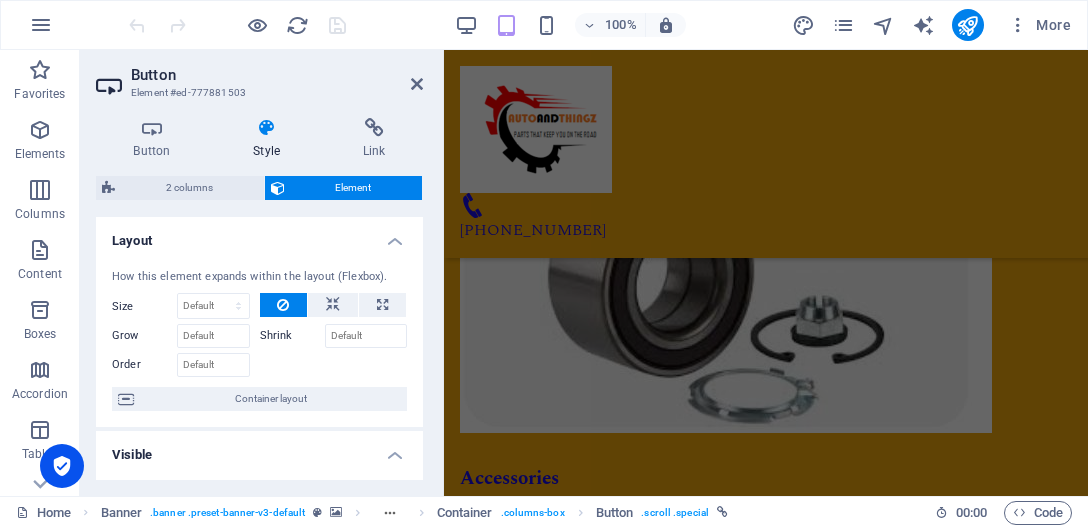click at bounding box center (766, 3596) 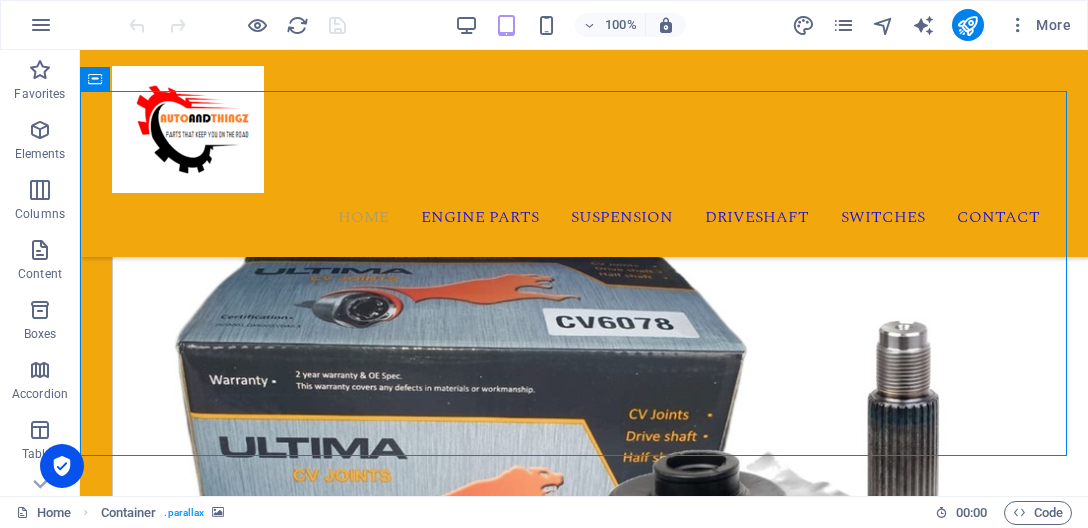scroll, scrollTop: 4127, scrollLeft: 0, axis: vertical 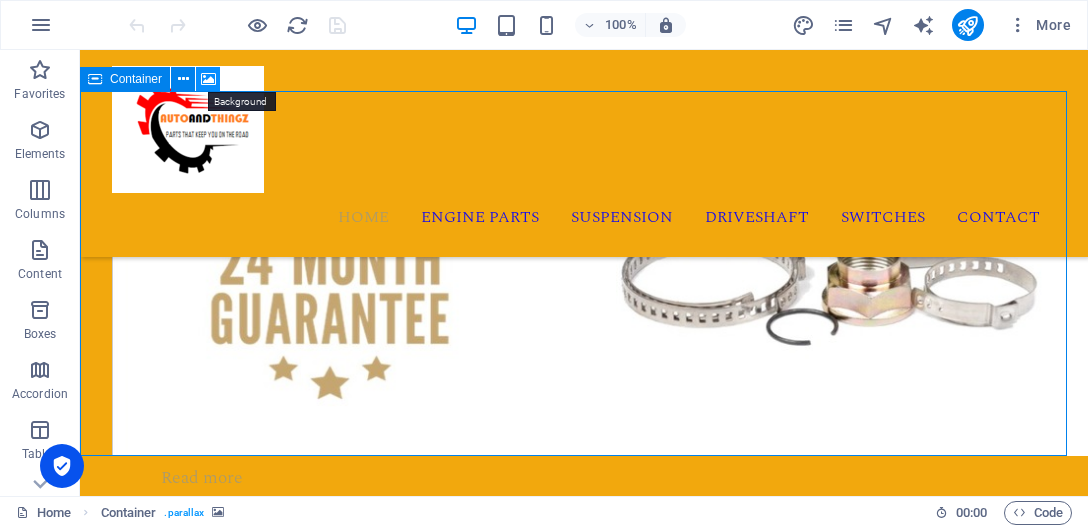 click at bounding box center [208, 79] 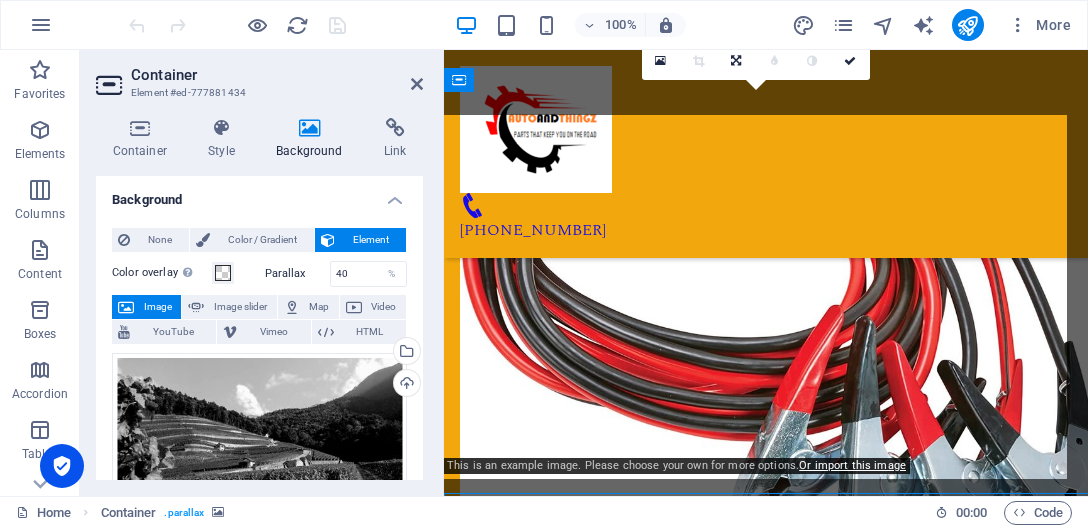scroll, scrollTop: 3725, scrollLeft: 0, axis: vertical 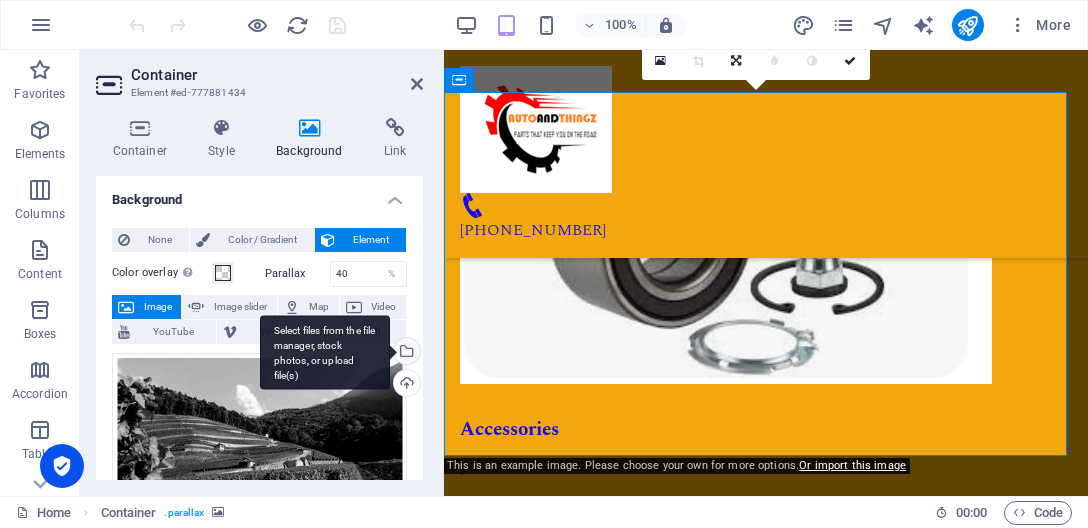 click on "Select files from the file manager, stock photos, or upload file(s)" at bounding box center [405, 353] 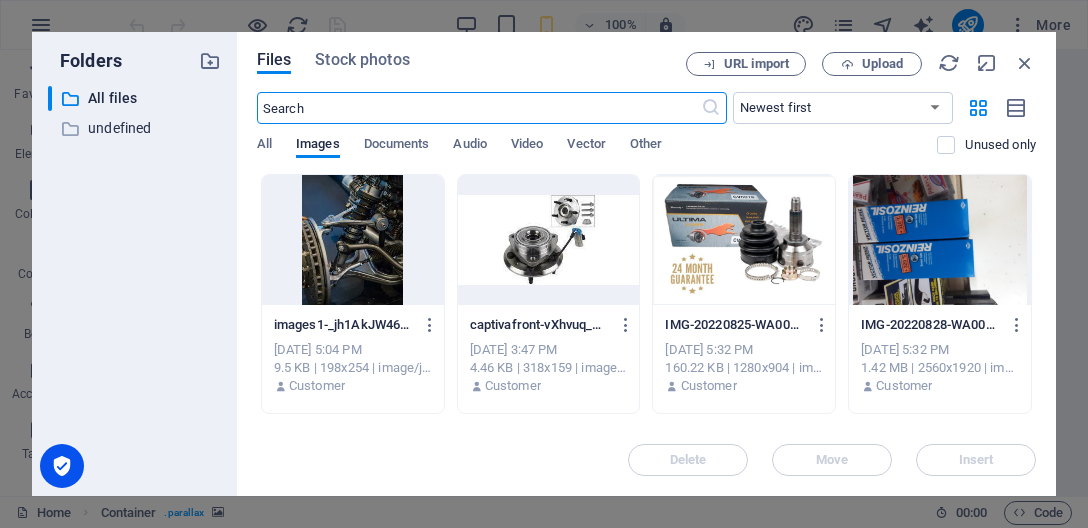 scroll, scrollTop: 4638, scrollLeft: 0, axis: vertical 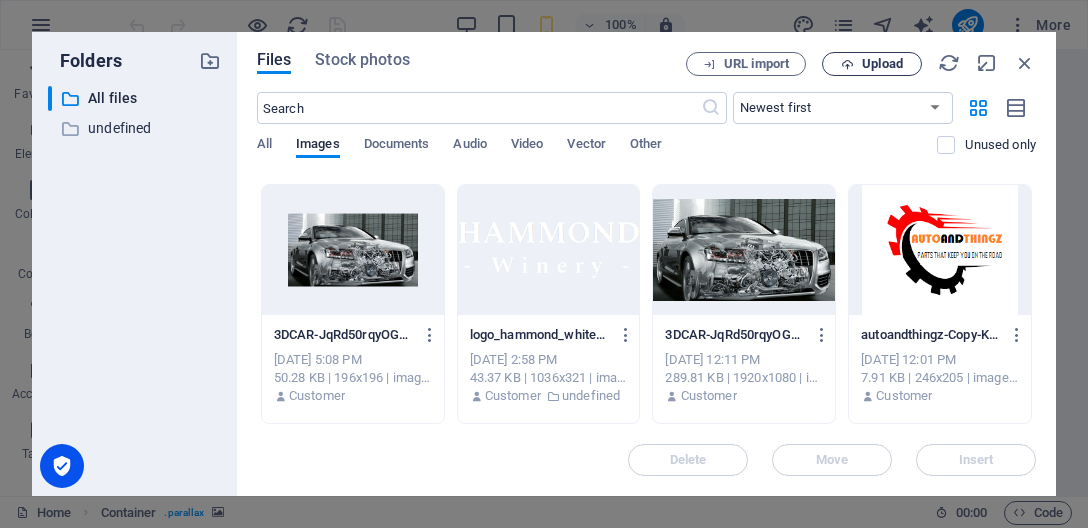 click on "Upload" at bounding box center [882, 64] 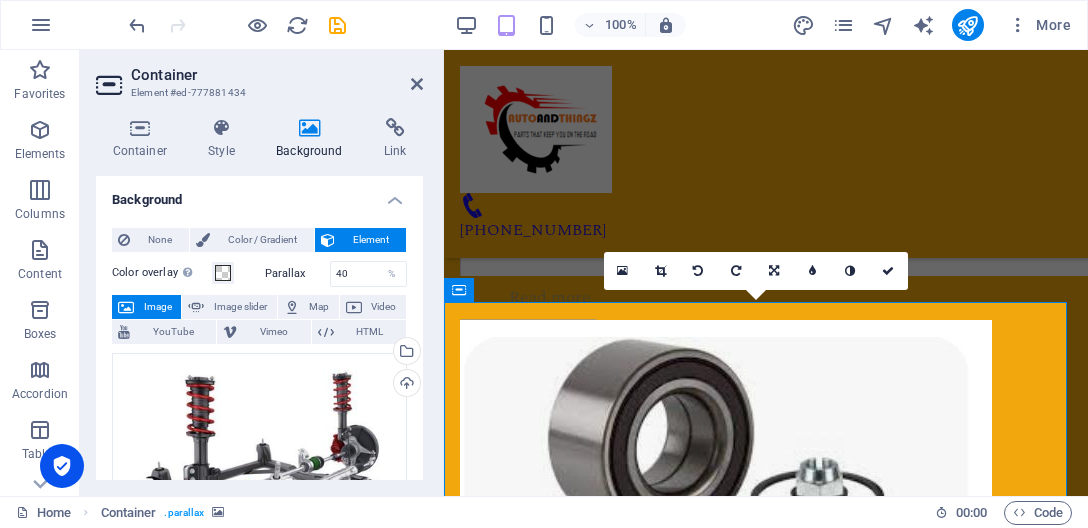 scroll, scrollTop: 3620, scrollLeft: 0, axis: vertical 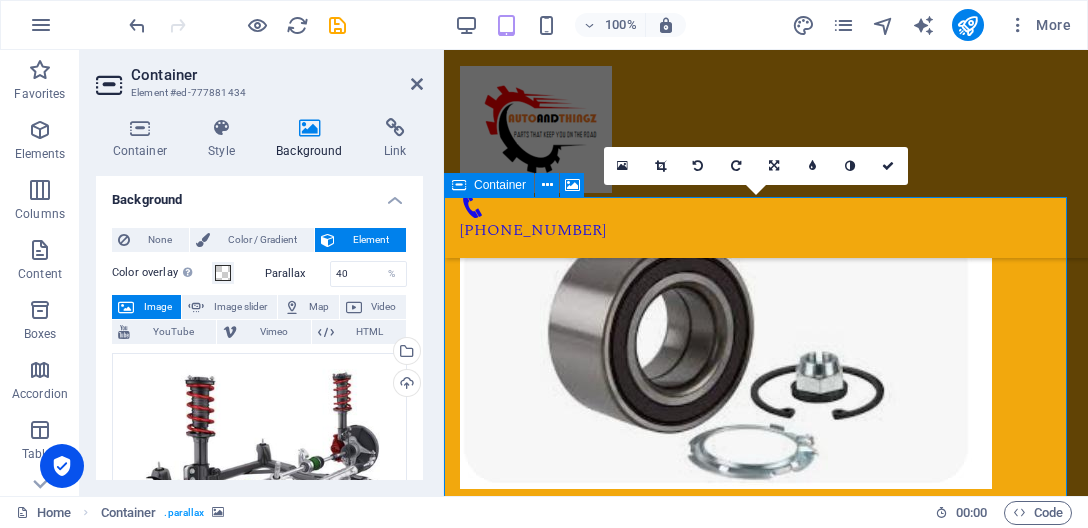 click at bounding box center (666, 4101) 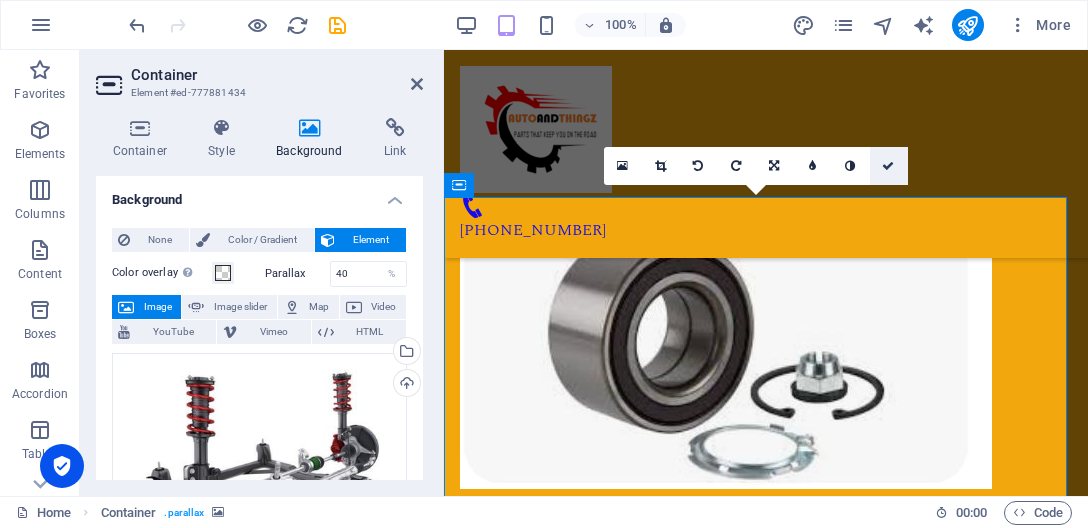 click at bounding box center [888, 166] 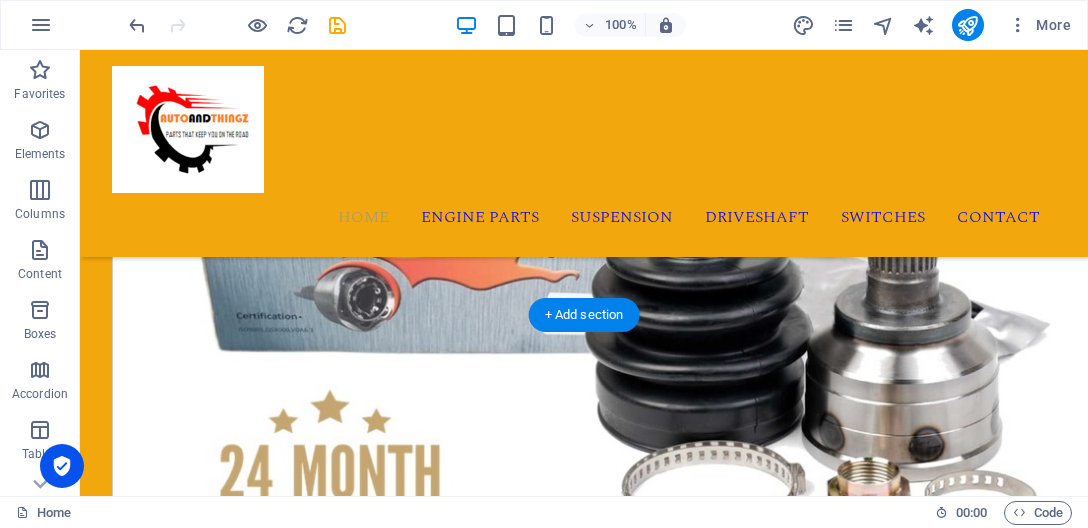 scroll, scrollTop: 3692, scrollLeft: 0, axis: vertical 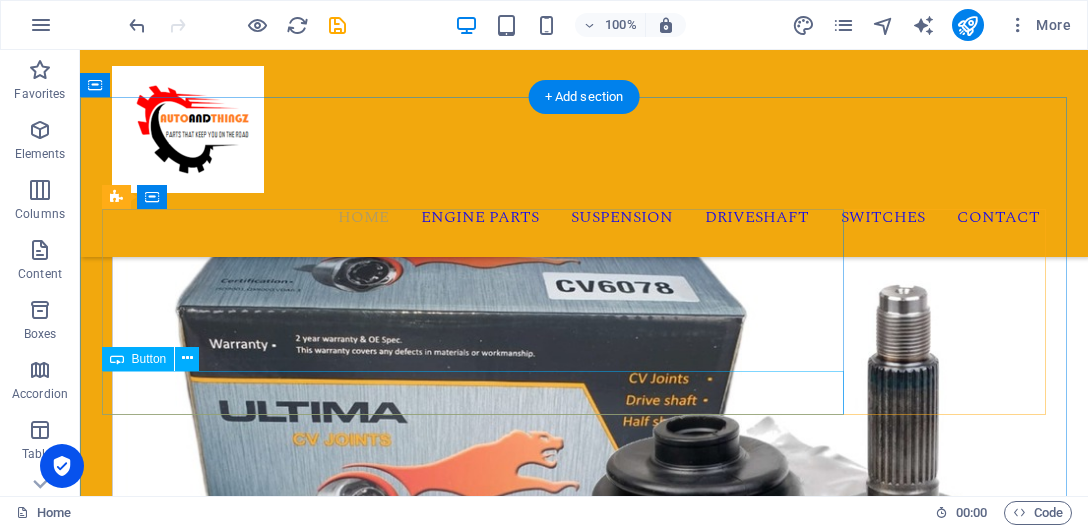 click on "Read more" at bounding box center (584, 4137) 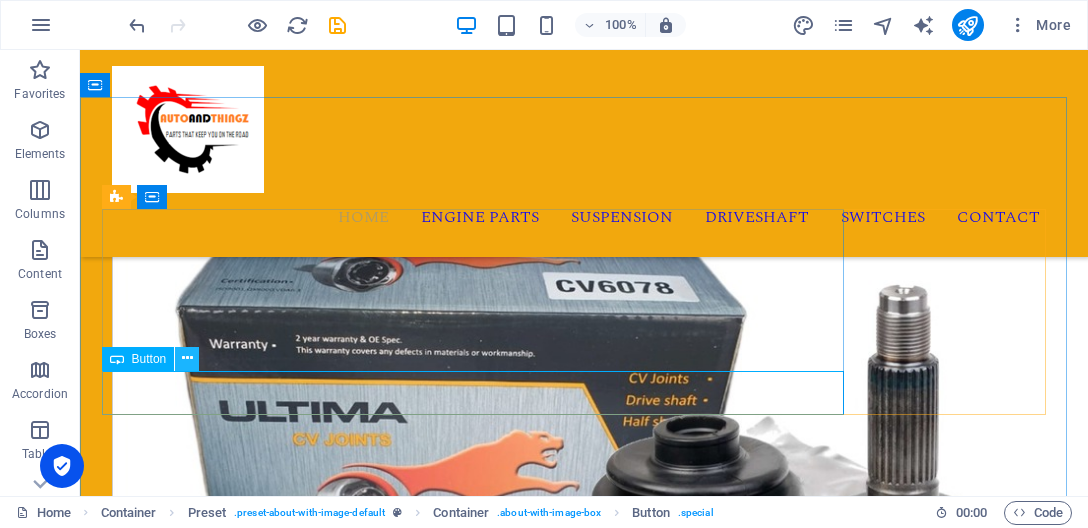 click at bounding box center [187, 358] 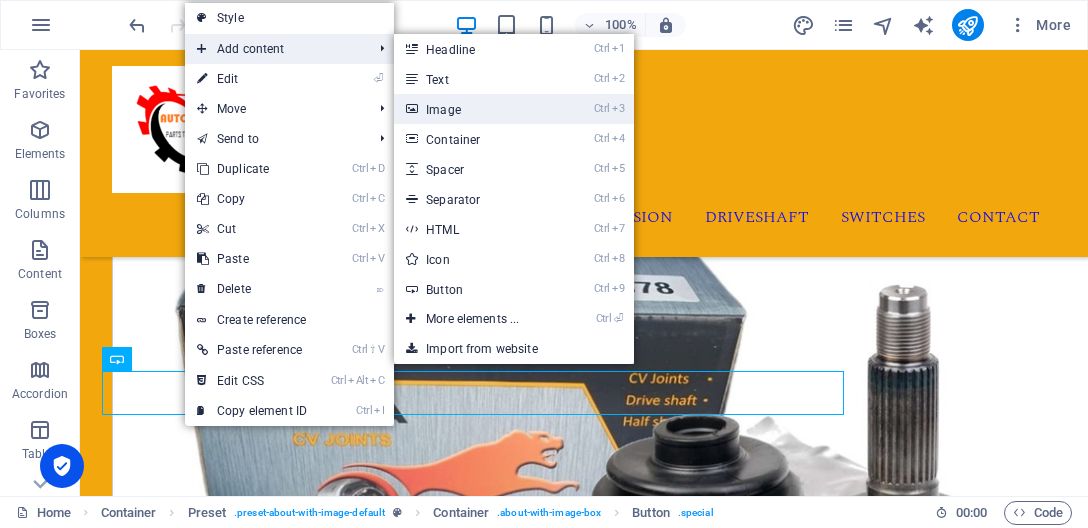 click on "Ctrl 3  Image" at bounding box center [476, 109] 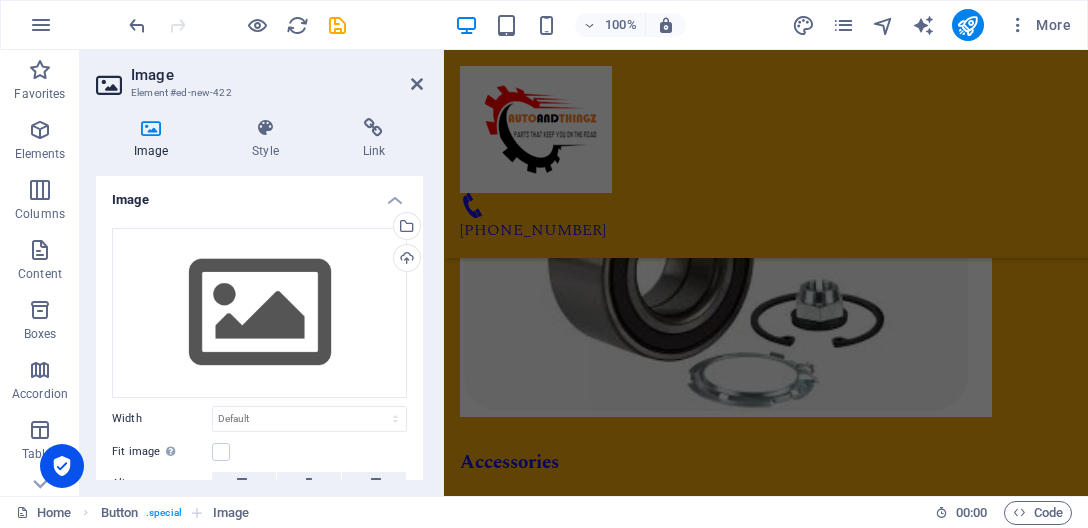scroll, scrollTop: 3186, scrollLeft: 0, axis: vertical 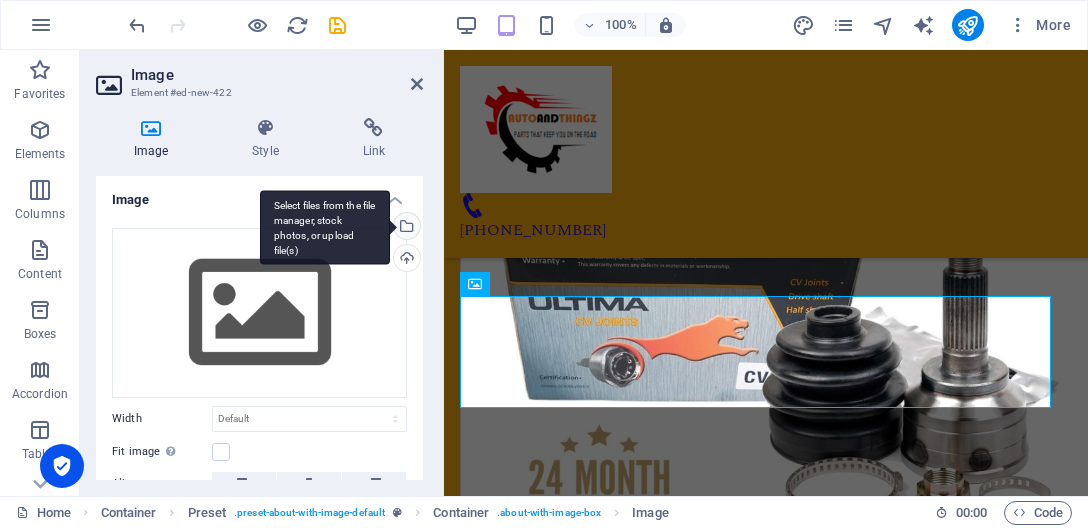 click on "Select files from the file manager, stock photos, or upload file(s)" at bounding box center [325, 227] 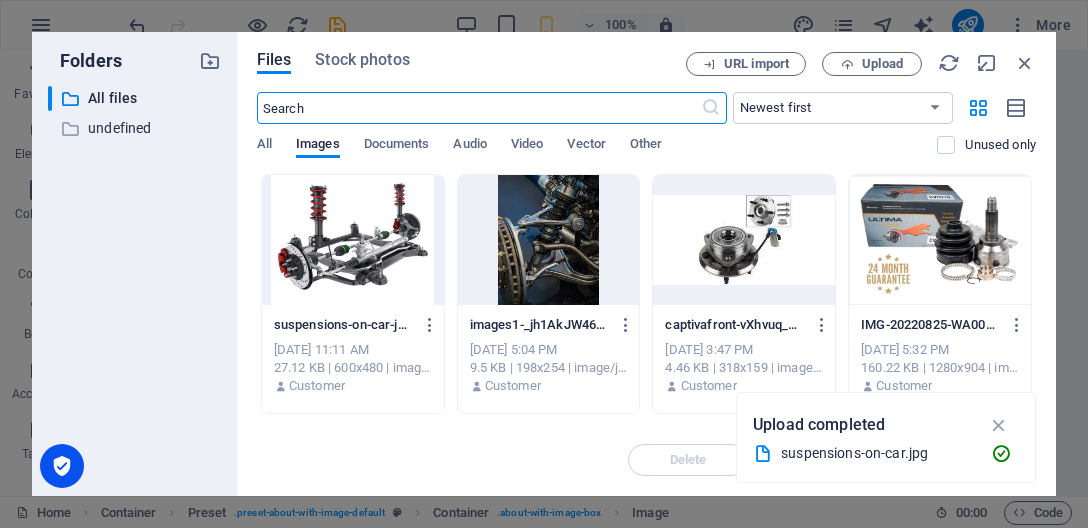 scroll, scrollTop: 4246, scrollLeft: 0, axis: vertical 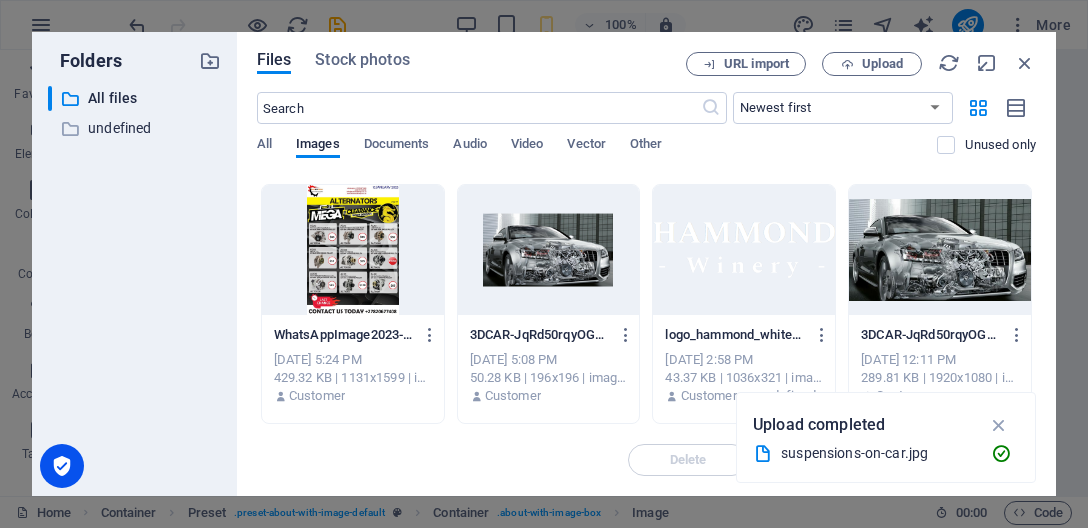 click at bounding box center [353, -506] 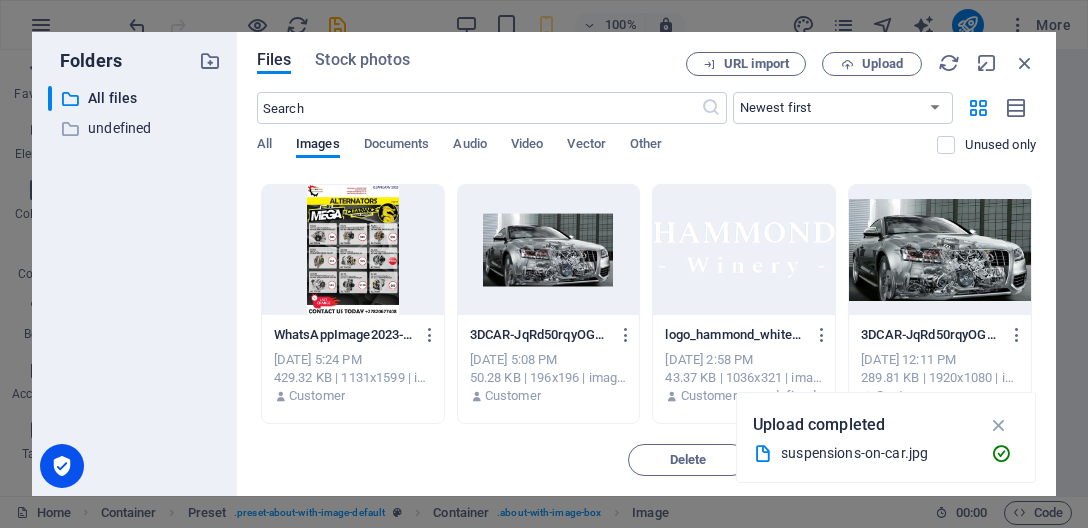 click at bounding box center [940, -758] 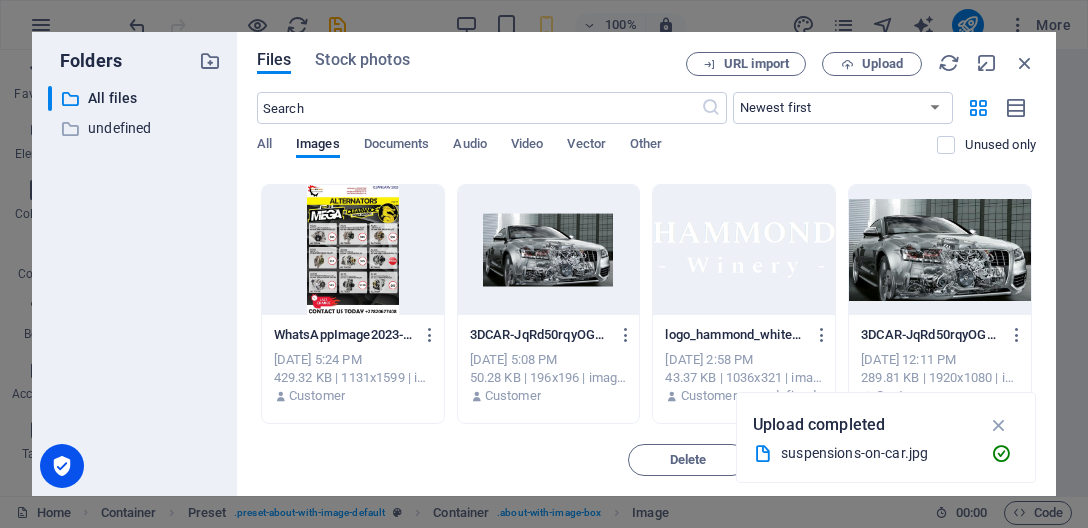 click at bounding box center [353, -506] 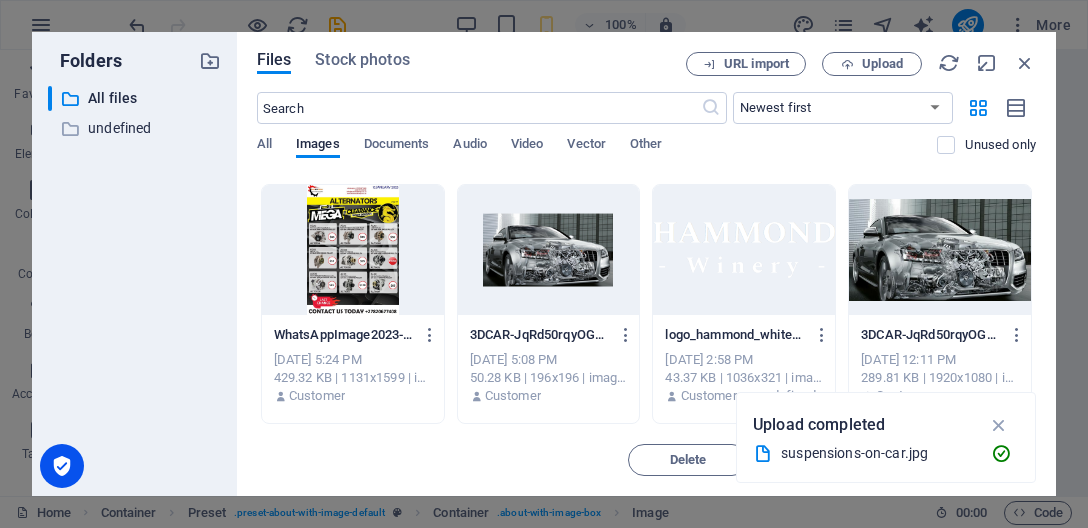 scroll, scrollTop: 8590, scrollLeft: 0, axis: vertical 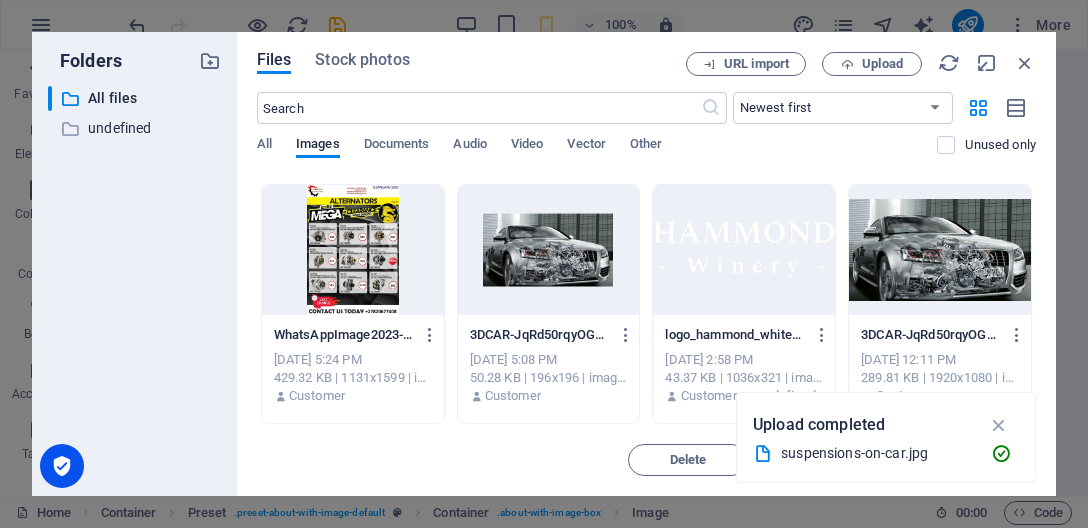 click on "Upload completed suspensions-on-car.jpg" at bounding box center [886, 437] 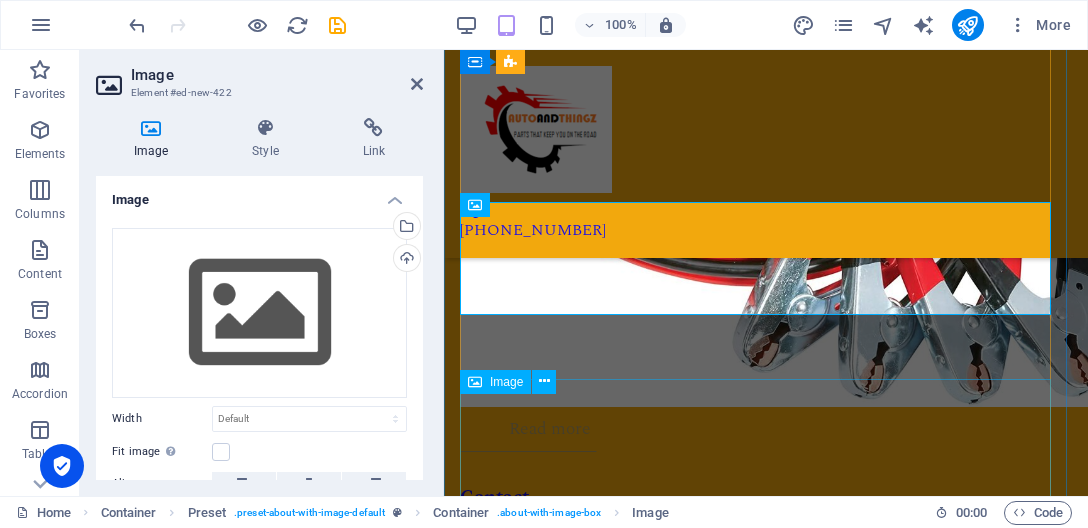 scroll, scrollTop: 3264, scrollLeft: 0, axis: vertical 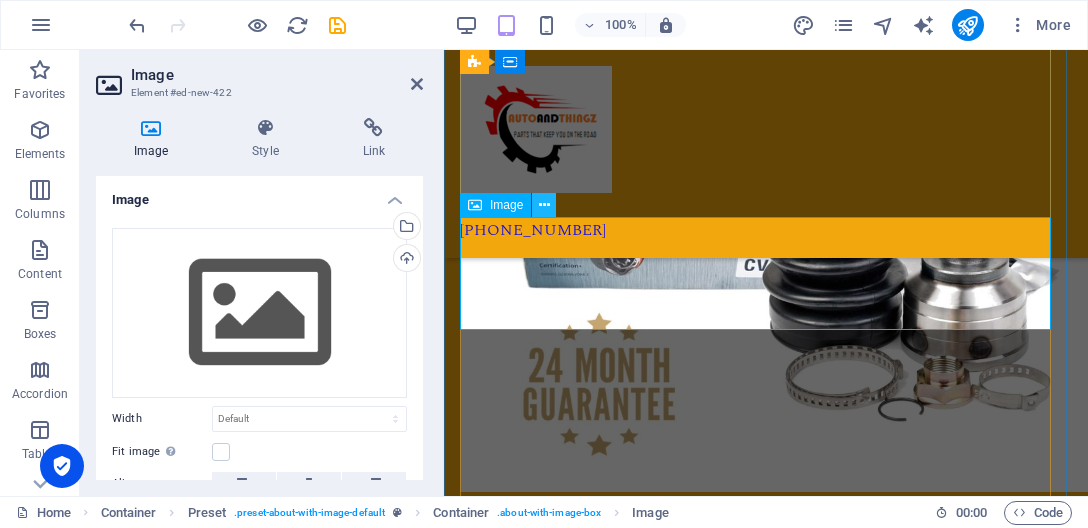 click at bounding box center (544, 205) 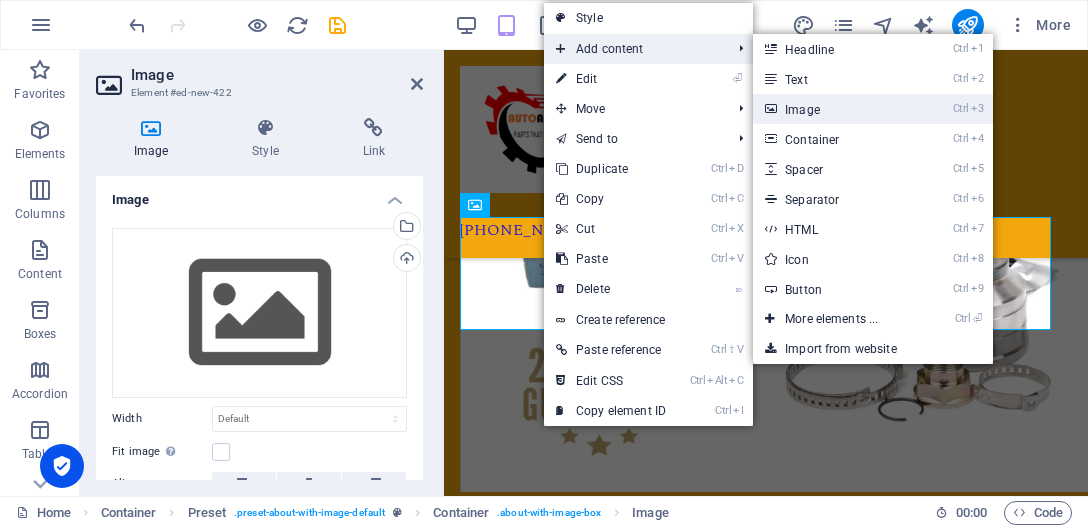 click on "Ctrl 3  Image" at bounding box center [835, 109] 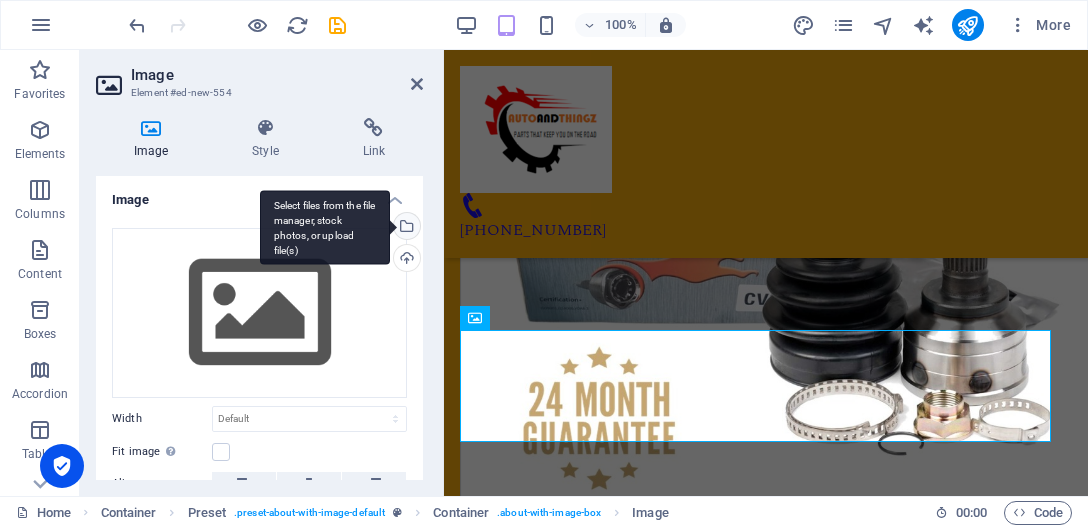 click on "Select files from the file manager, stock photos, or upload file(s)" at bounding box center (405, 228) 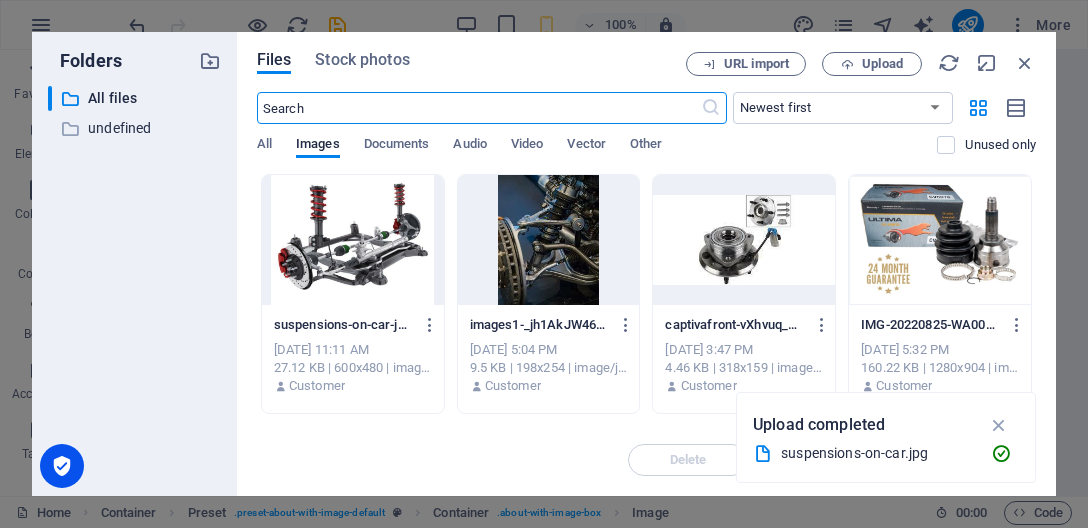 scroll, scrollTop: 4305, scrollLeft: 0, axis: vertical 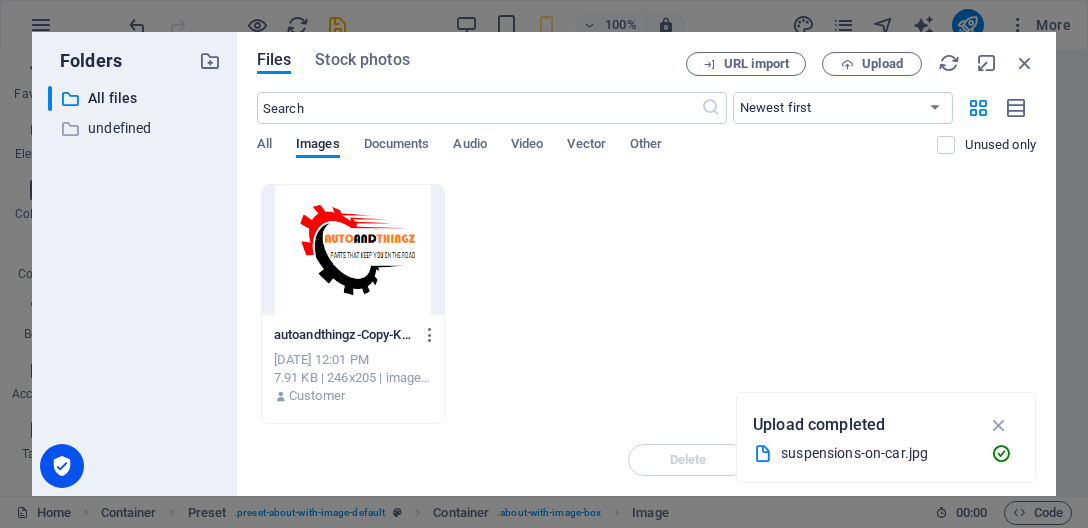 click at bounding box center (353, -2) 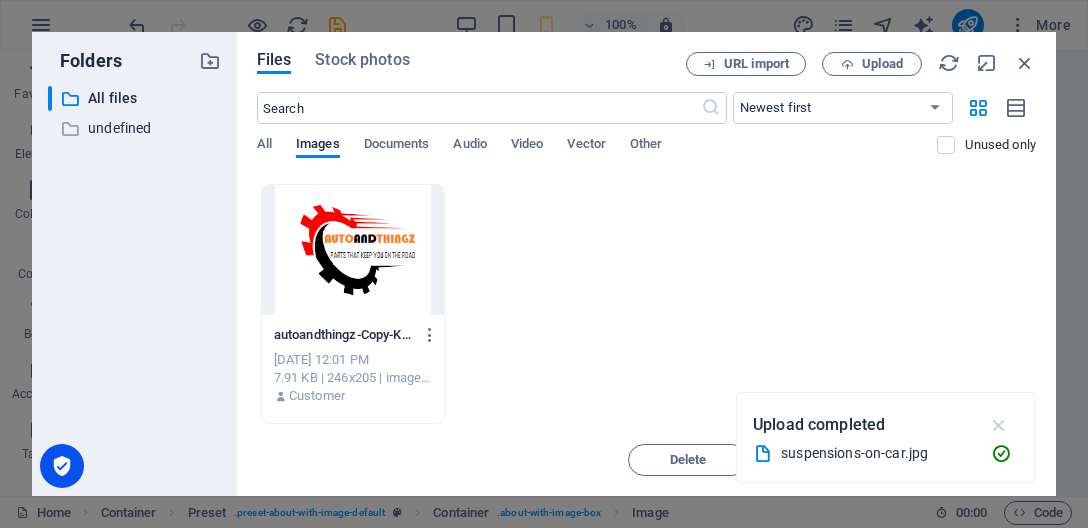 click at bounding box center [999, 425] 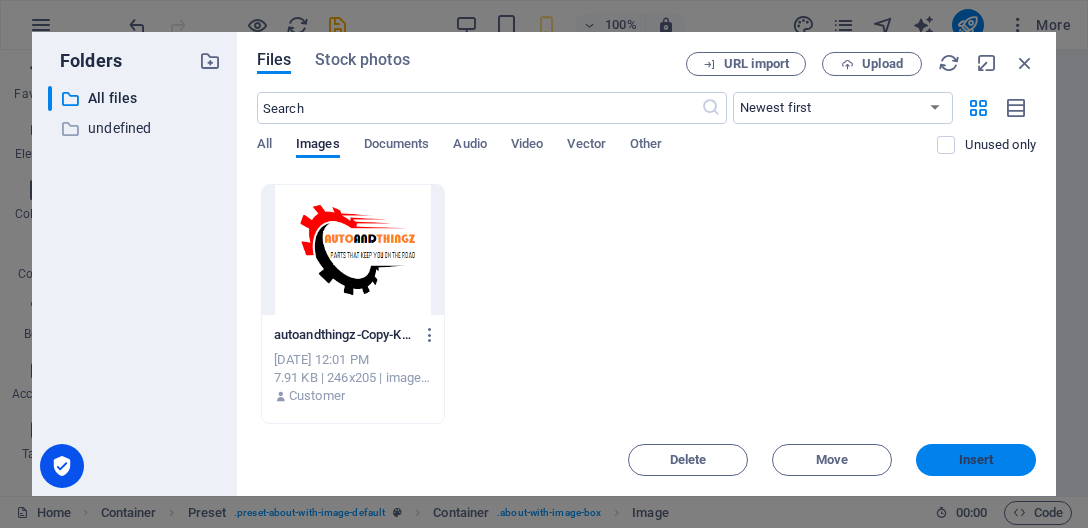 click on "Insert" at bounding box center (976, 460) 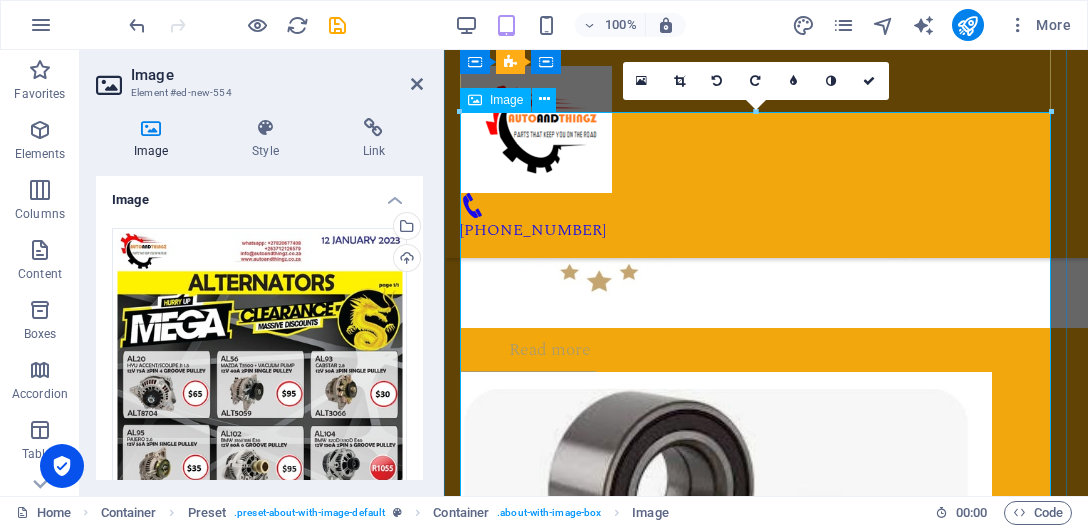 scroll, scrollTop: 3483, scrollLeft: 0, axis: vertical 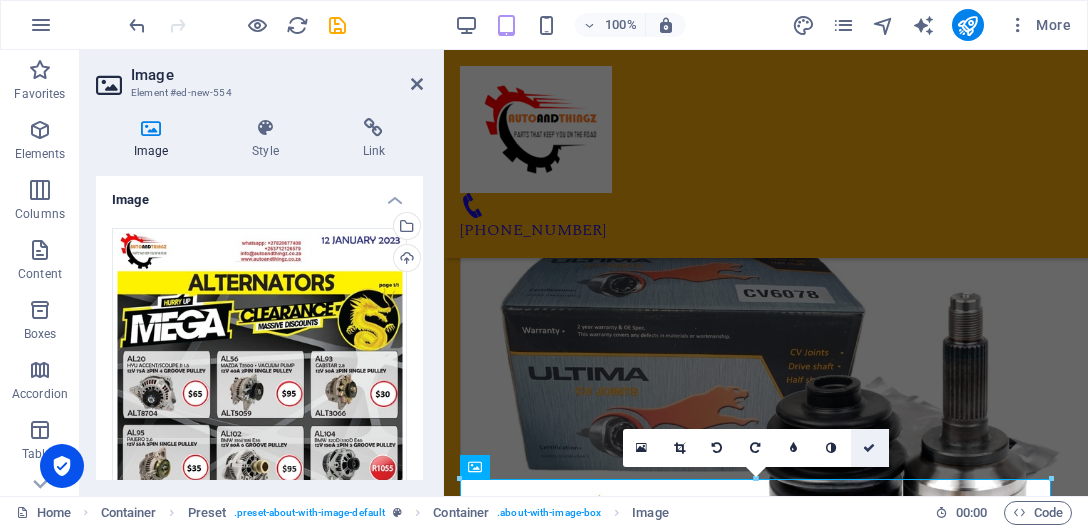 click at bounding box center (869, 448) 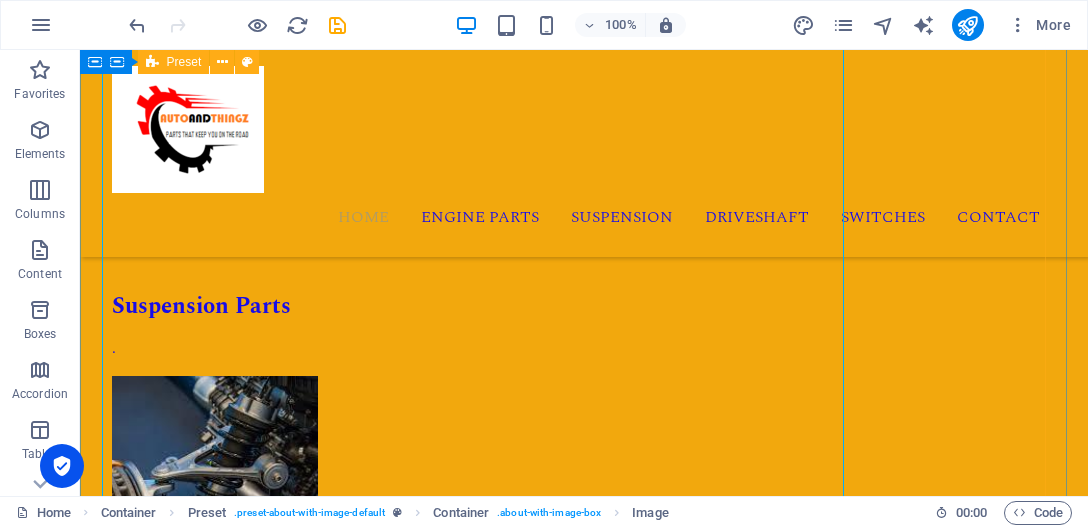scroll, scrollTop: 4470, scrollLeft: 0, axis: vertical 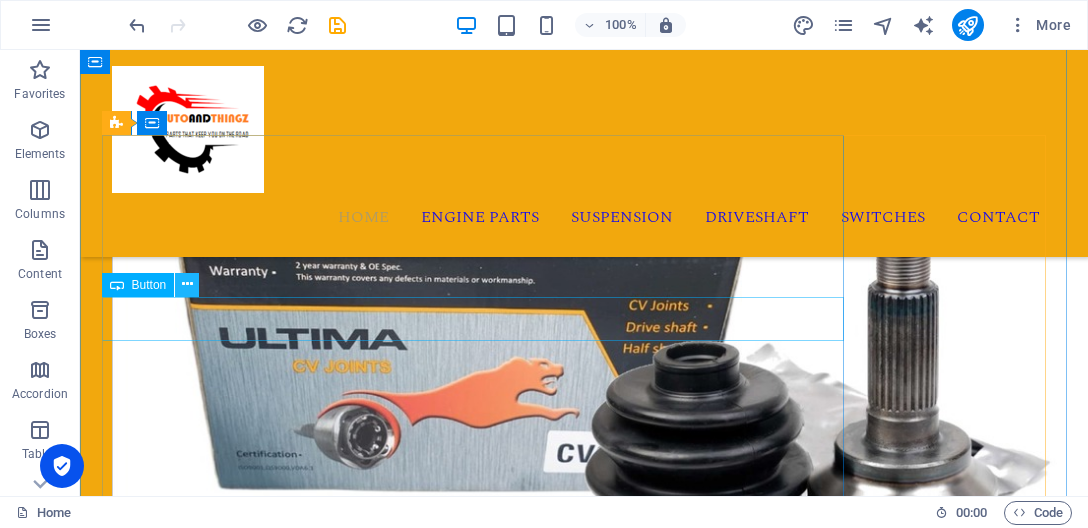 click at bounding box center (187, 284) 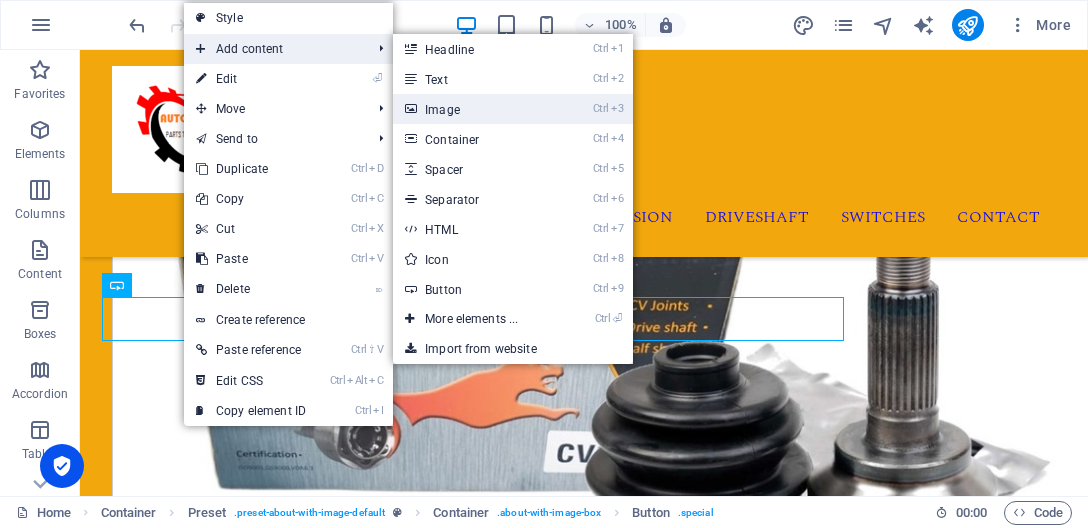 click on "Ctrl 3  Image" at bounding box center (475, 109) 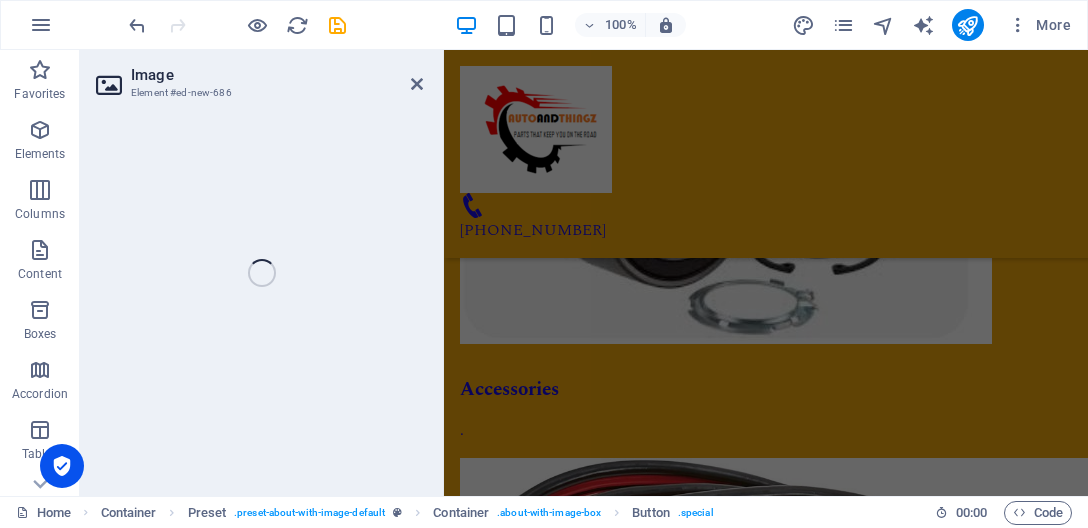 scroll, scrollTop: 3187, scrollLeft: 0, axis: vertical 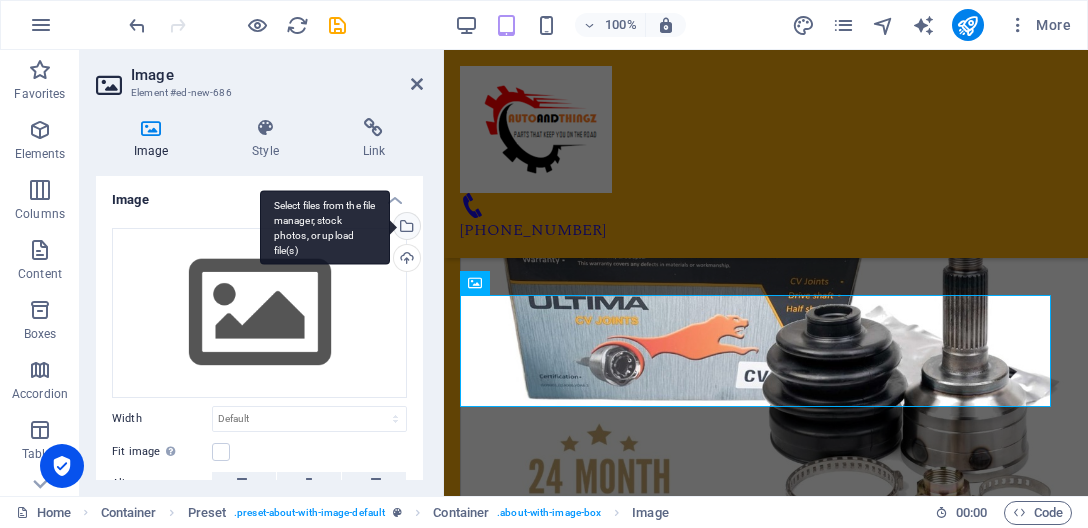 click on "Select files from the file manager, stock photos, or upload file(s)" at bounding box center [405, 228] 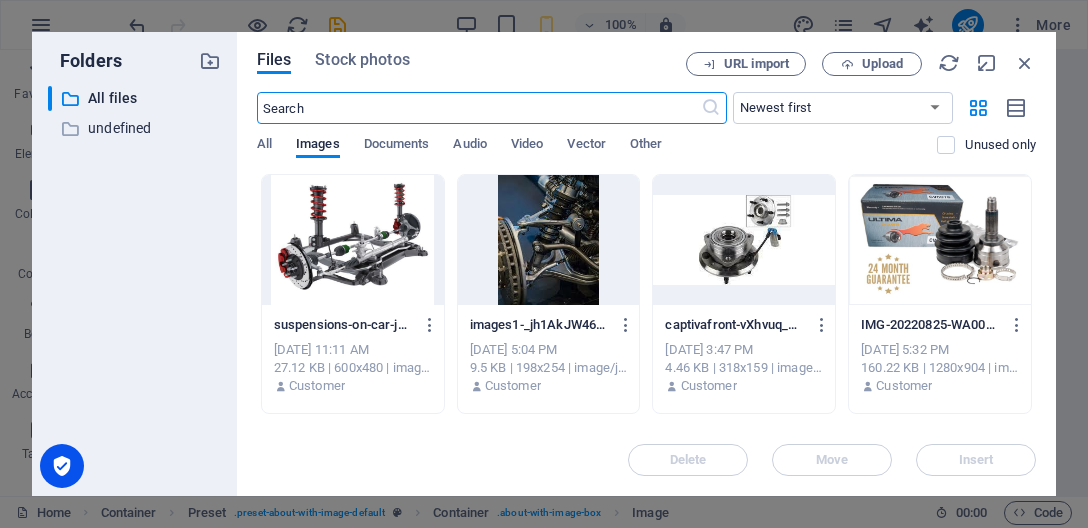 scroll, scrollTop: 4246, scrollLeft: 0, axis: vertical 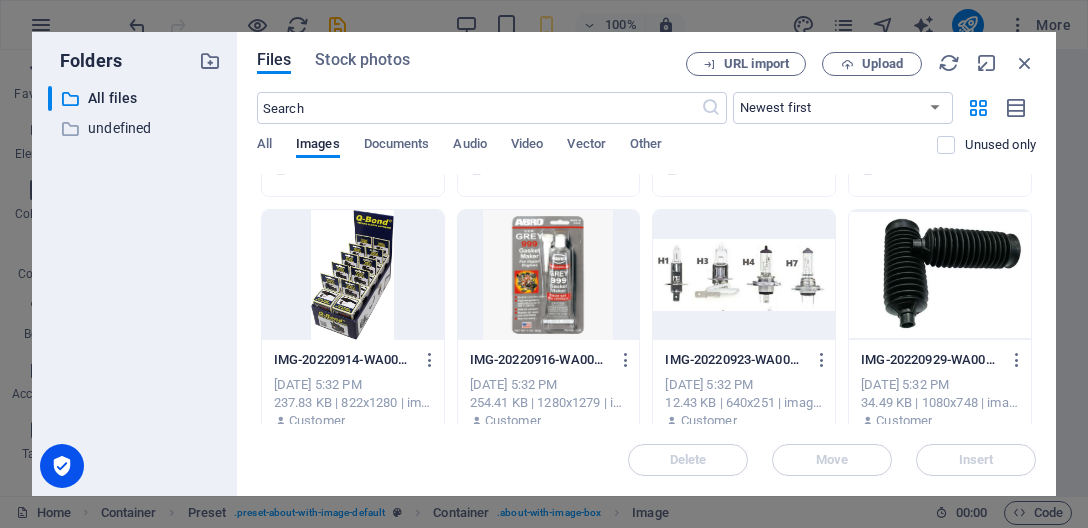 click at bounding box center [744, 23] 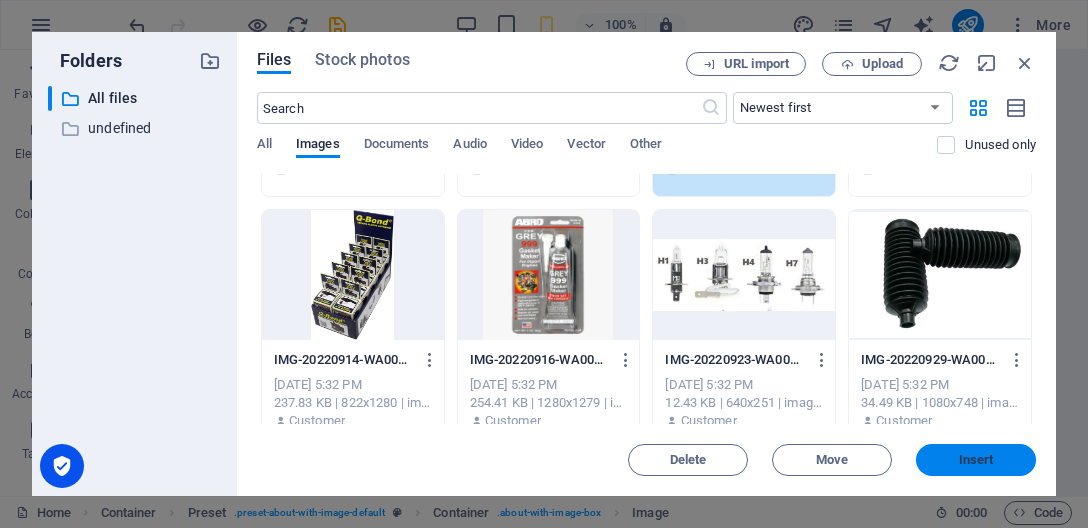click on "Insert" at bounding box center [976, 460] 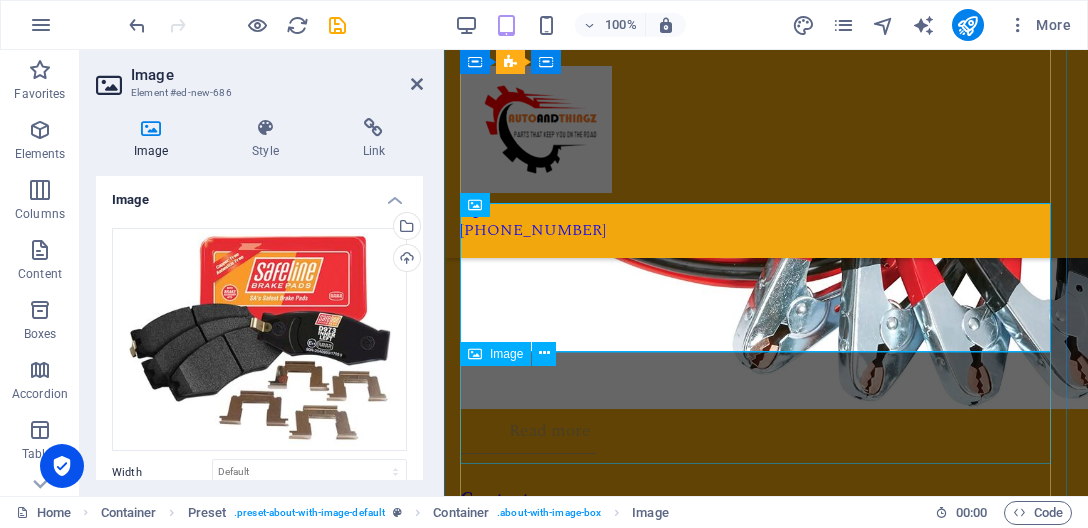 scroll, scrollTop: 3264, scrollLeft: 0, axis: vertical 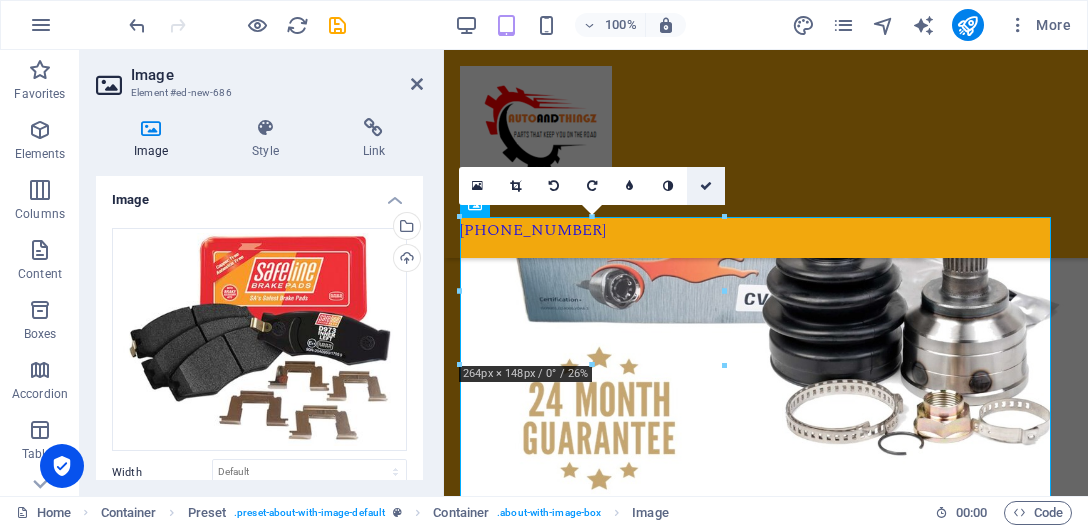 click at bounding box center [706, 186] 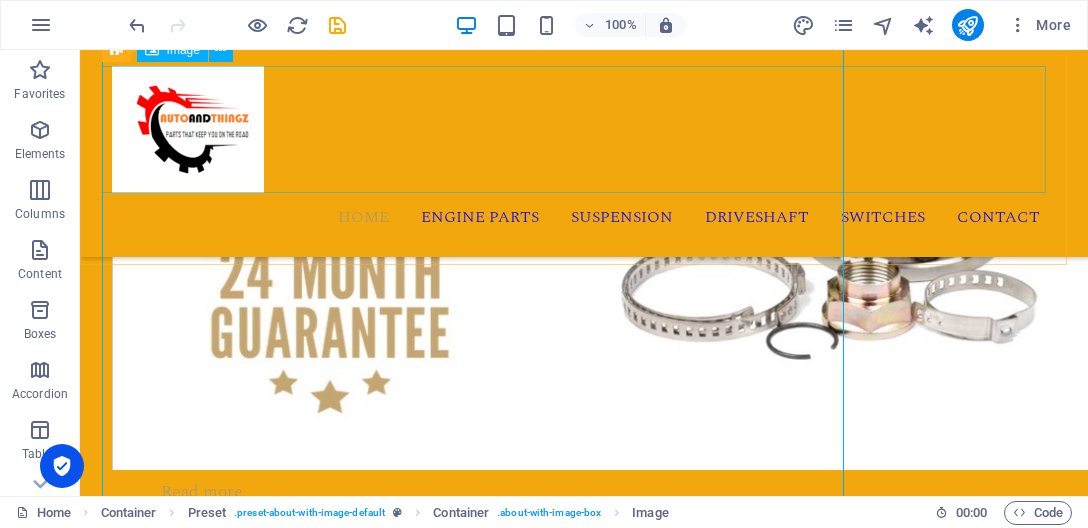 scroll, scrollTop: 4111, scrollLeft: 0, axis: vertical 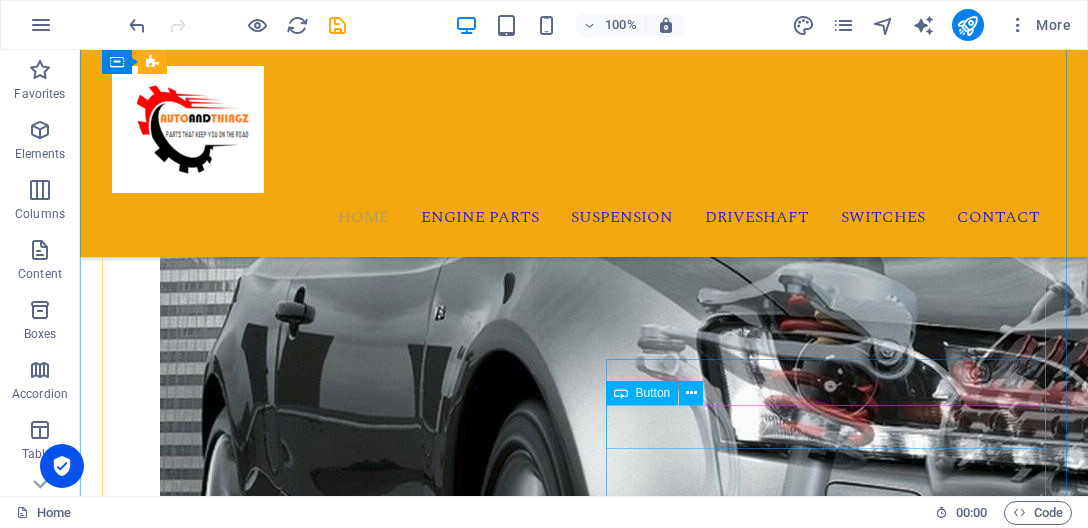 click on "Read more" at bounding box center (584, 4035) 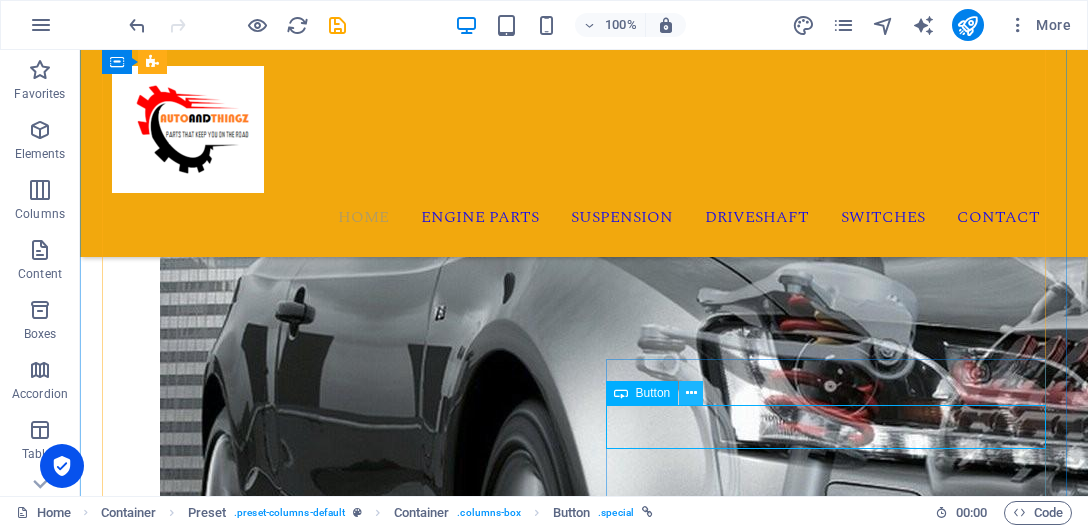 click at bounding box center (691, 393) 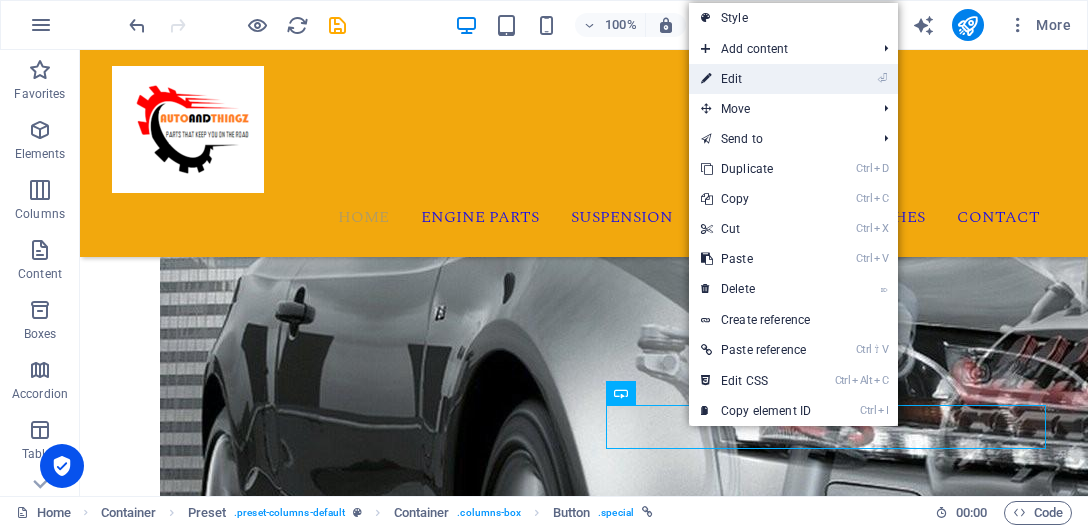 click on "⏎  Edit" at bounding box center [756, 79] 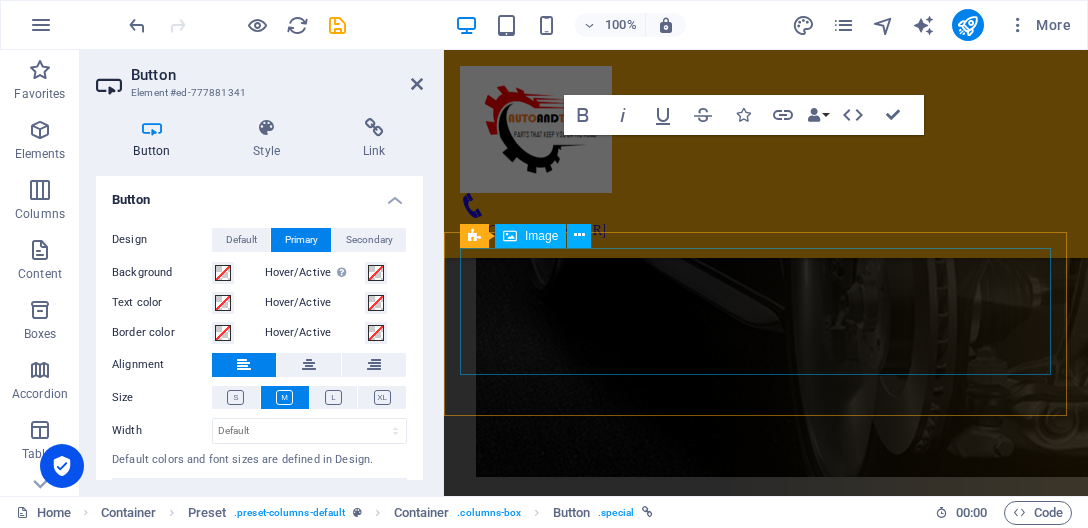 scroll, scrollTop: 1646, scrollLeft: 0, axis: vertical 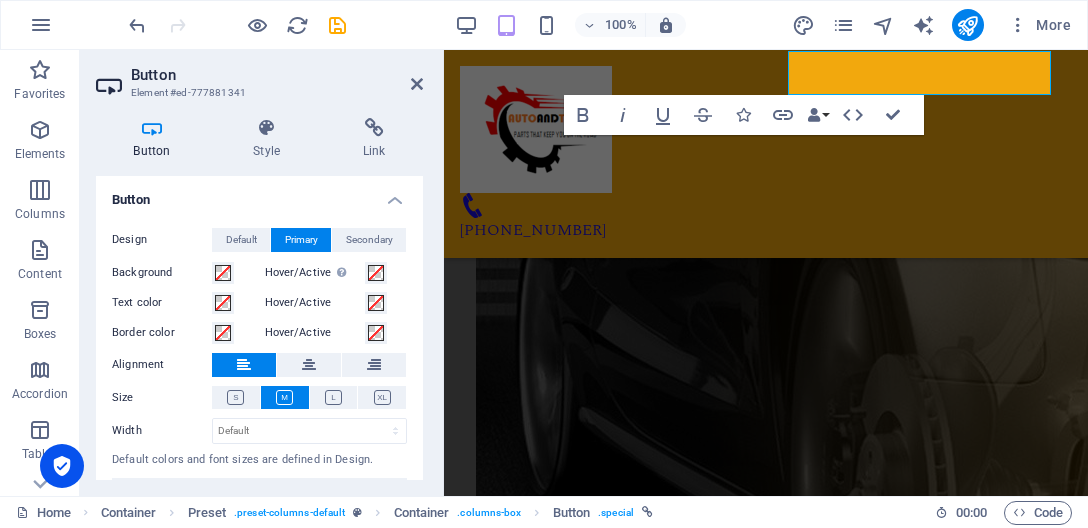 click on "Button Style Link Button Design Default Primary Secondary Background Hover/Active Switch to preview mode to test the active/hover state Text color Hover/Active Border color Hover/Active Alignment Size Width Default px rem % em vh vw Default colors and font sizes are defined in Design. Edit design Preset Element Layout How this element expands within the layout (Flexbox). Size Default auto px % 1/1 1/2 1/3 1/4 1/5 1/6 1/7 1/8 1/9 1/10 Grow Shrink Order Container layout Visible Visible Opacity 100 % Overflow Spacing Margin Default auto px % rem vw vh Custom Custom auto px % rem vw vh auto px % rem vw vh auto px % rem vw vh auto px % rem vw vh Padding Default px rem % vh vw Custom Custom px rem % vh vw px rem % vh vw px rem % vh vw px rem % vh vw Border Style              - Width 1 auto px rem % vh vw Custom Custom 1 auto px rem % vh vw 1 auto px rem % vh vw 1 auto px rem % vh vw 1 auto px rem % vh vw  - Color Round corners Default px rem % vh vw Custom Custom px rem % vh vw px rem % vh vw px rem % vh" at bounding box center (259, 299) 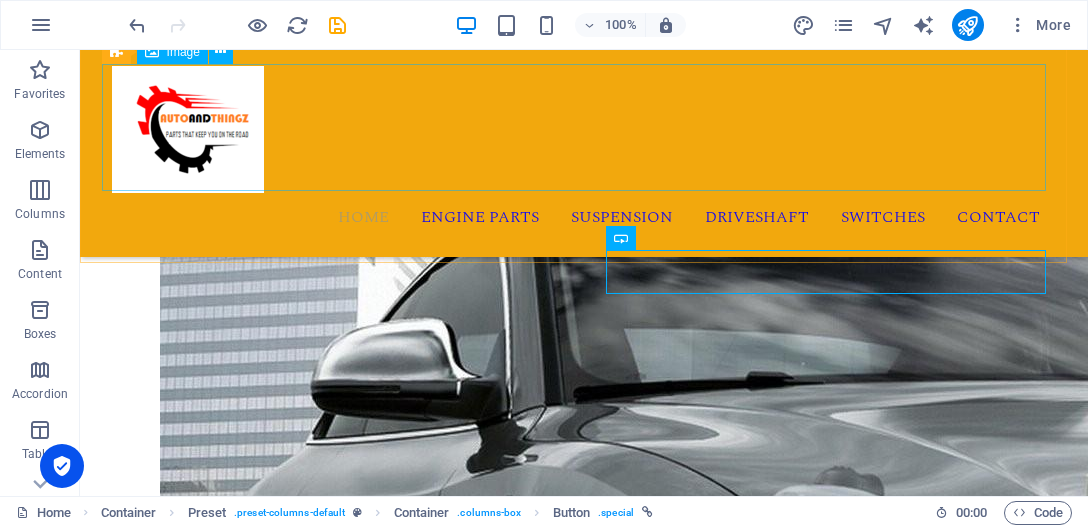 scroll, scrollTop: 2004, scrollLeft: 0, axis: vertical 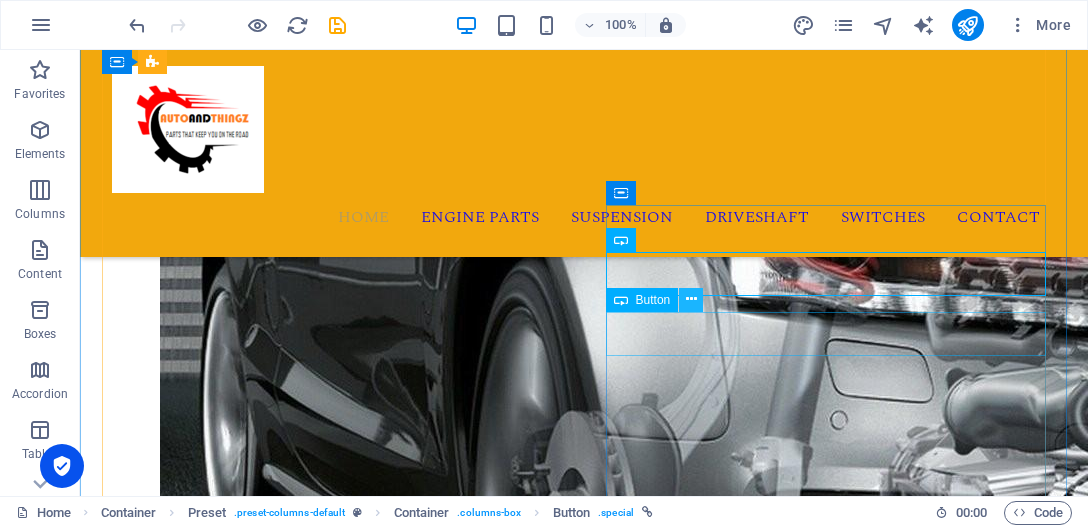 click at bounding box center (691, 299) 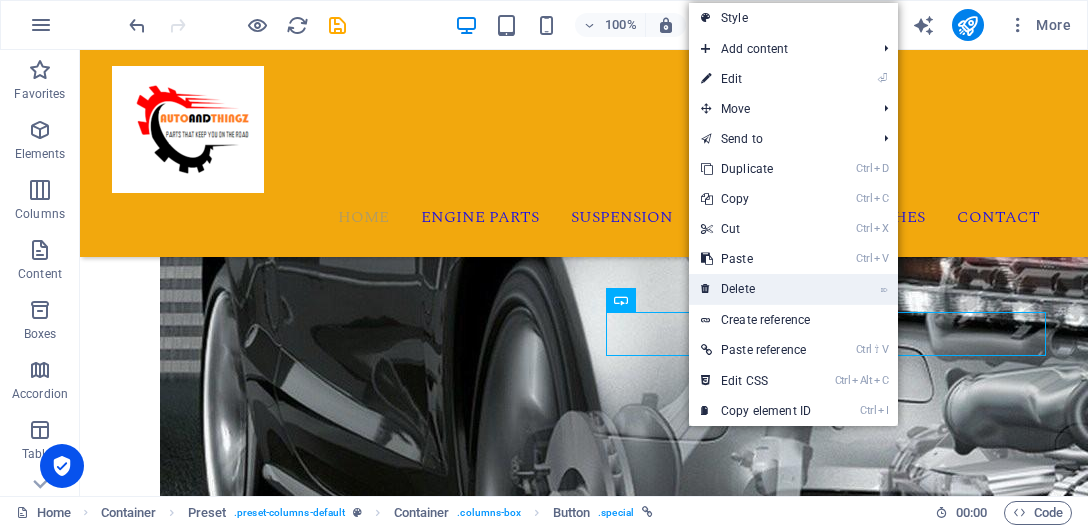 click on "⌦  Delete" at bounding box center (756, 289) 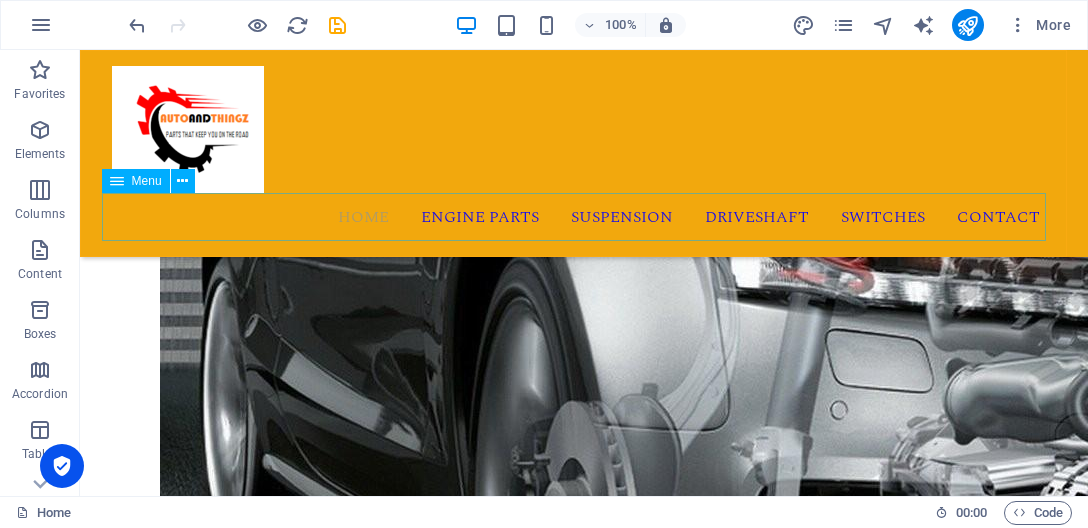click on "Home Engine Parts Suspension Driveshaft Switches Contact" at bounding box center (584, 217) 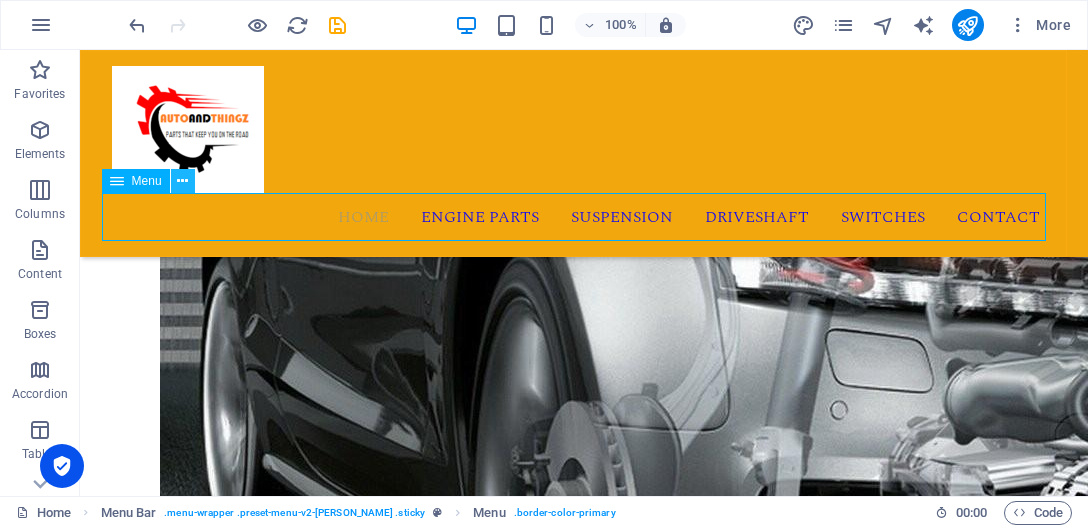 click at bounding box center [182, 181] 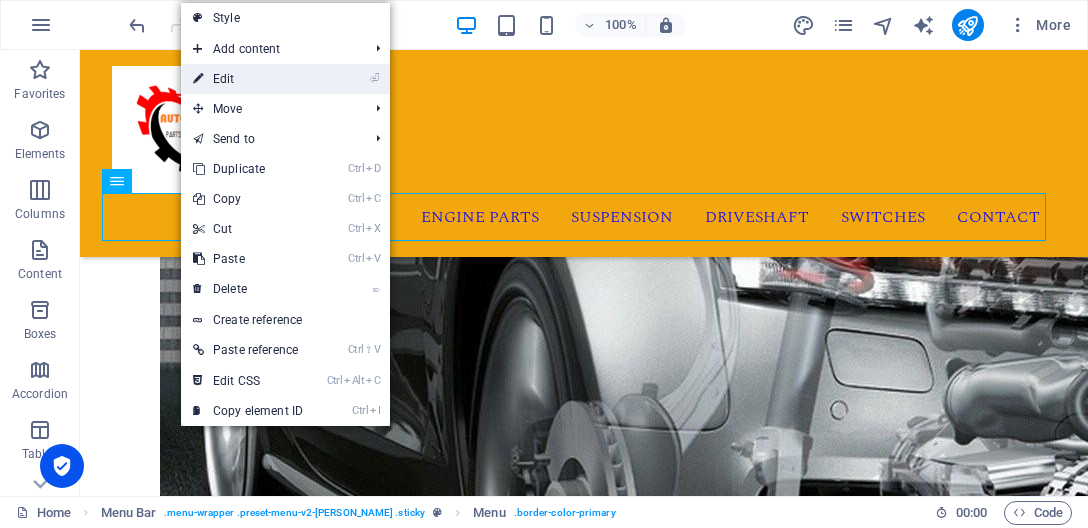 click on "⏎  Edit" at bounding box center [248, 79] 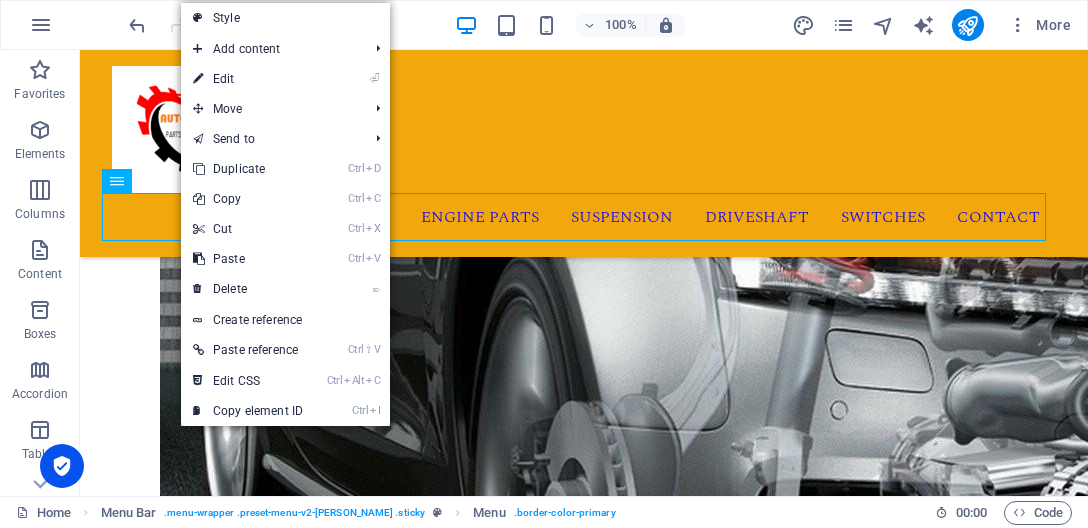 select 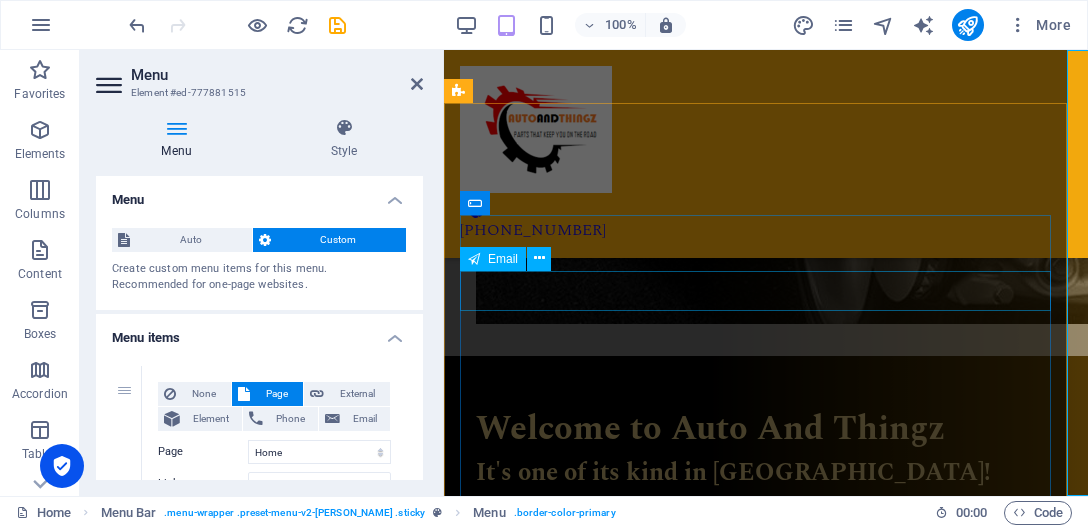 scroll, scrollTop: 1981, scrollLeft: 0, axis: vertical 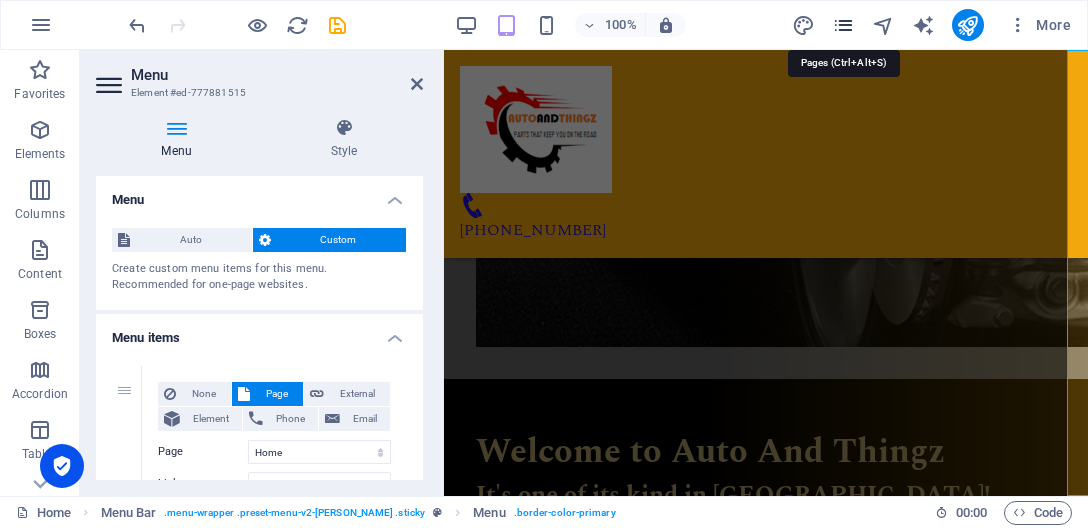 click at bounding box center (843, 25) 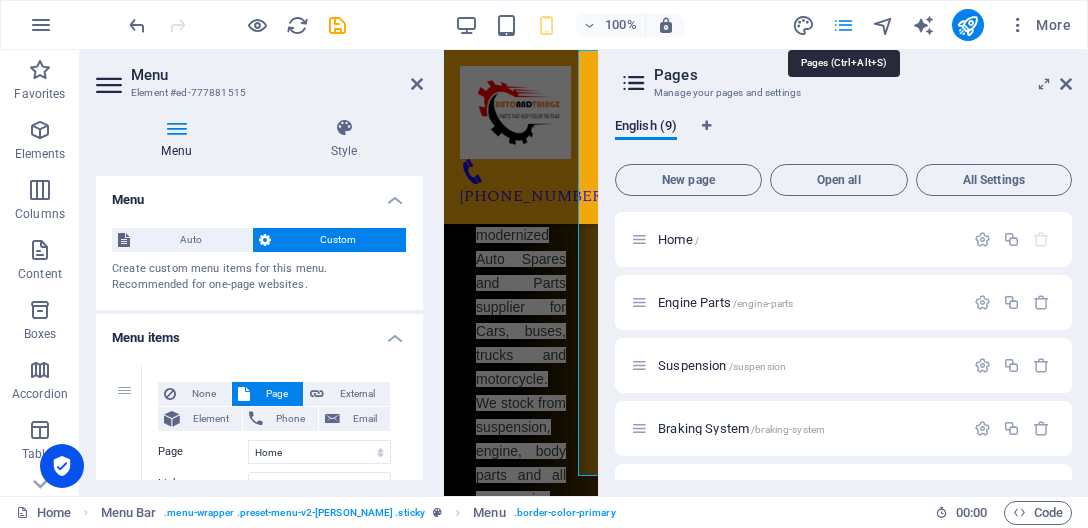 scroll, scrollTop: 1963, scrollLeft: 0, axis: vertical 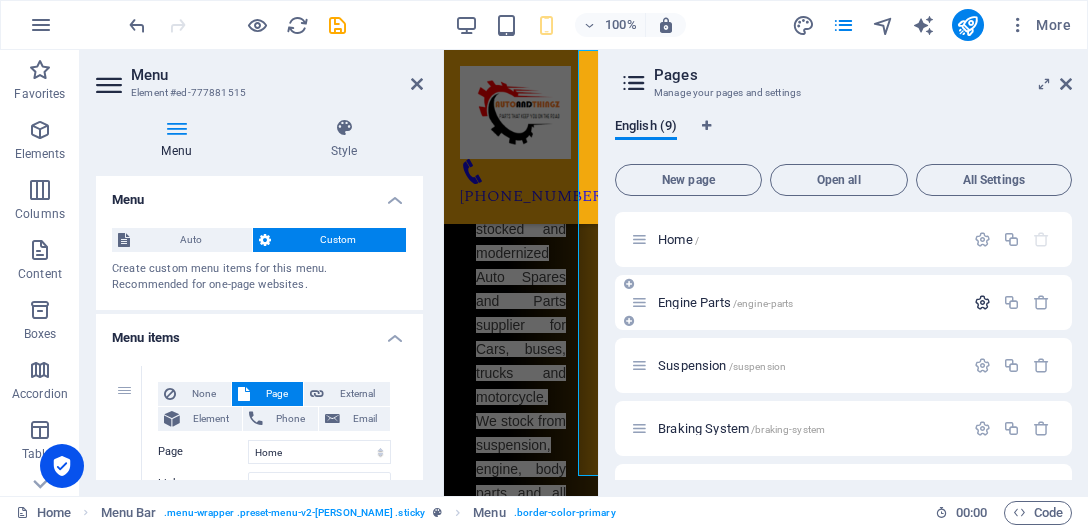 click at bounding box center (982, 302) 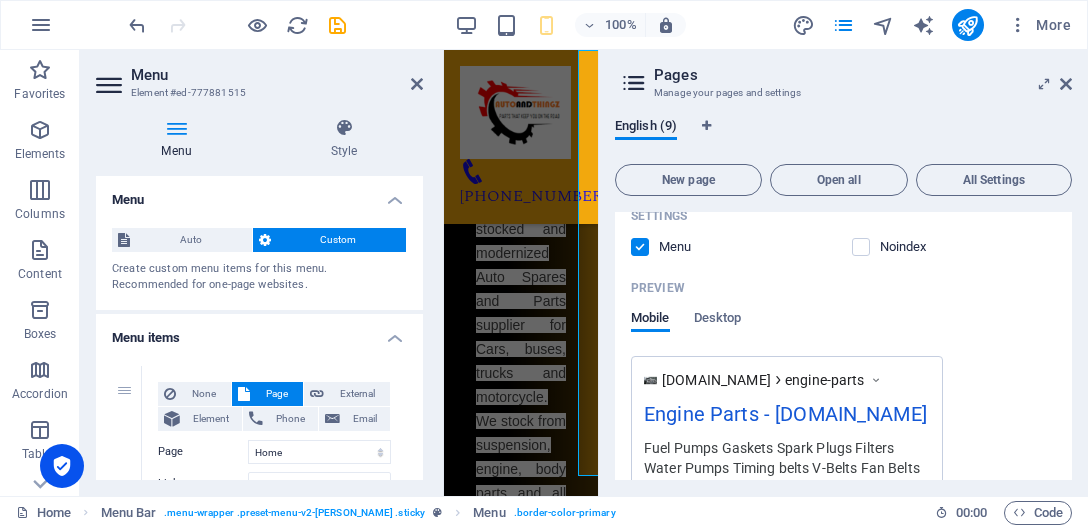 scroll, scrollTop: 547, scrollLeft: 0, axis: vertical 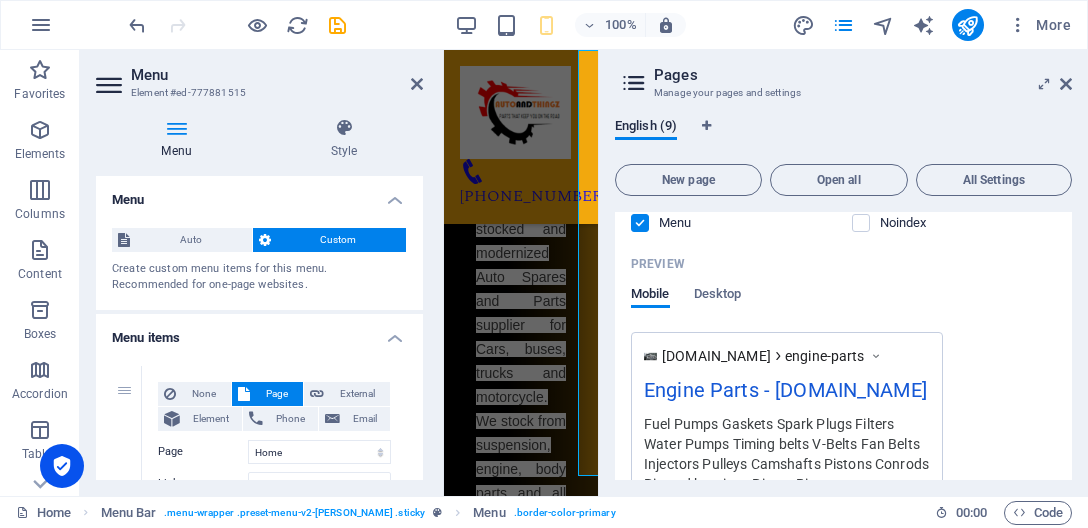click at bounding box center (876, 356) 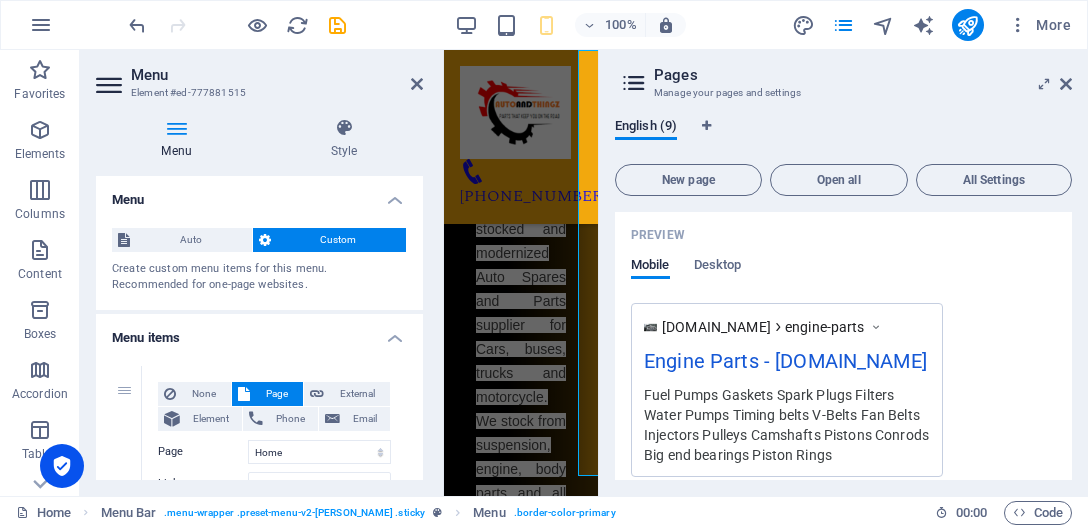 scroll, scrollTop: 547, scrollLeft: 0, axis: vertical 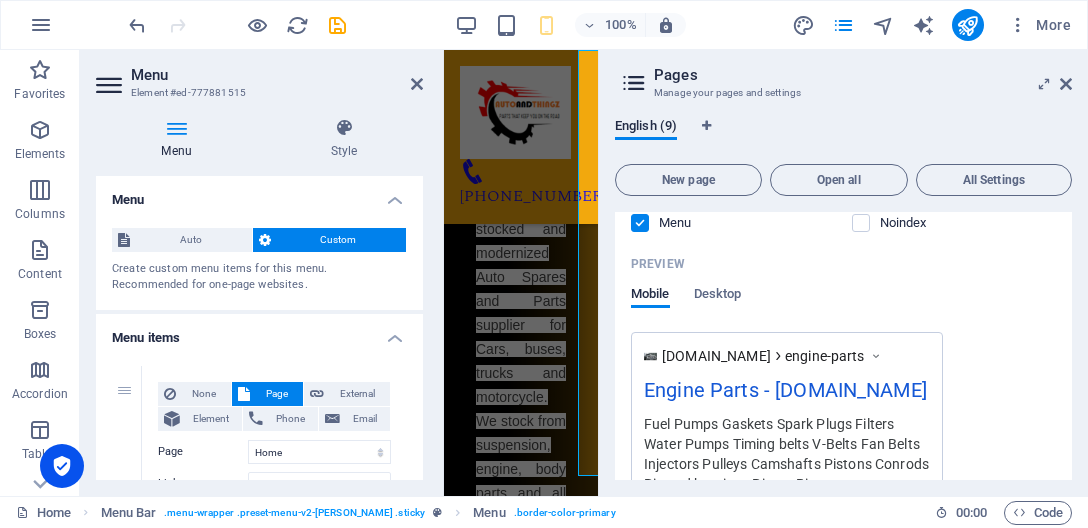 click on "[DOMAIN_NAME]" at bounding box center [716, 356] 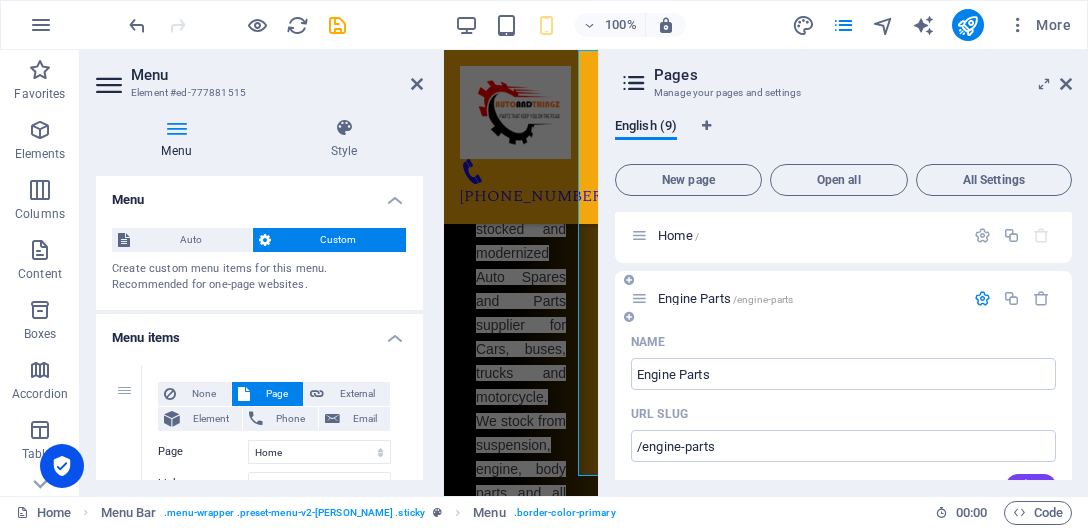 scroll, scrollTop: 0, scrollLeft: 0, axis: both 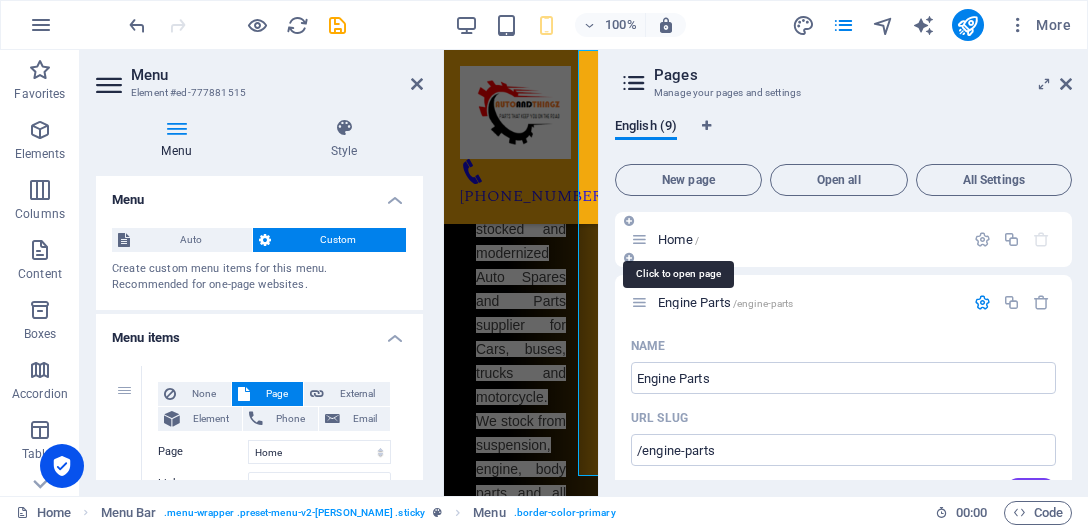 click on "Home /" at bounding box center (678, 239) 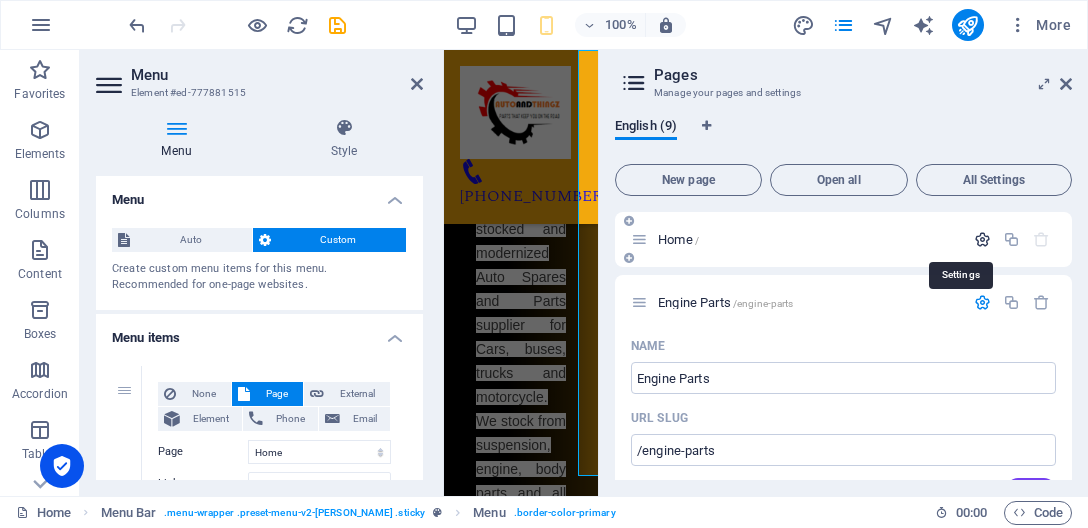 click at bounding box center (982, 239) 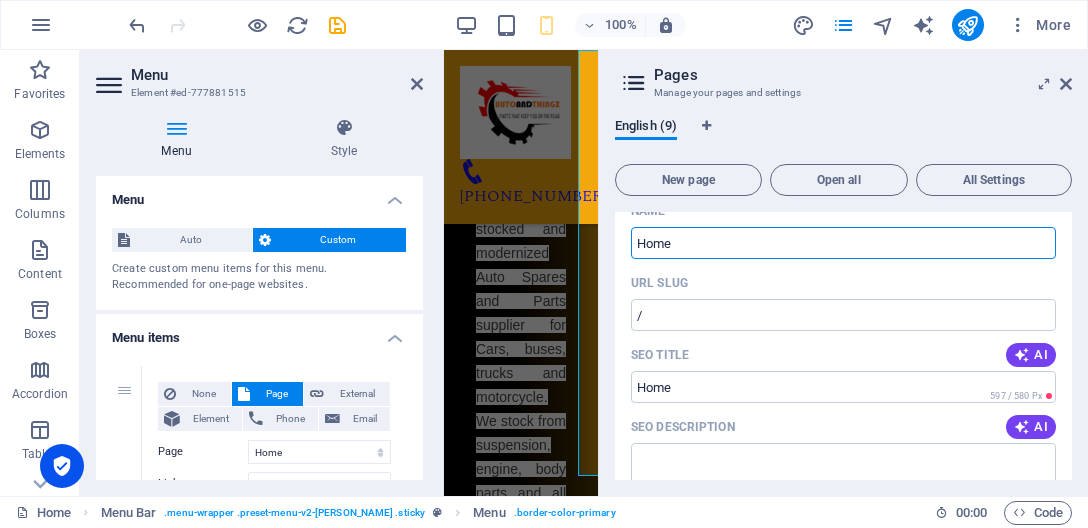 scroll, scrollTop: 91, scrollLeft: 0, axis: vertical 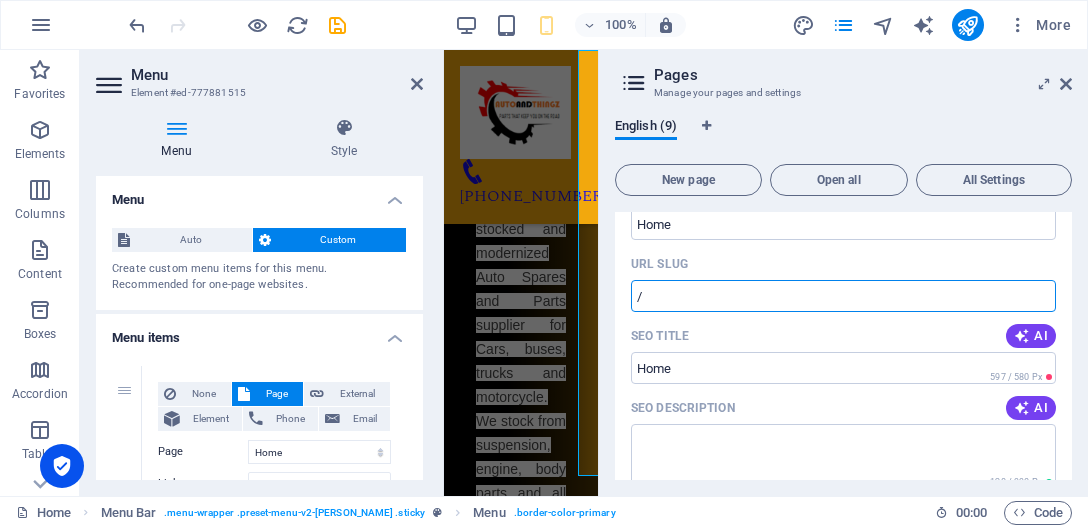 click on "/" at bounding box center [843, 296] 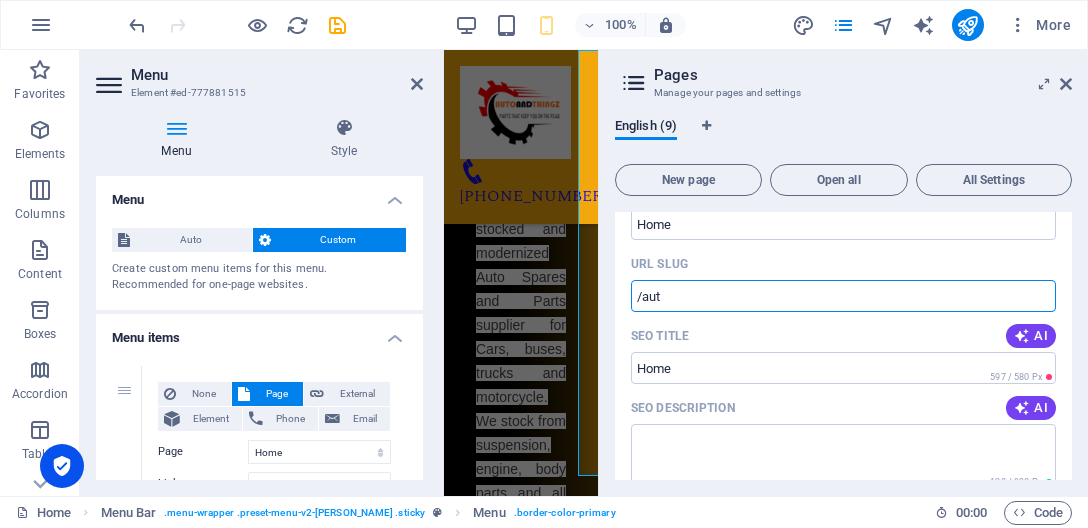type on "/auto" 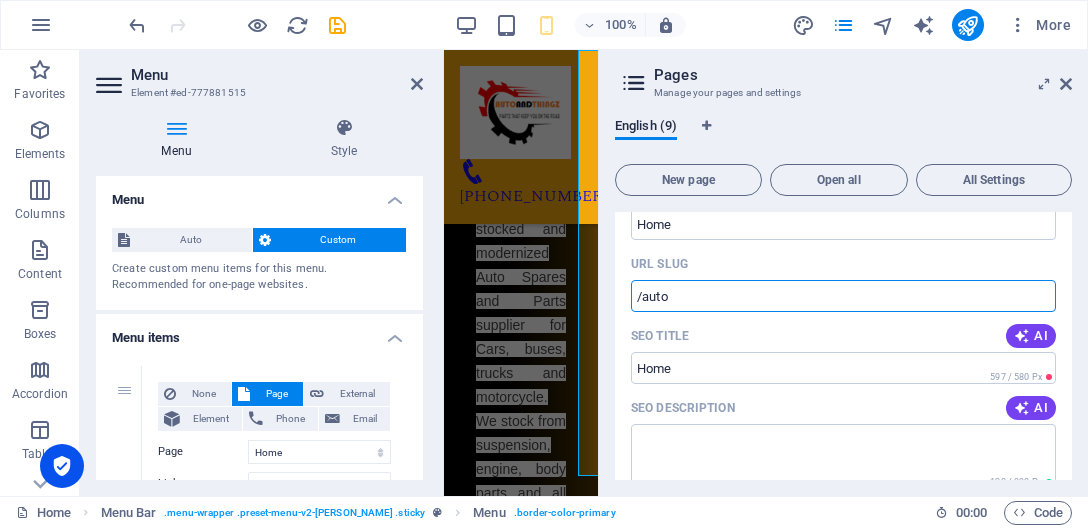 select on "5" 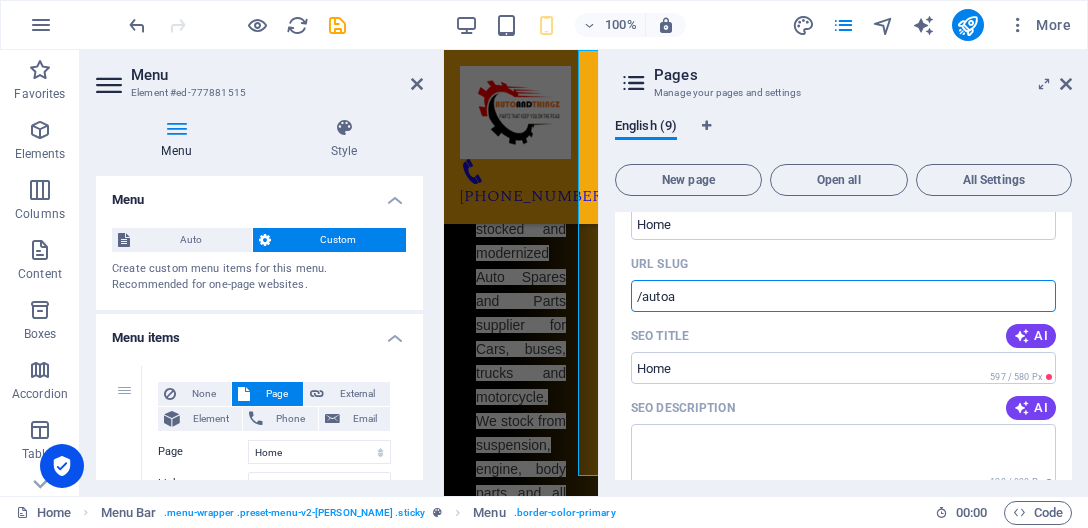 type on "/autoan" 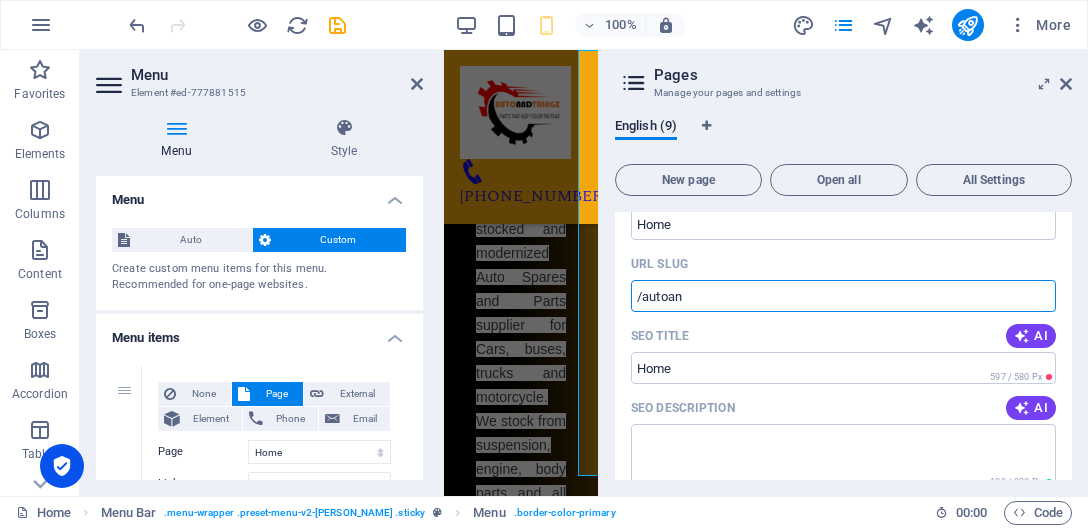 select on "5" 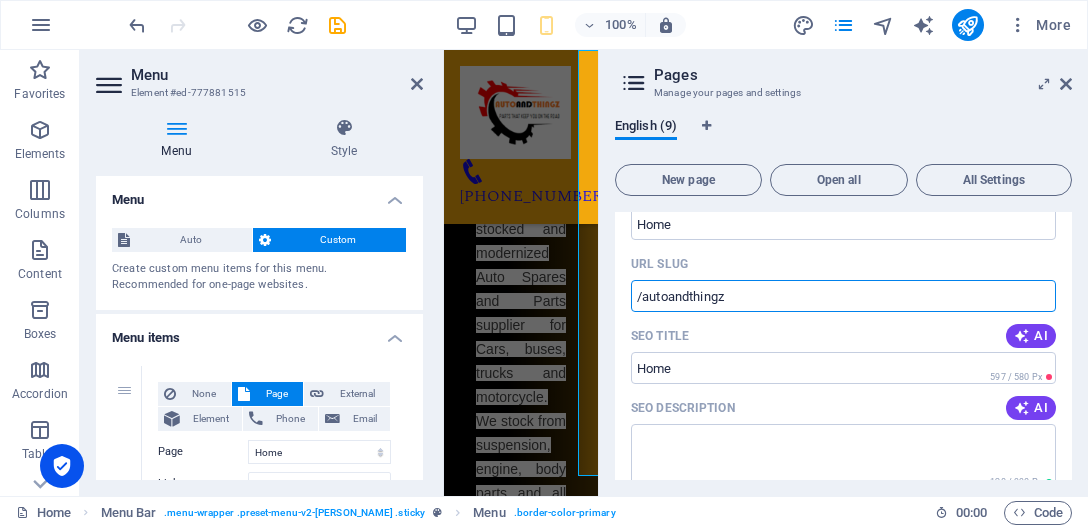 type on "/autoandthingz" 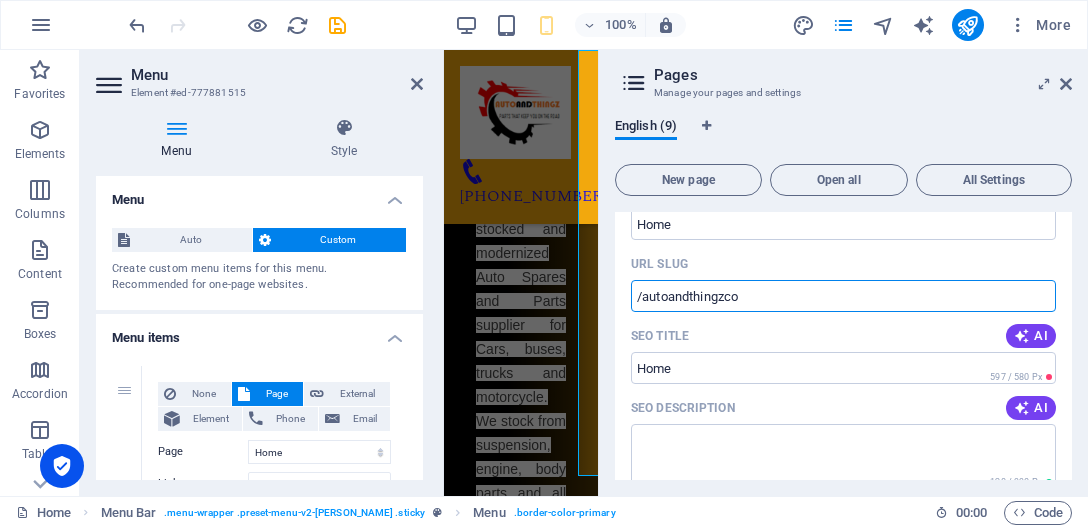 type on "/autoandthingzcoz" 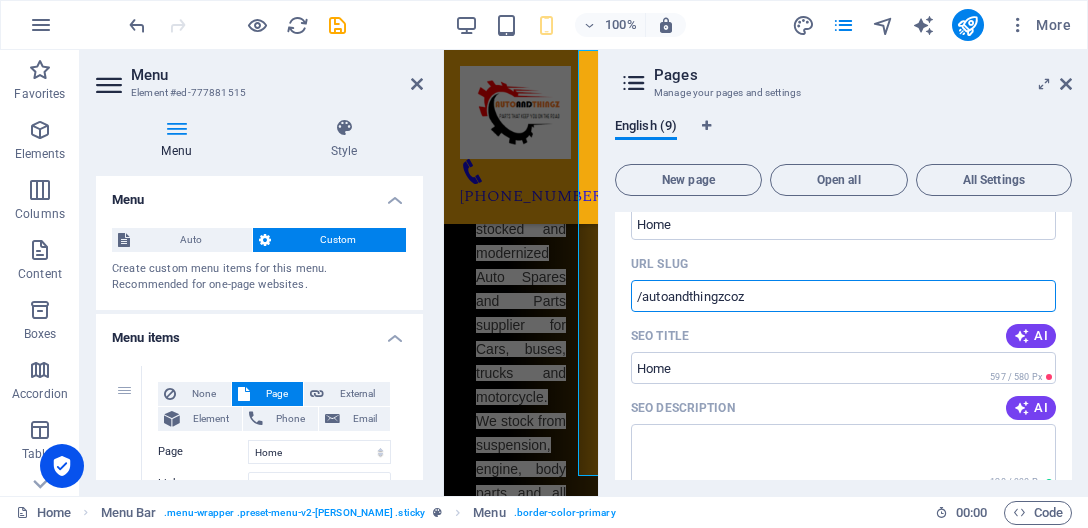 select on "5" 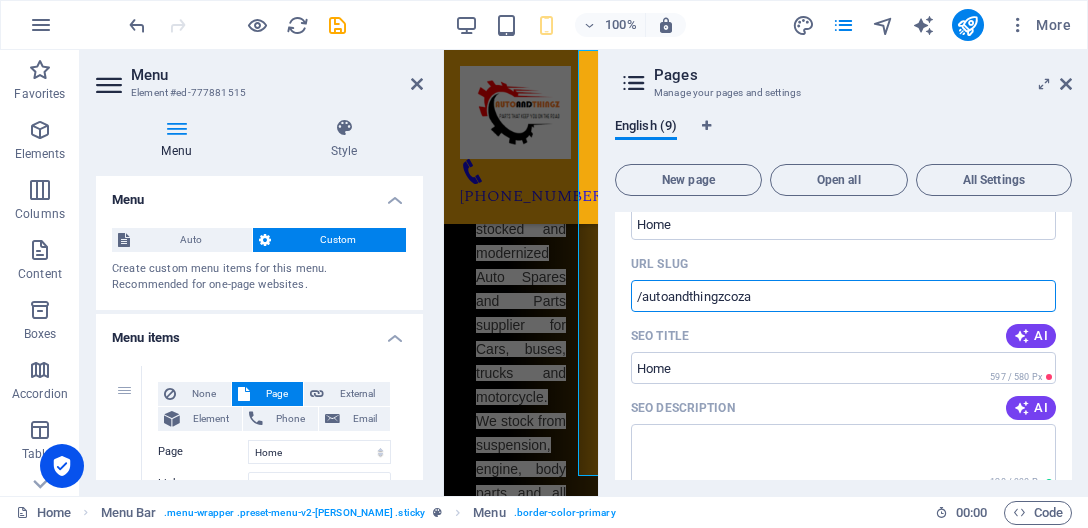 select on "5" 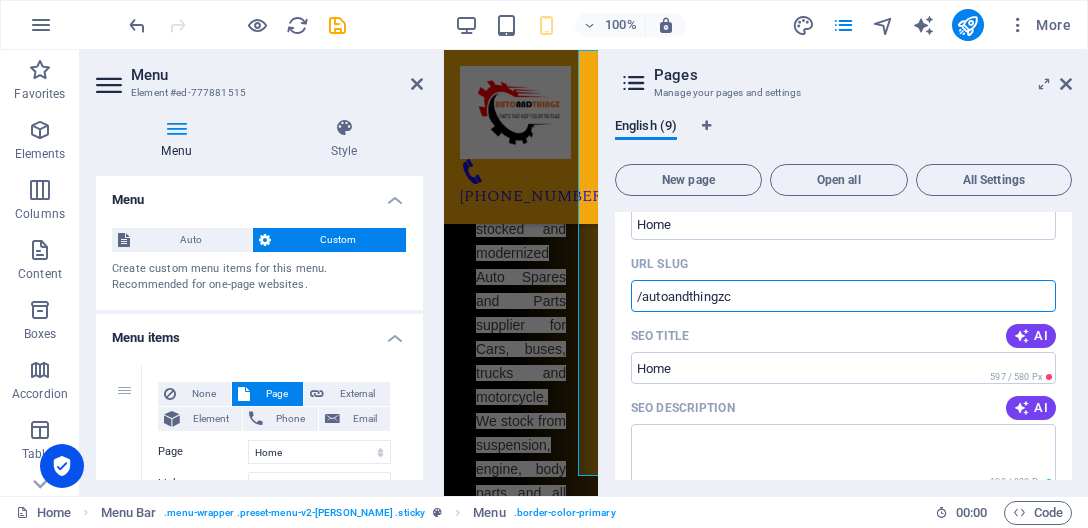 type on "/autoandthingz" 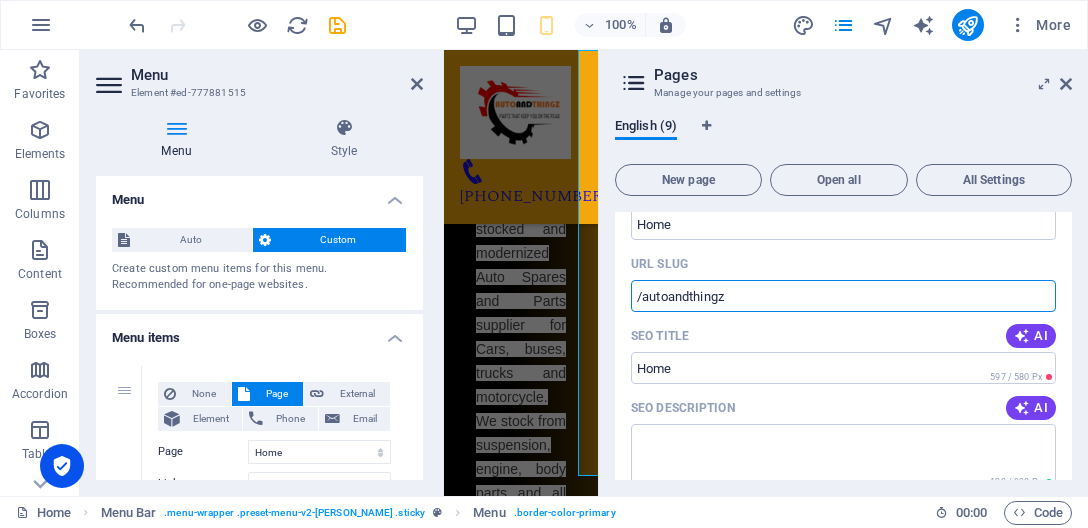 select on "5" 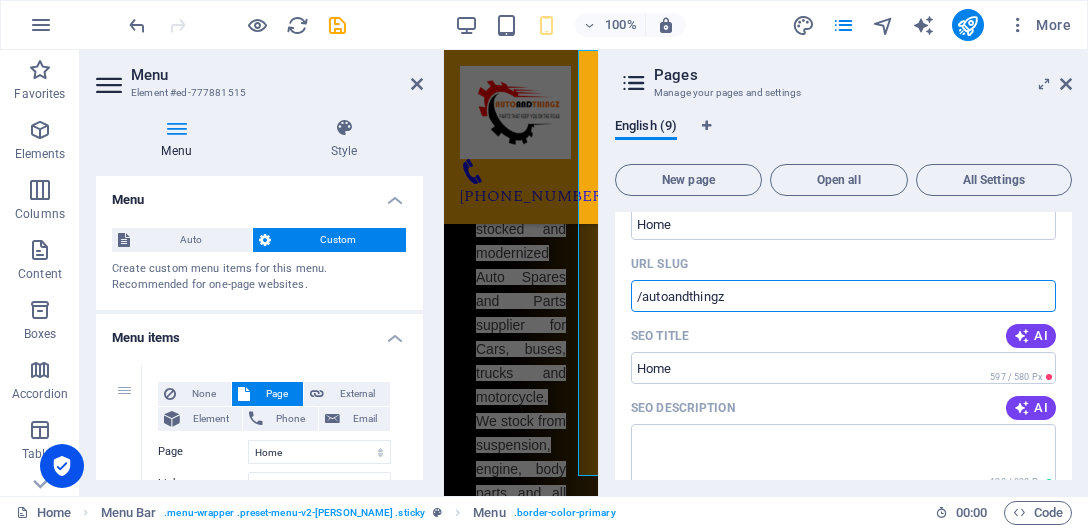 type on "/autoandthingz" 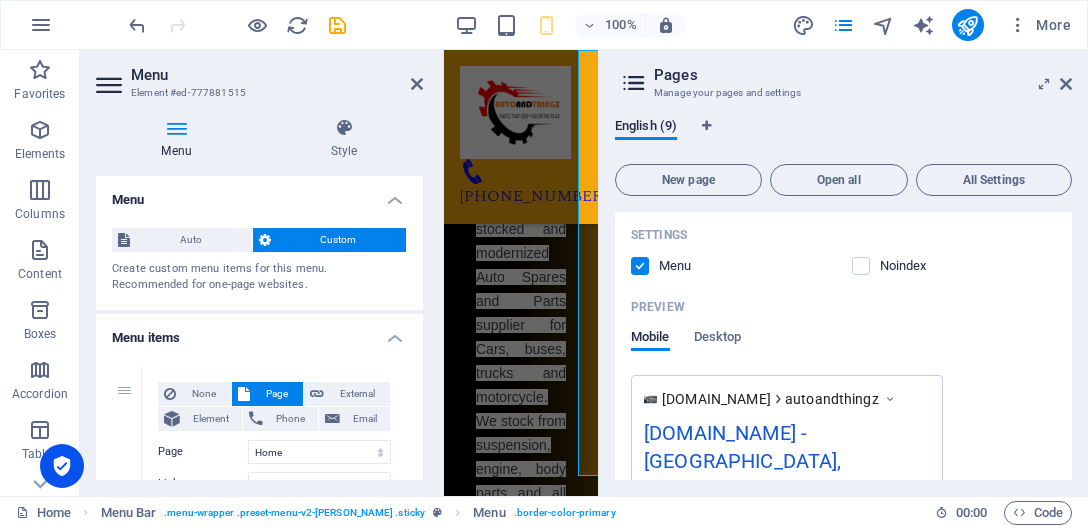 scroll, scrollTop: 456, scrollLeft: 0, axis: vertical 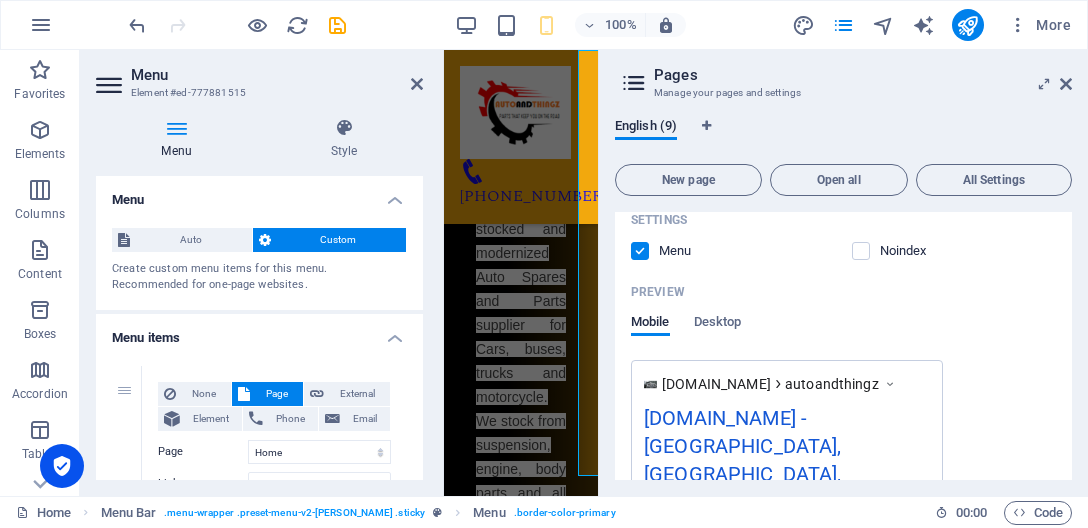 click on "[DOMAIN_NAME] autoandthingz" at bounding box center [787, 383] 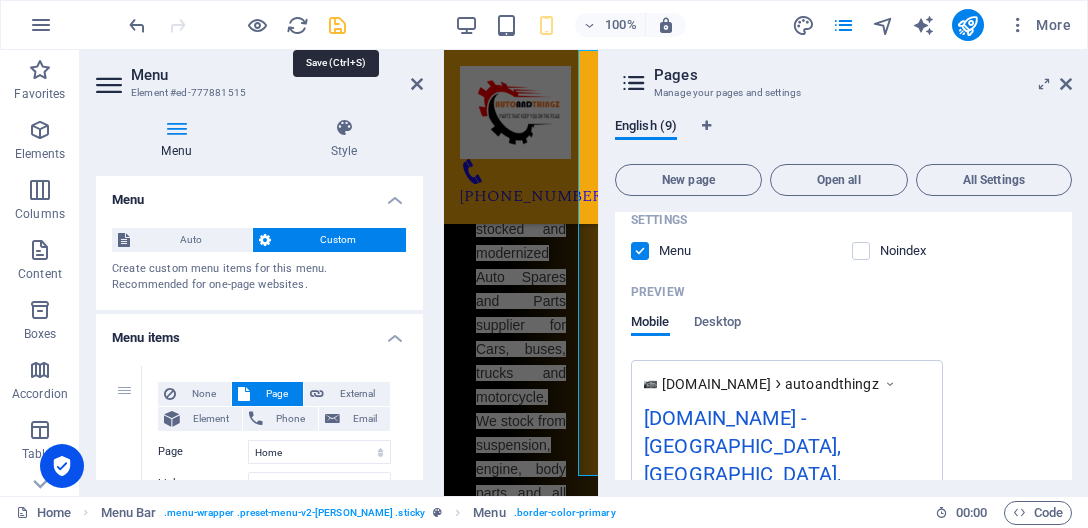 click at bounding box center [337, 25] 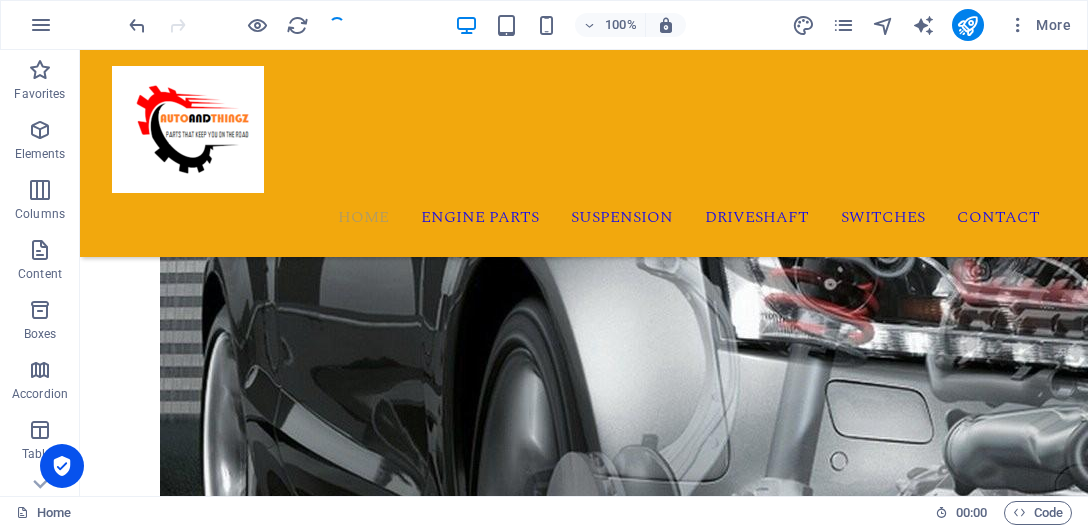 scroll, scrollTop: 1592, scrollLeft: 0, axis: vertical 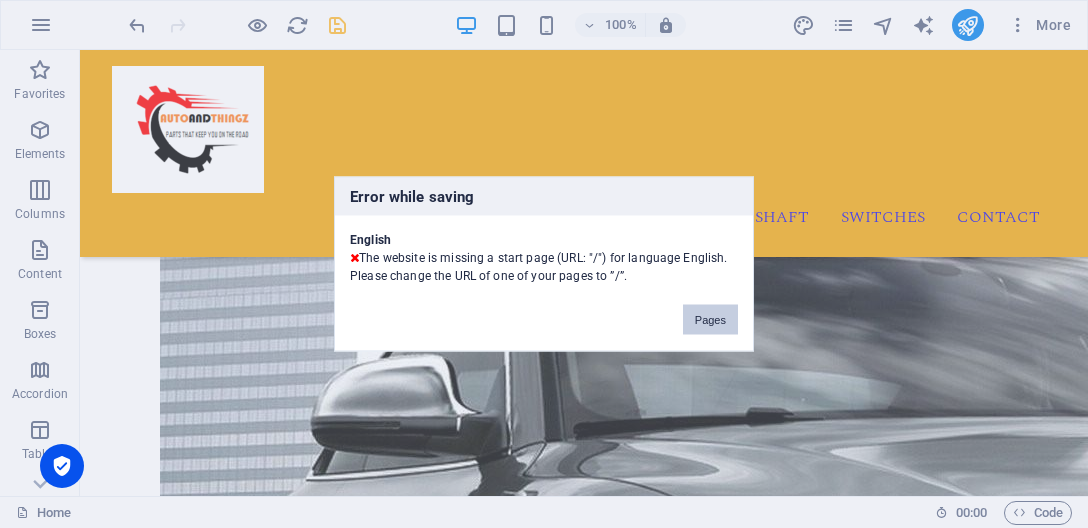 click on "Pages" at bounding box center (710, 320) 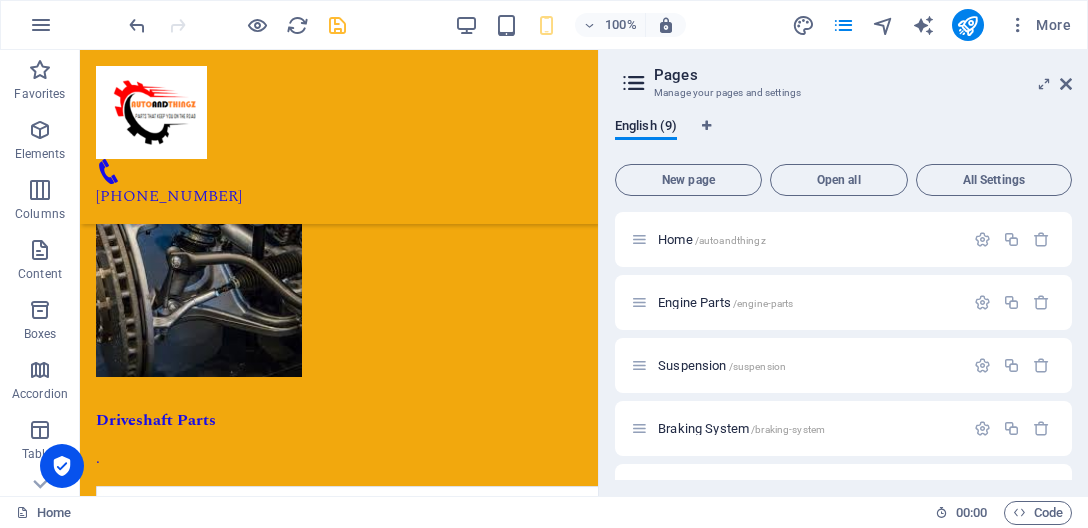 scroll, scrollTop: 1535, scrollLeft: 0, axis: vertical 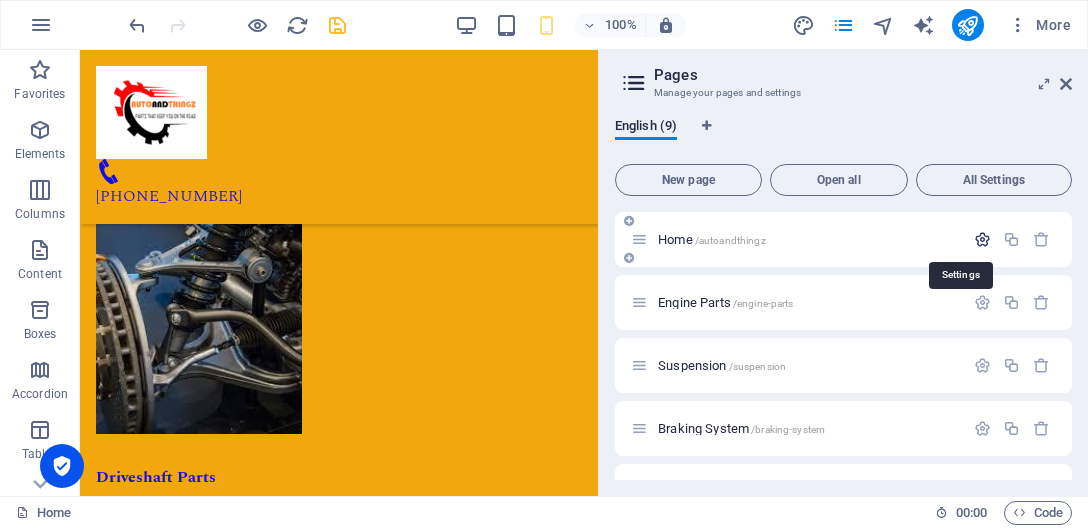 click at bounding box center (982, 239) 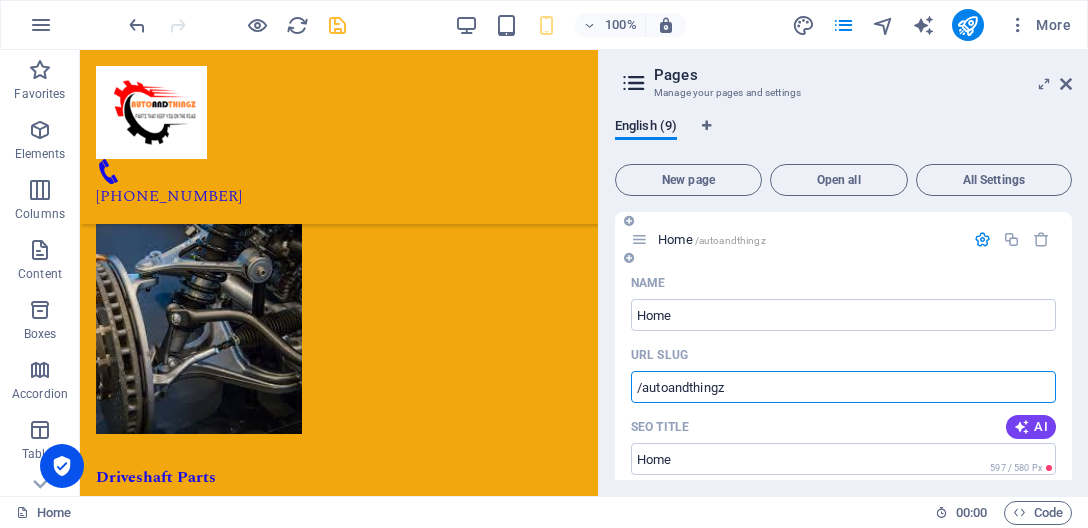 click on "/autoandthingz" at bounding box center [843, 387] 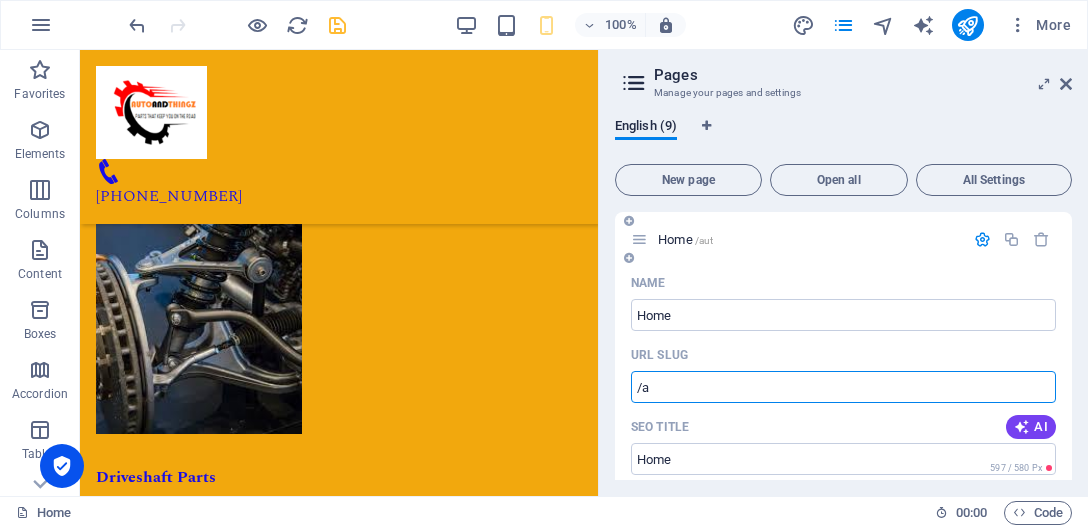 type on "/" 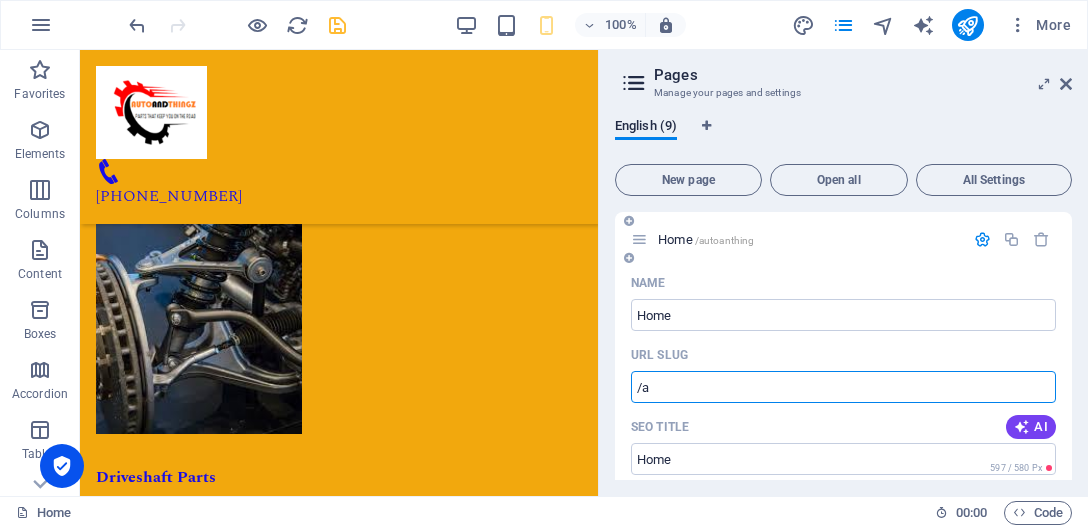 type on "/" 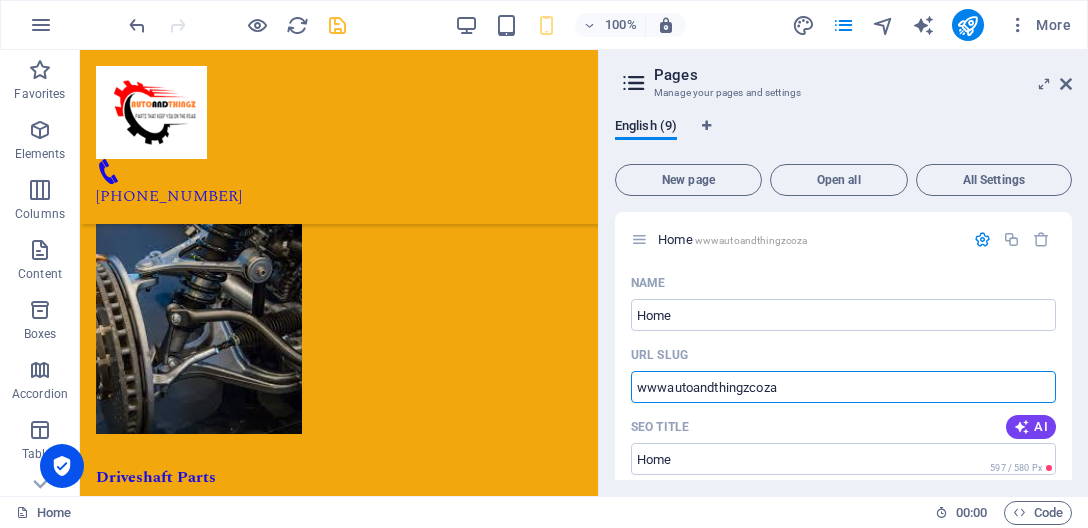 type on "wwwautoandthingzcoza" 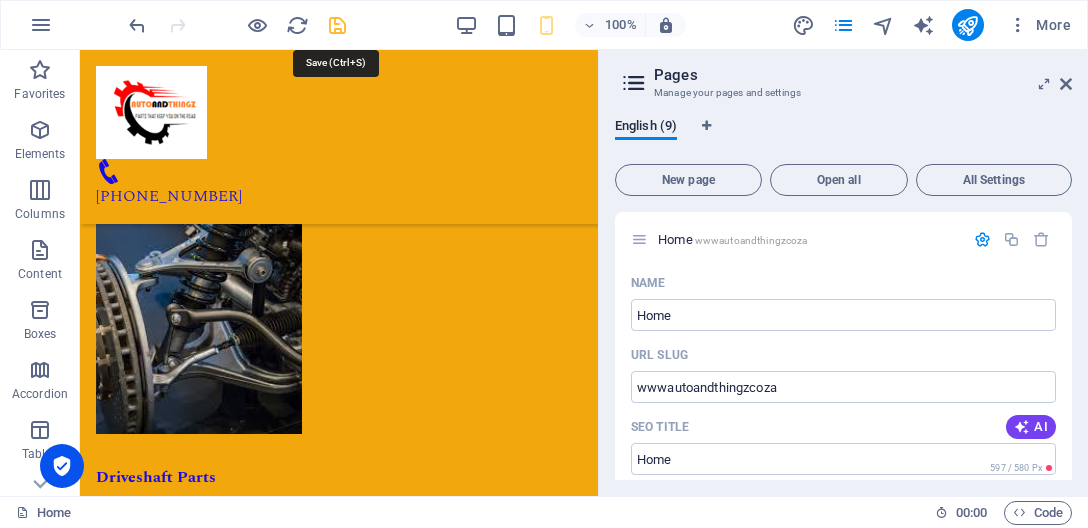 click at bounding box center [337, 25] 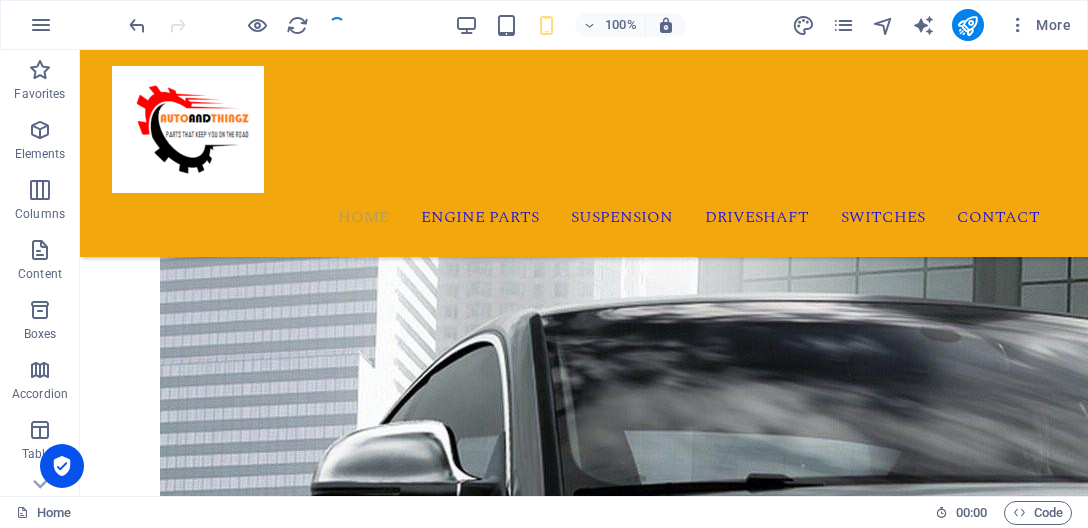 scroll, scrollTop: 1592, scrollLeft: 0, axis: vertical 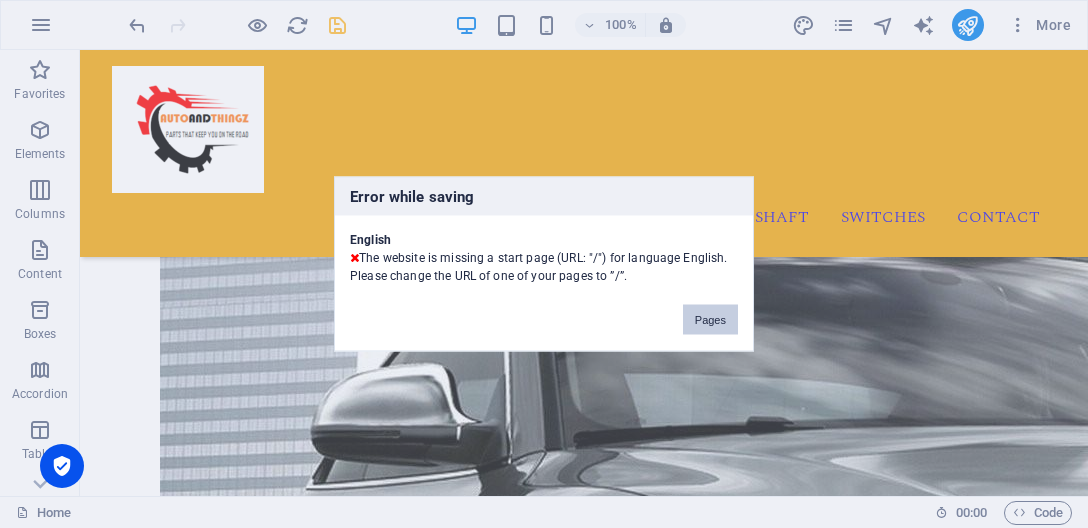 click on "Pages" at bounding box center [710, 320] 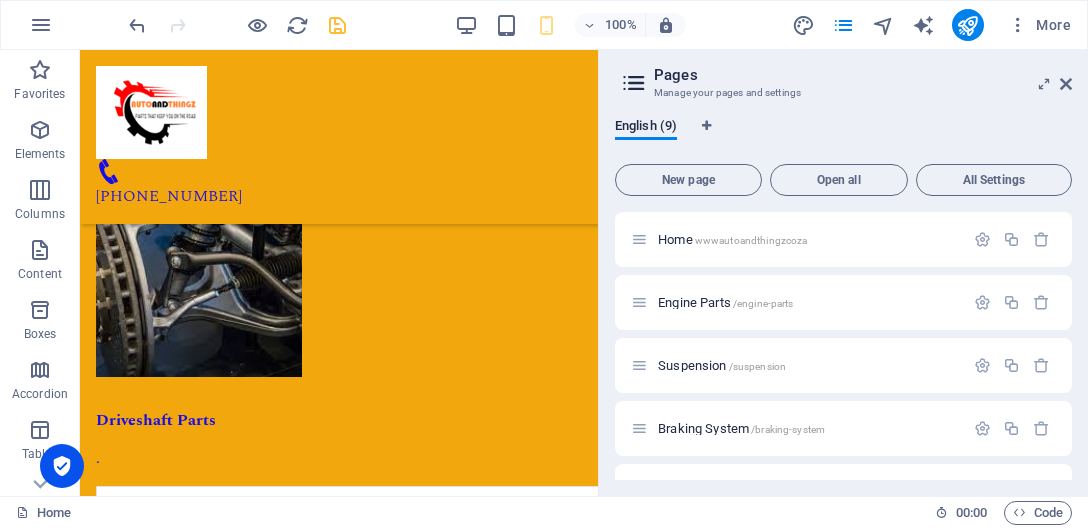 scroll, scrollTop: 1535, scrollLeft: 0, axis: vertical 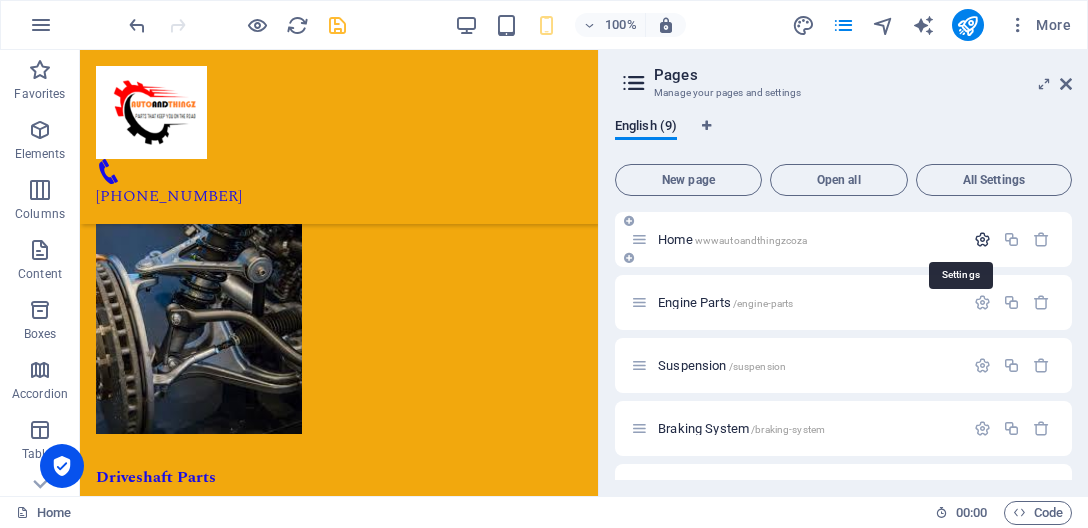 click at bounding box center [982, 239] 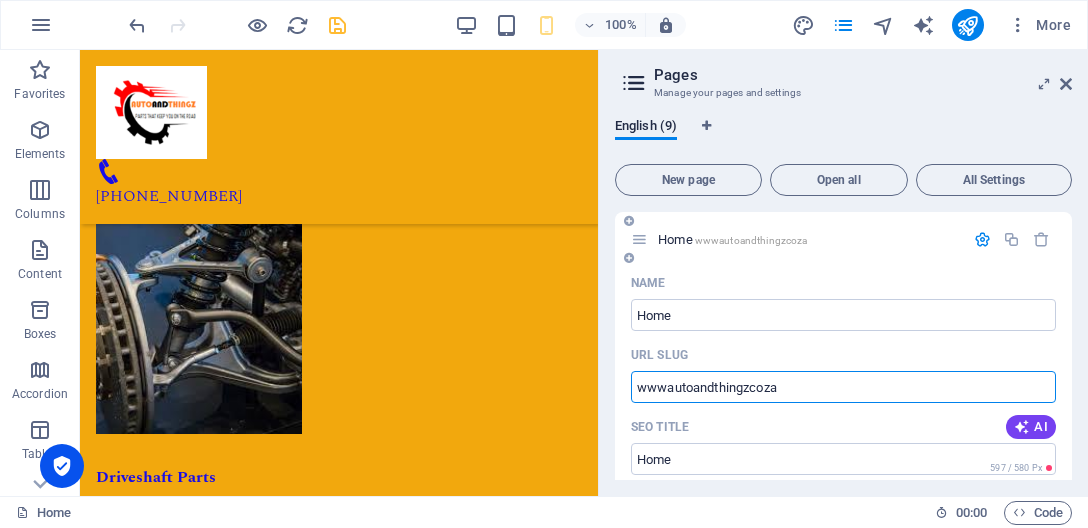 click on "wwwautoandthingzcoza" at bounding box center (843, 387) 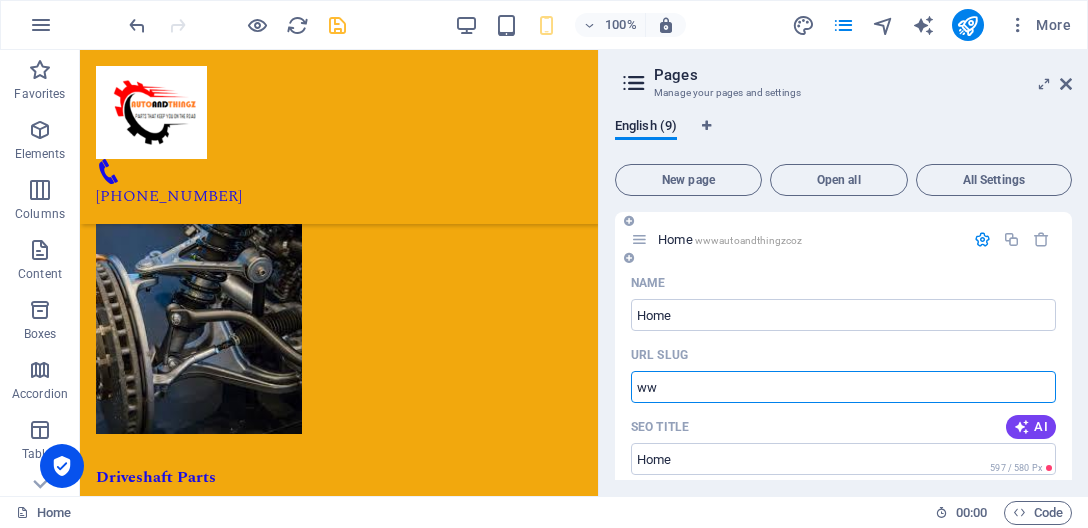 type on "w" 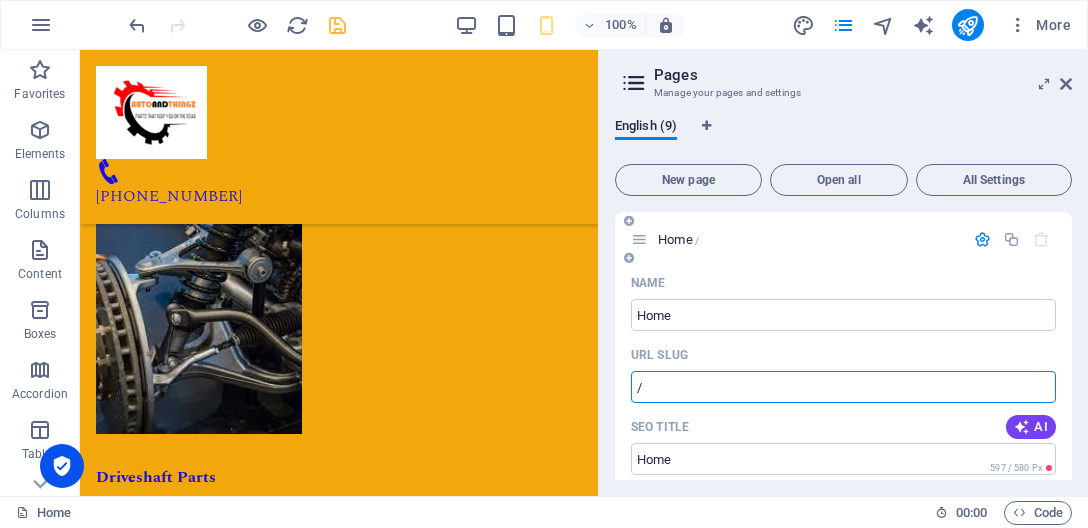 type on "/" 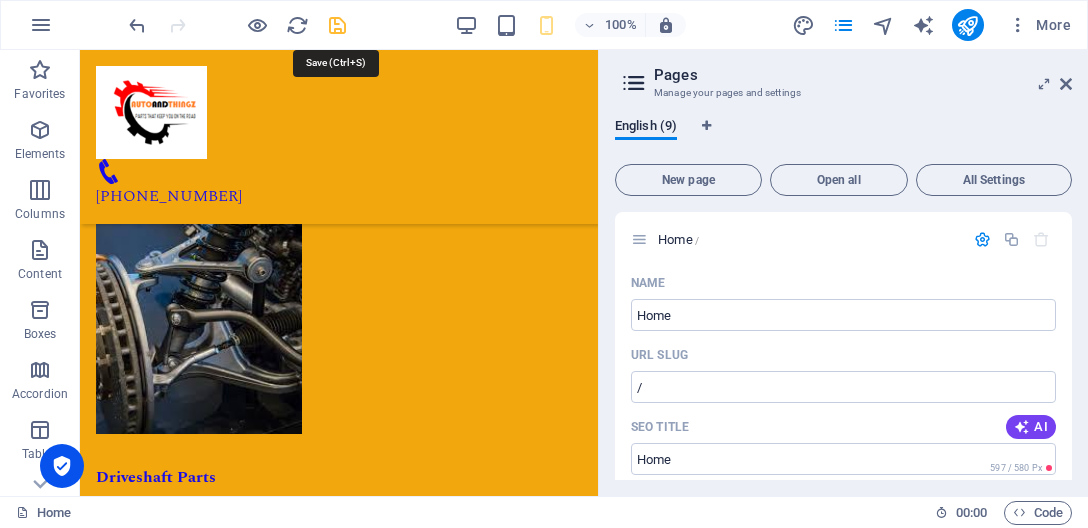 click at bounding box center [337, 25] 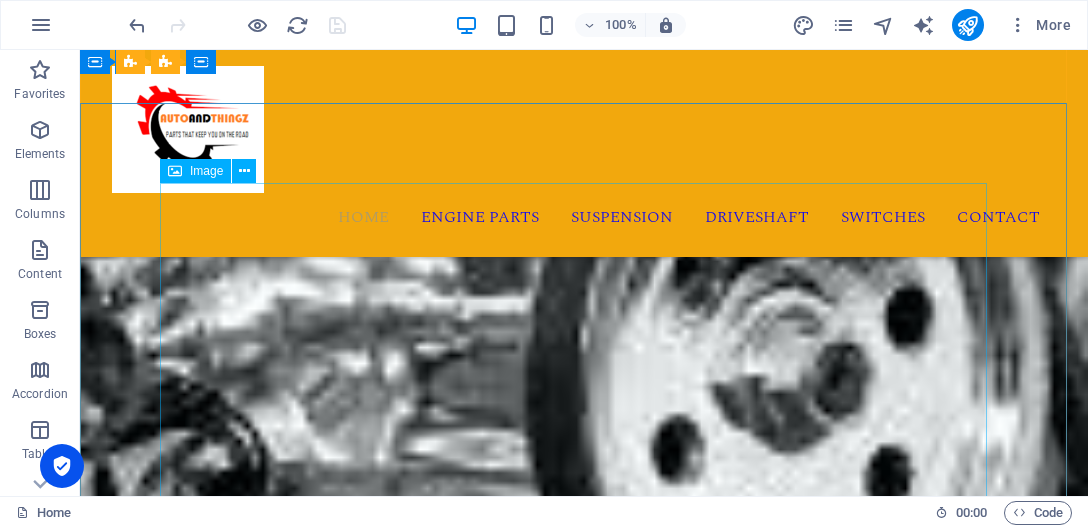 scroll, scrollTop: 0, scrollLeft: 0, axis: both 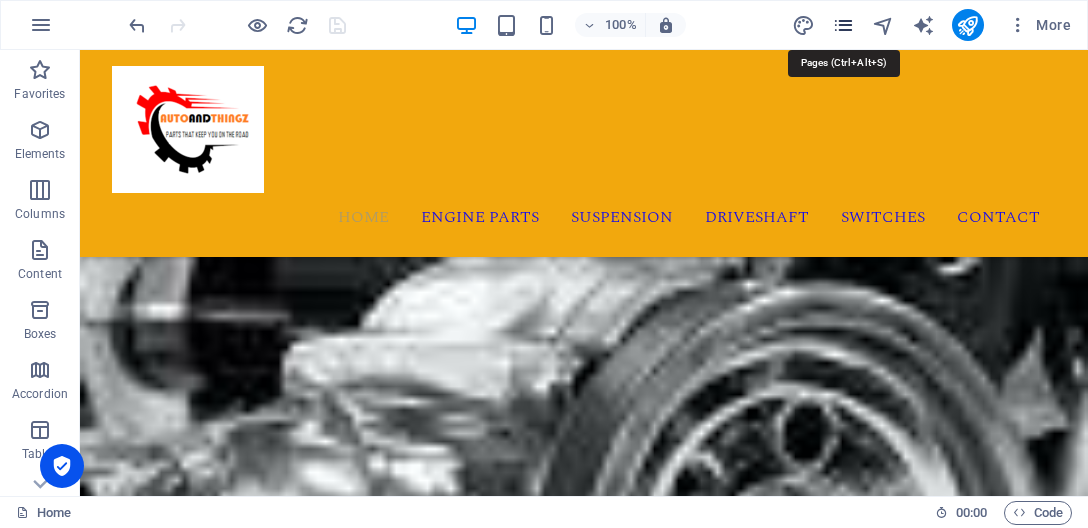 click at bounding box center [843, 25] 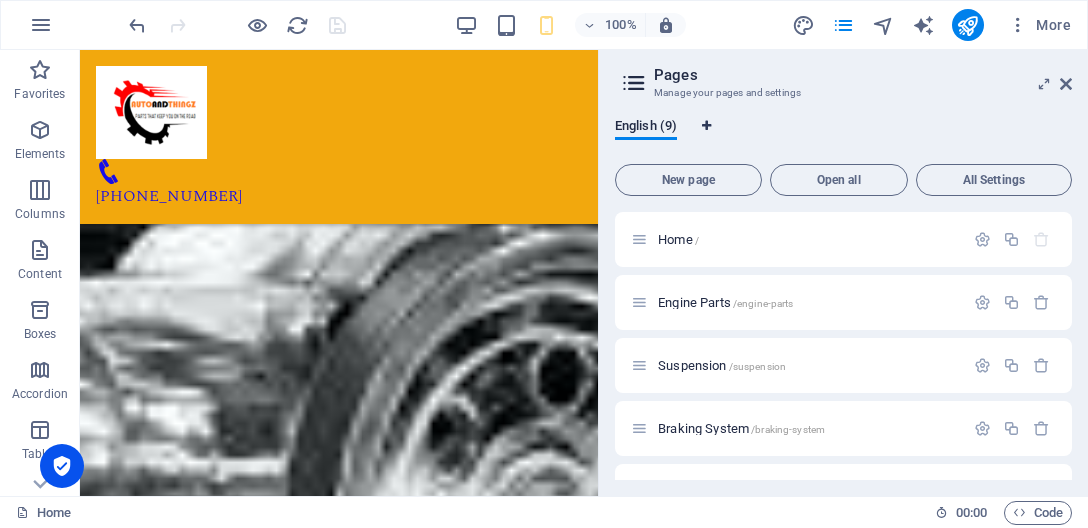 click at bounding box center [706, 126] 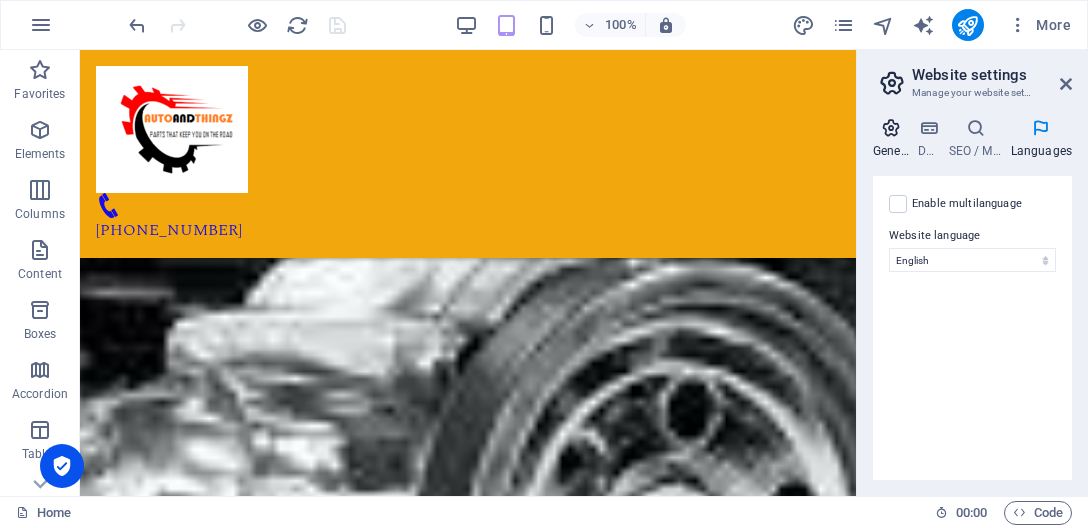 click on "General" at bounding box center (895, 139) 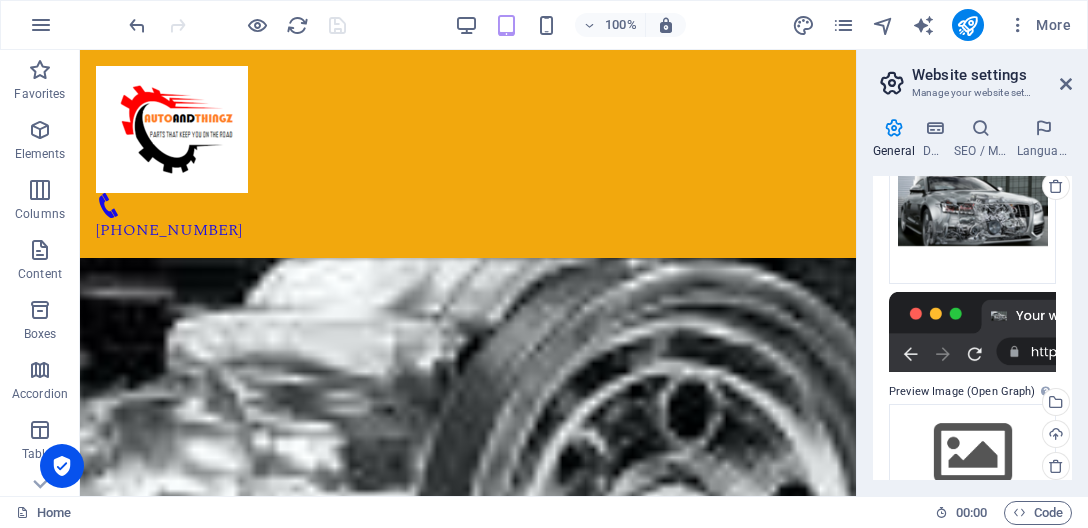 scroll, scrollTop: 316, scrollLeft: 0, axis: vertical 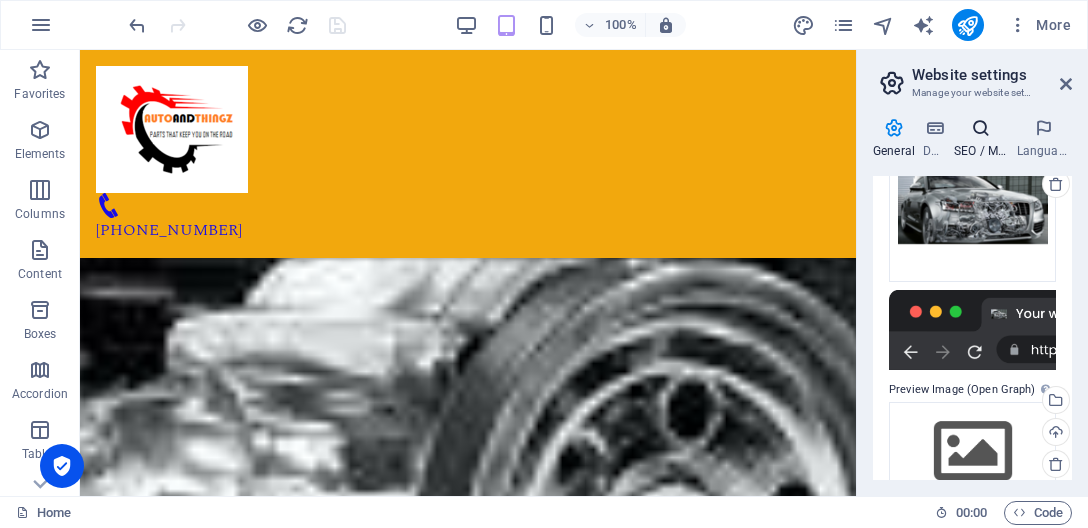 click on "SEO / Meta" at bounding box center [985, 139] 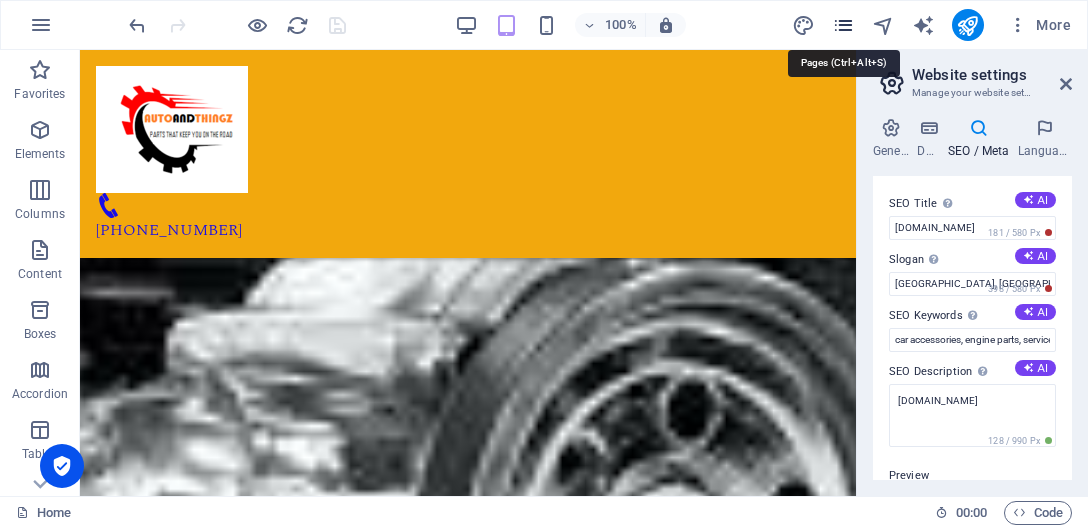 click at bounding box center [843, 25] 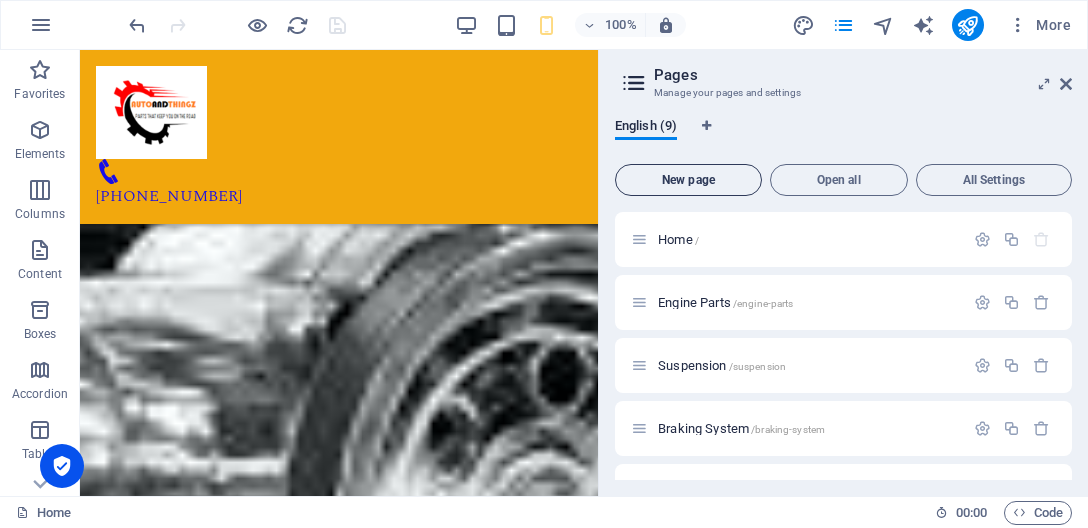 click on "New page" at bounding box center (688, 180) 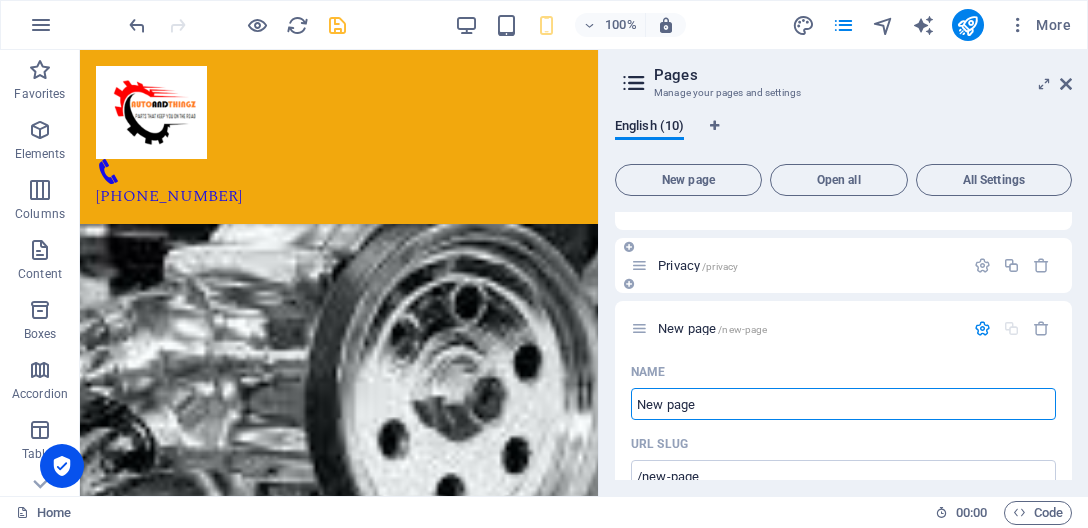 scroll, scrollTop: 510, scrollLeft: 0, axis: vertical 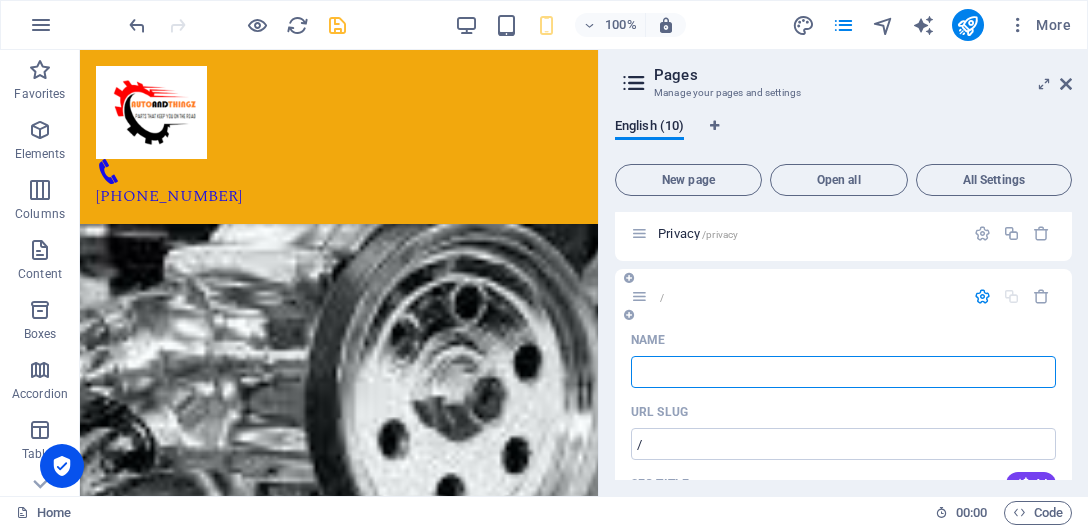 type 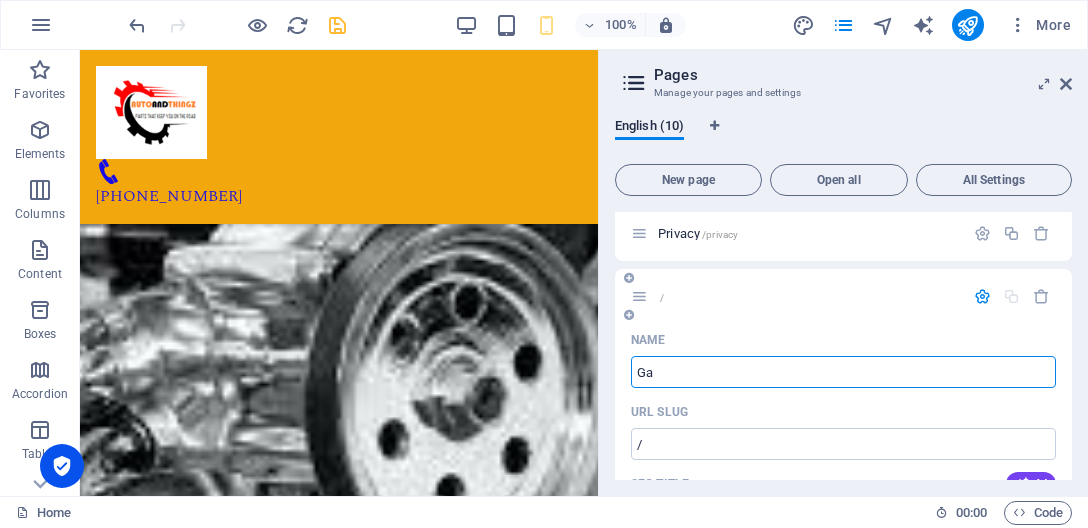 type on "Gas" 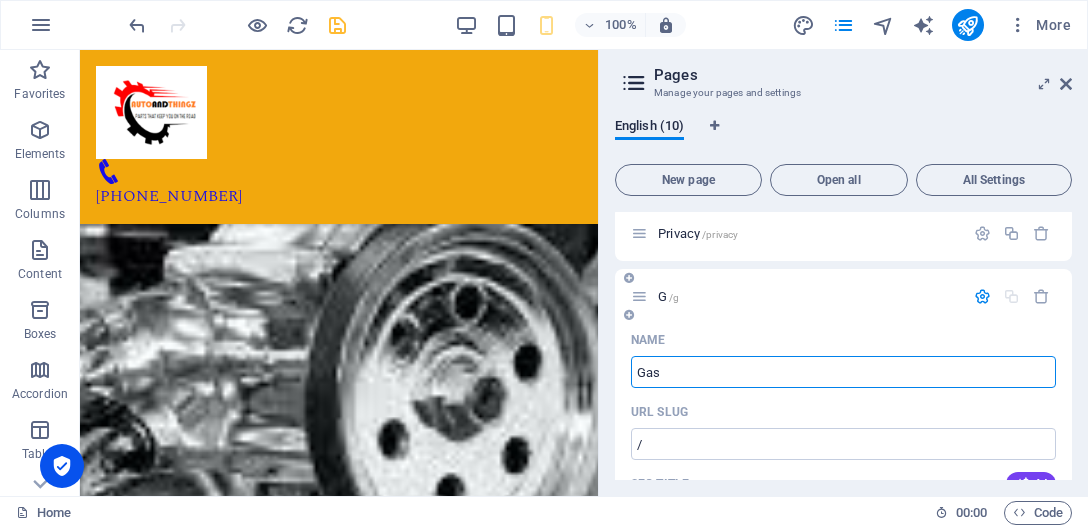 type on "/g" 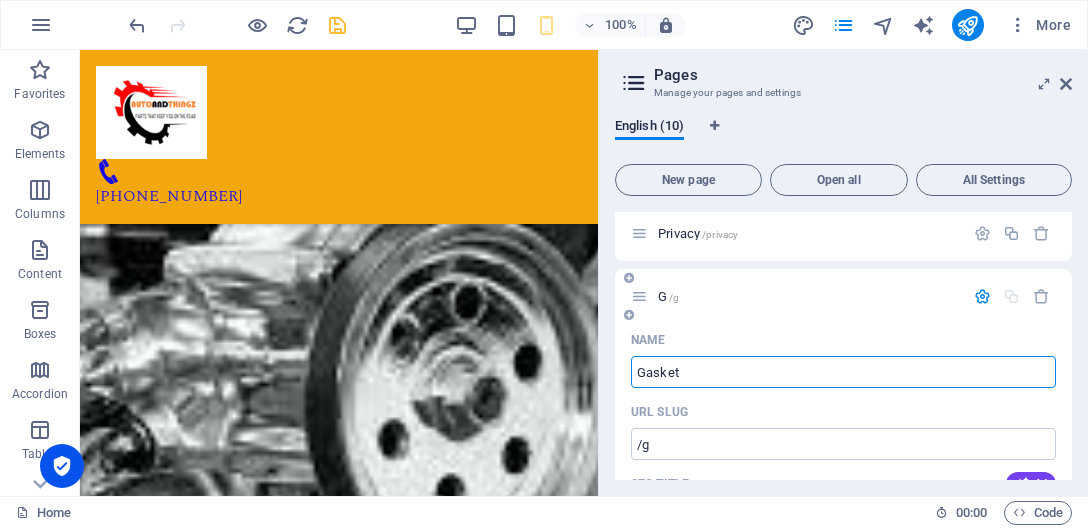 type on "Gasket" 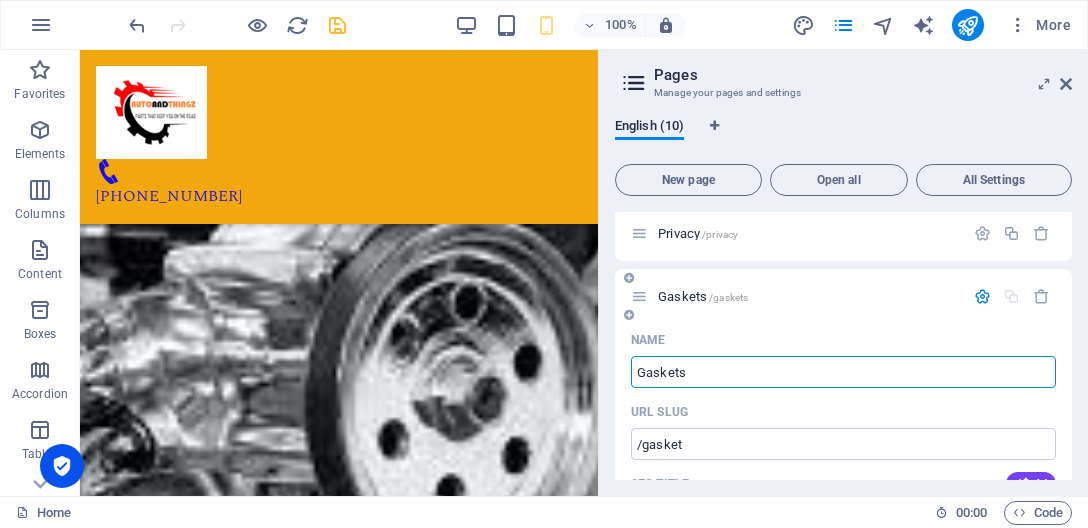 type on "Gaskets" 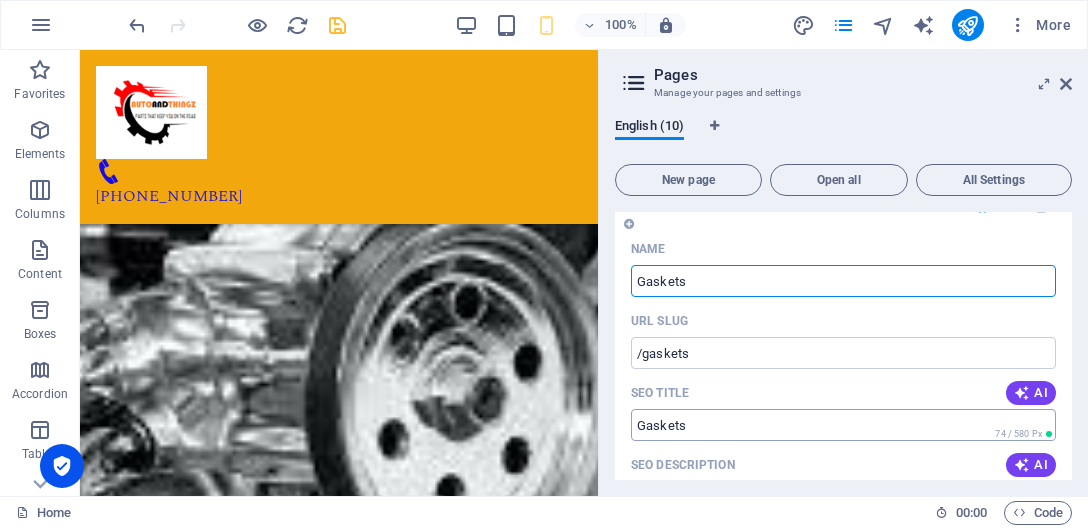 scroll, scrollTop: 692, scrollLeft: 0, axis: vertical 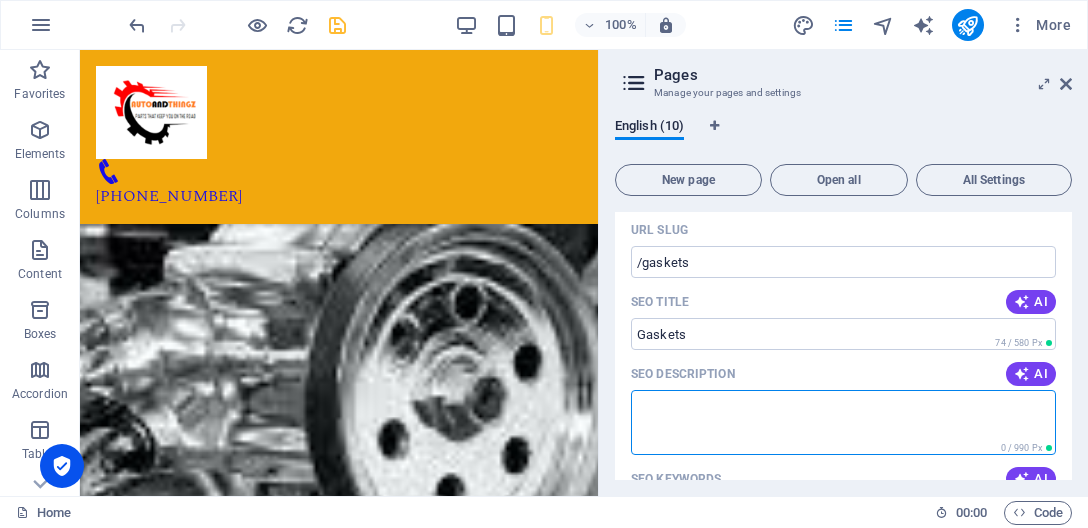 click on "SEO Description" at bounding box center [843, 422] 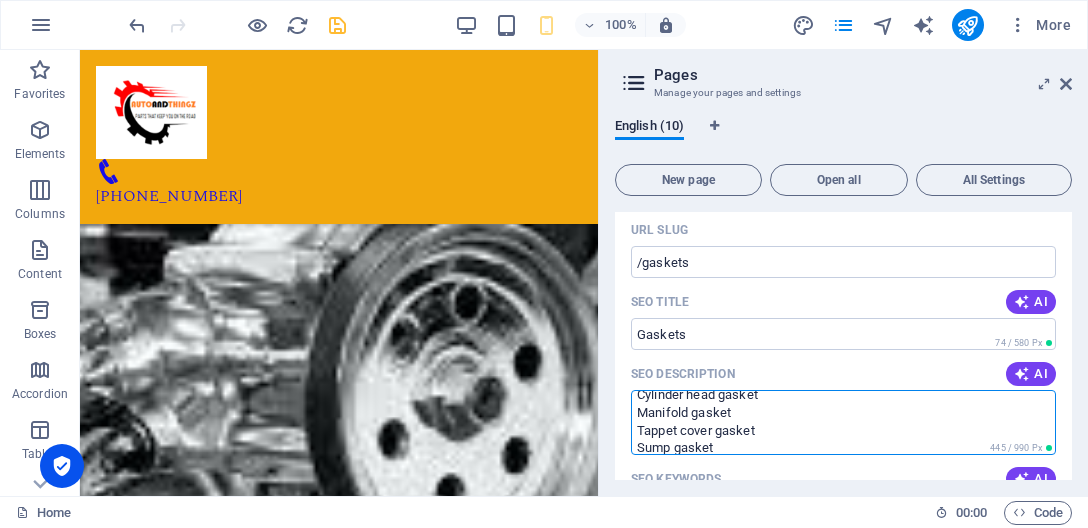 scroll, scrollTop: 10, scrollLeft: 0, axis: vertical 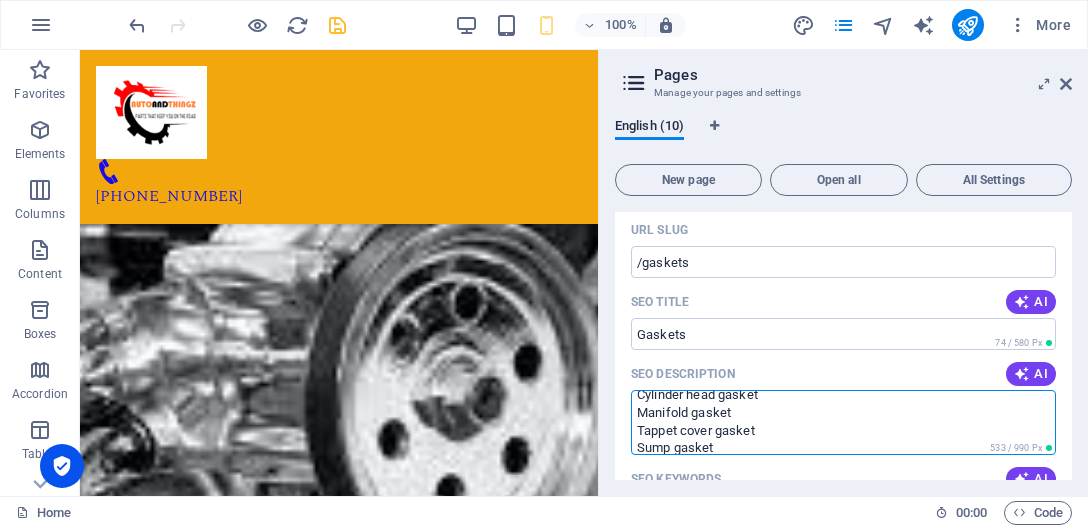 type on "Cylinder head gasket
Manifold gasket
Tappet cover gasket
Sump gasket
Full gasket kit" 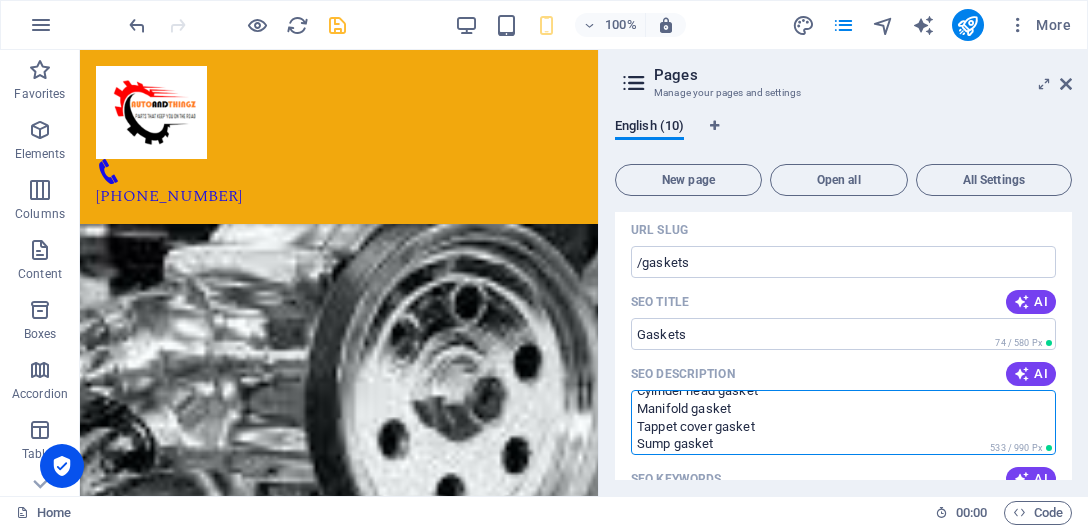 scroll, scrollTop: 15, scrollLeft: 0, axis: vertical 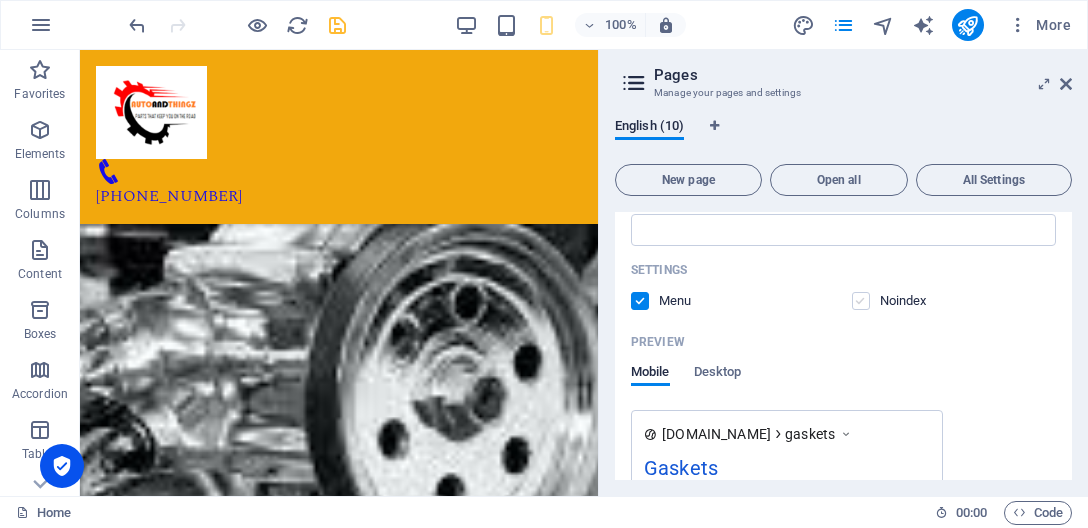 click at bounding box center [861, 301] 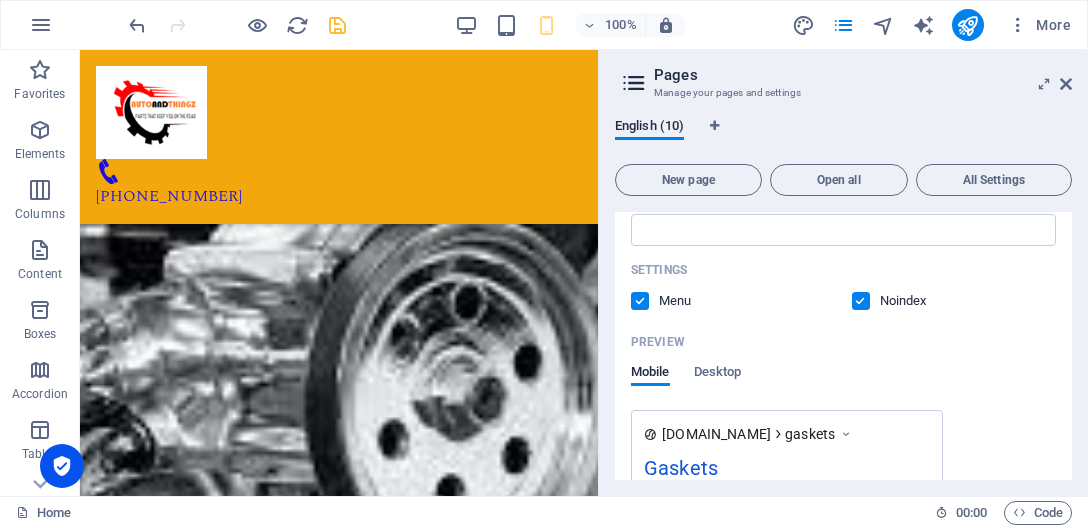 drag, startPoint x: 637, startPoint y: 328, endPoint x: 701, endPoint y: 332, distance: 64.12488 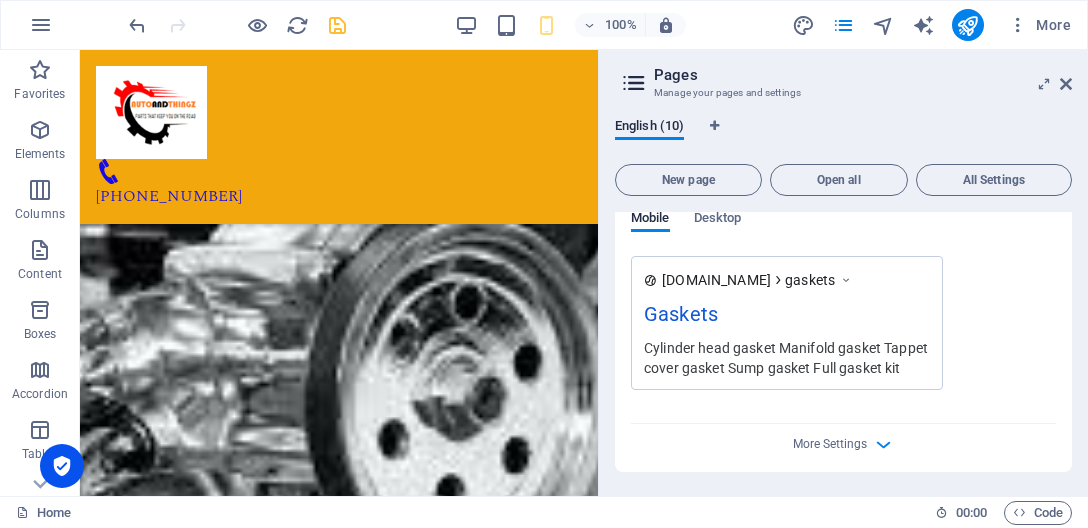 scroll, scrollTop: 1148, scrollLeft: 0, axis: vertical 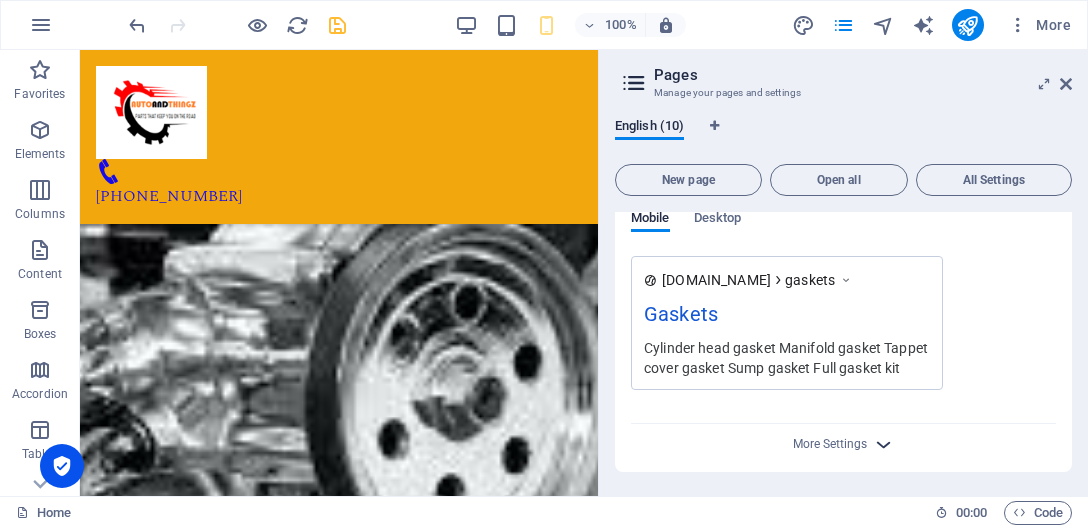click at bounding box center [883, 444] 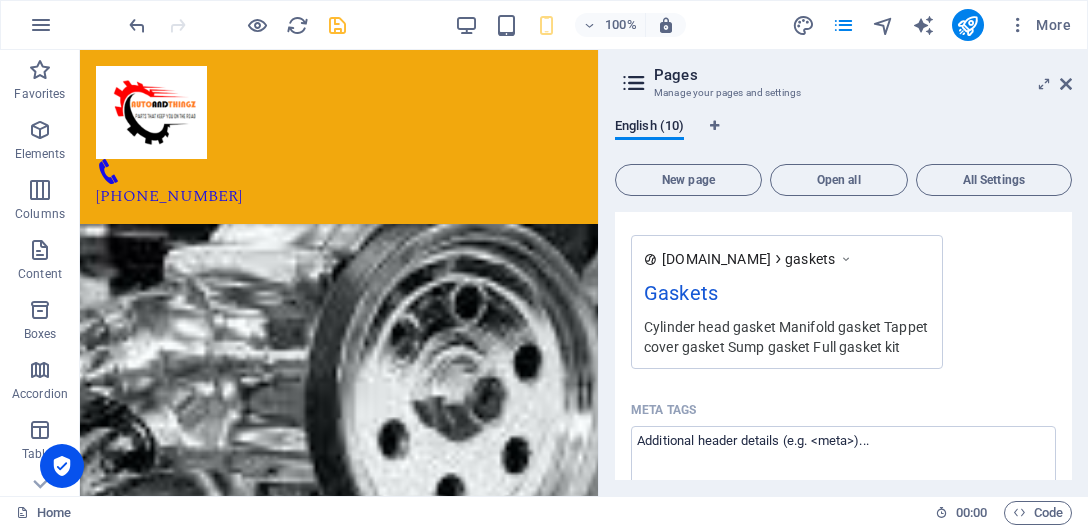 click at bounding box center (846, 259) 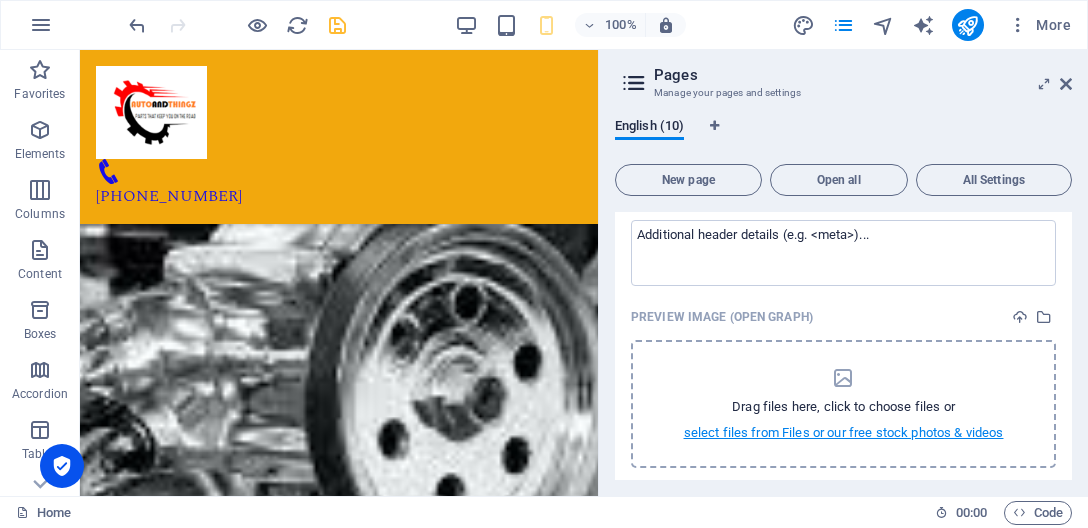 scroll, scrollTop: 1330, scrollLeft: 0, axis: vertical 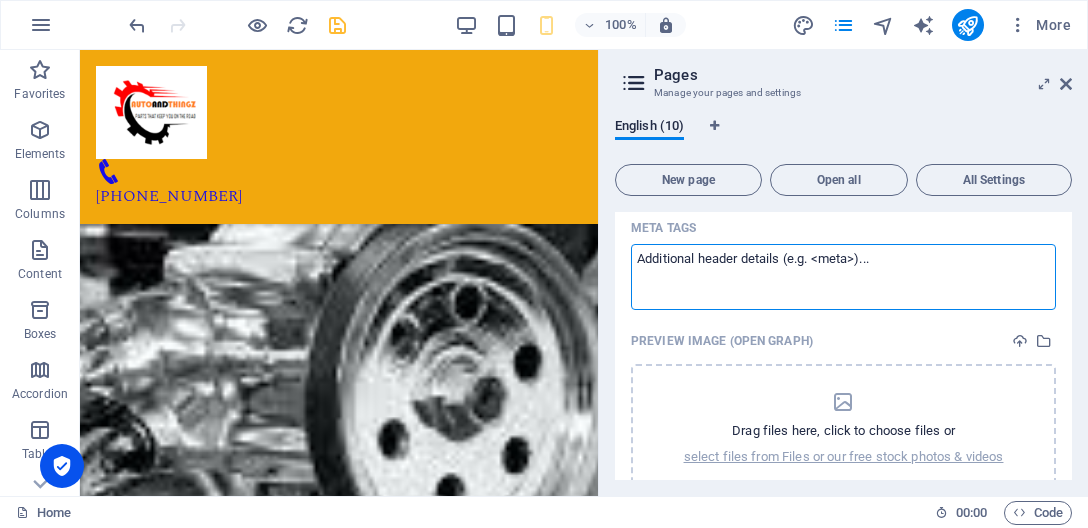 click on "Meta tags ​" at bounding box center [843, 276] 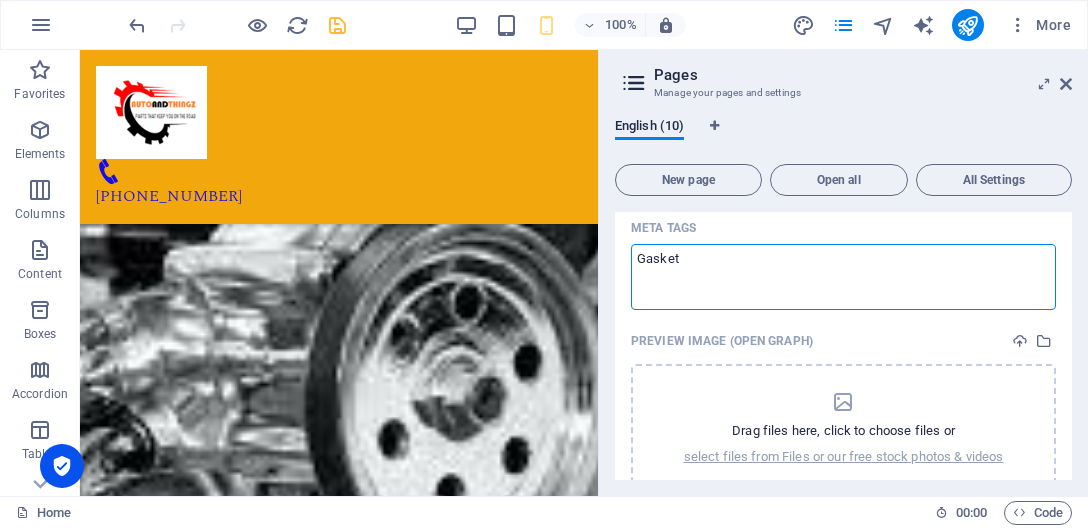 type on "Gasket" 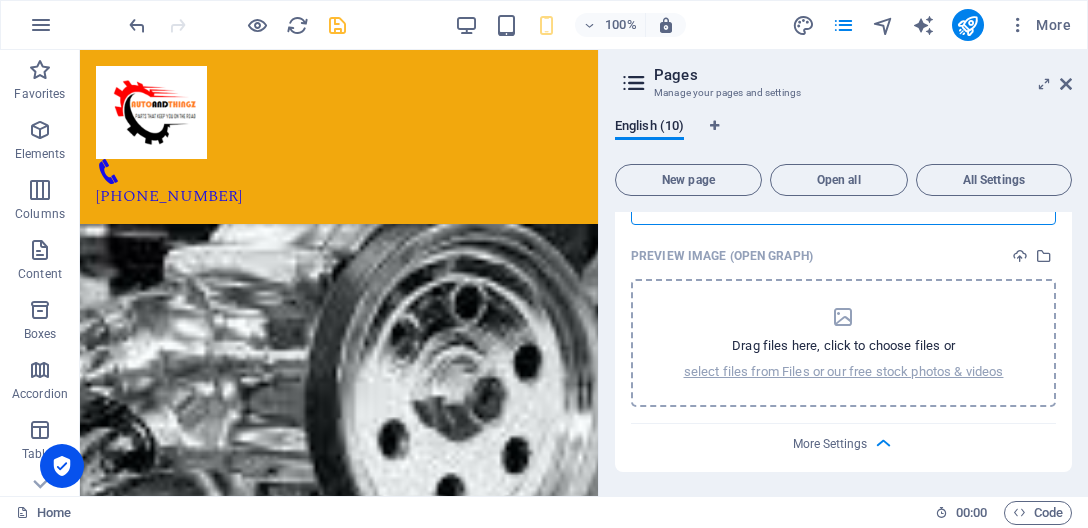 scroll, scrollTop: 1455, scrollLeft: 0, axis: vertical 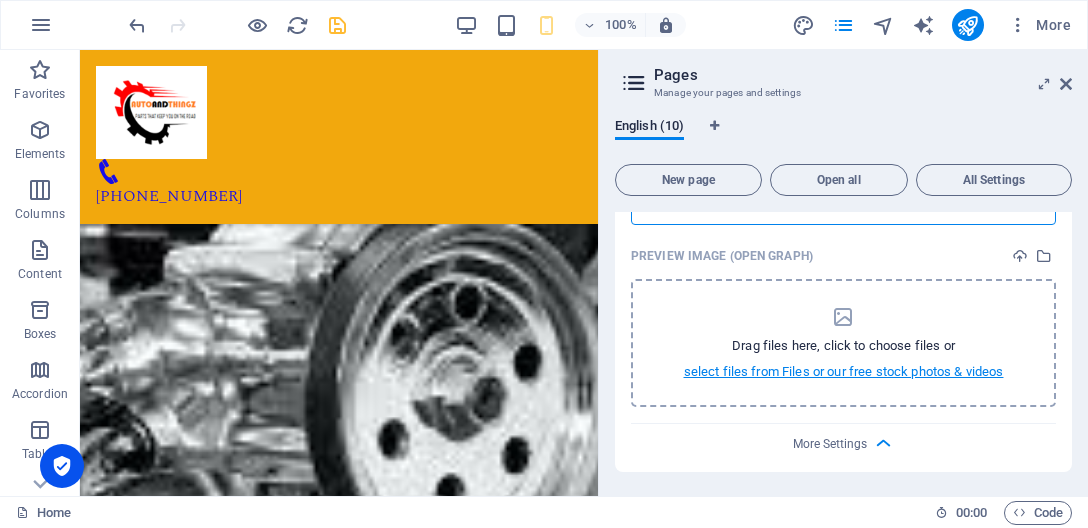 click on "[DOMAIN_NAME] Home Favorites Elements Columns Content Boxes Accordion Tables Features Images Slider Header Footer Forms Marketing Collections
H1   Banner   Container   Container   2 columns   Container   Menu Bar   H2   Spacer   Text   Menu   Image   Spacer   Button   Container   Container   H3   Preset   Container   Container   Image   Container   Placeholder   Preset   Preset   Text   Image   Spacer   Text   Spacer   Container   Preset   Container   Button   Container   Preset   Preset   Container   Image   Spacer   Image   Image   Spacer   Text   Image   Image   Container   H3   Container   Spacer   Button   Spacer   Button   Text   Container   Email   Contact Form   Form   Container   Button   Spacer   Spacer   Text   Spacer   Image   Container   2 columns   Container   Image 100% More Home 00 : 00 Code Pages Manage your pages and settings English (10) New page Open all All Settings Home / Suspension" at bounding box center [544, 264] 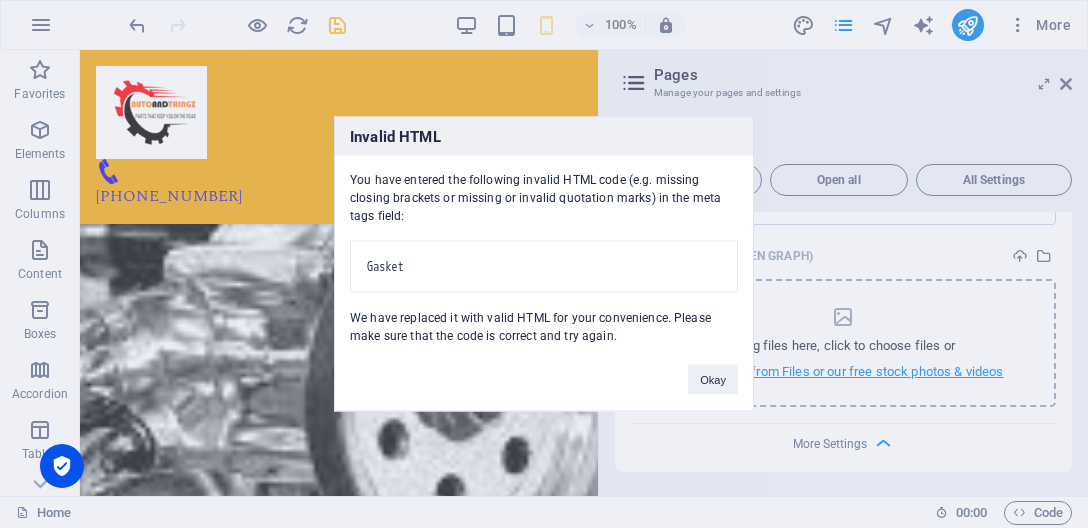 type 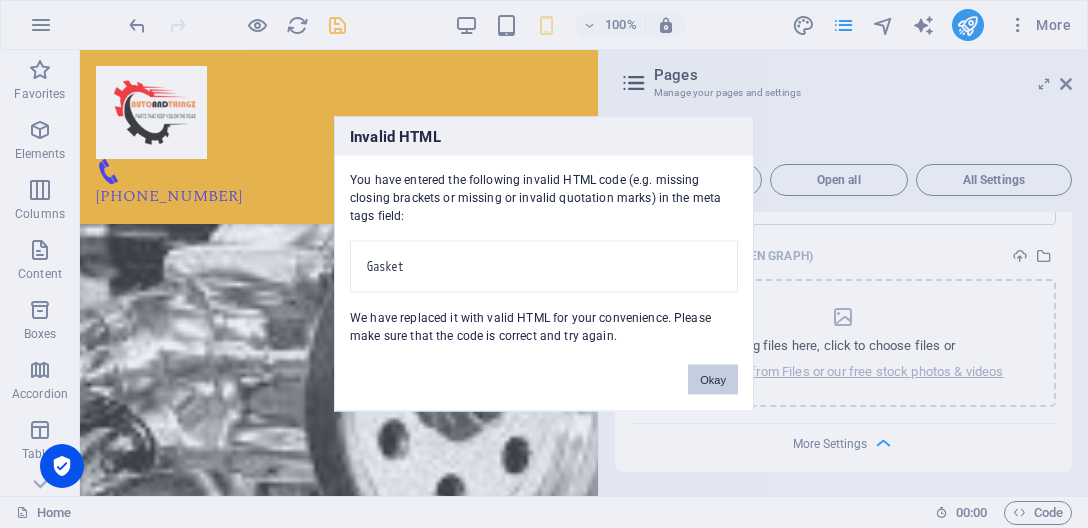 click on "Okay" at bounding box center [713, 380] 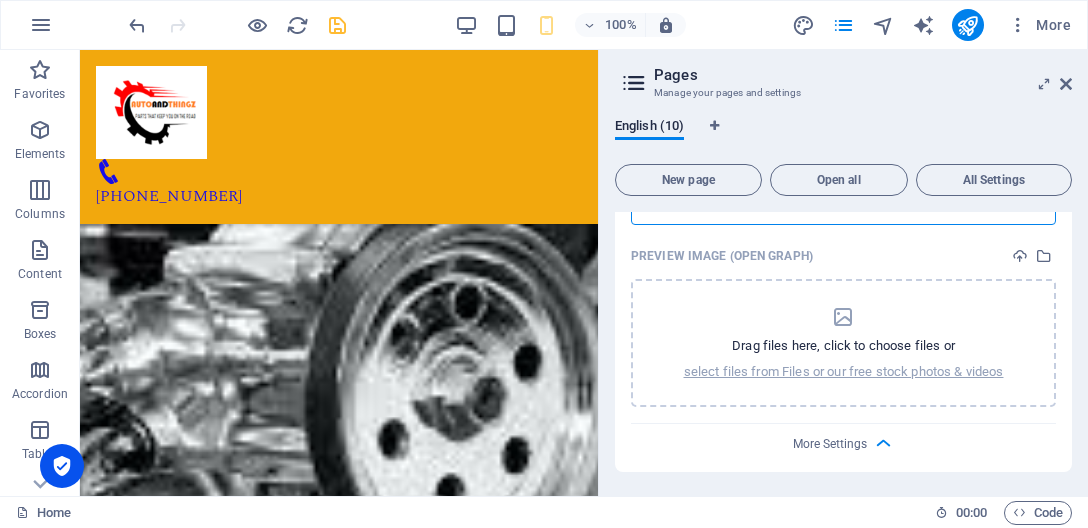scroll, scrollTop: 1382, scrollLeft: 0, axis: vertical 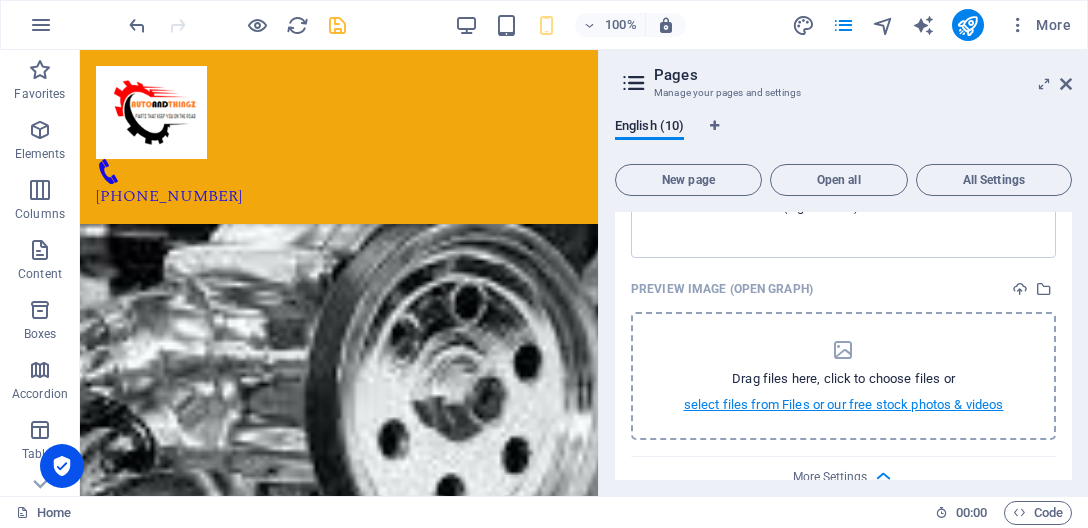 click on "select files from Files or our free stock photos & videos" at bounding box center (844, 405) 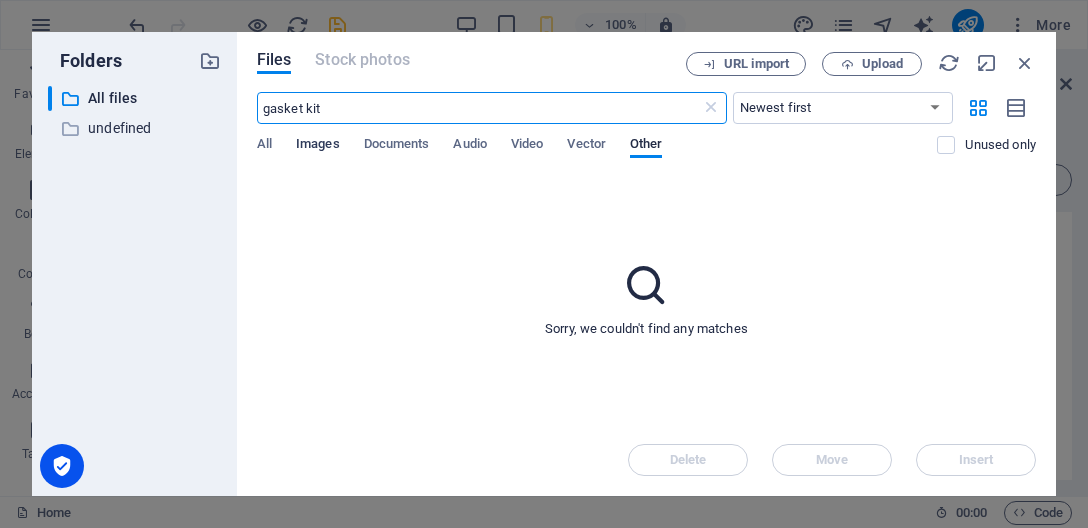 type on "gasket kit" 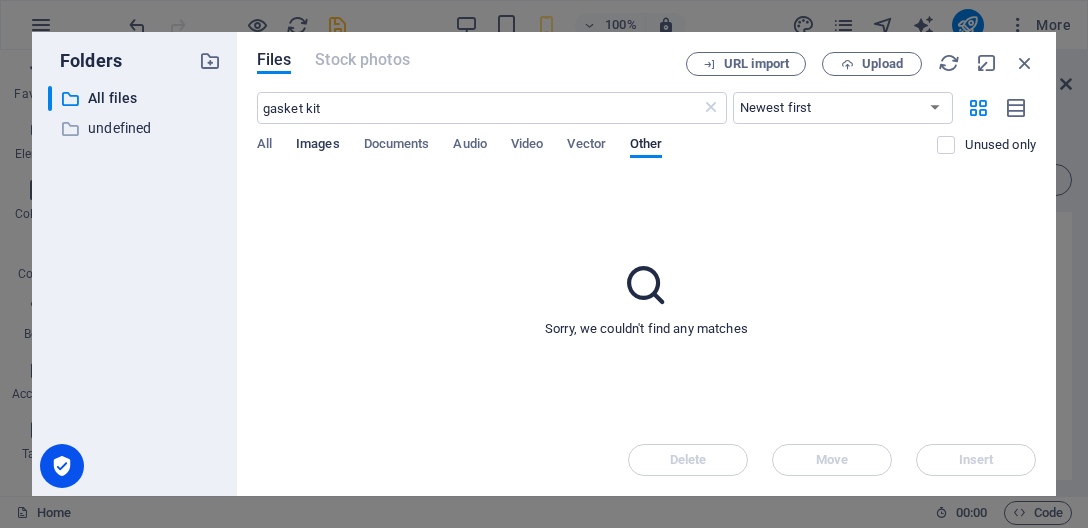 click on "Images" at bounding box center [318, 146] 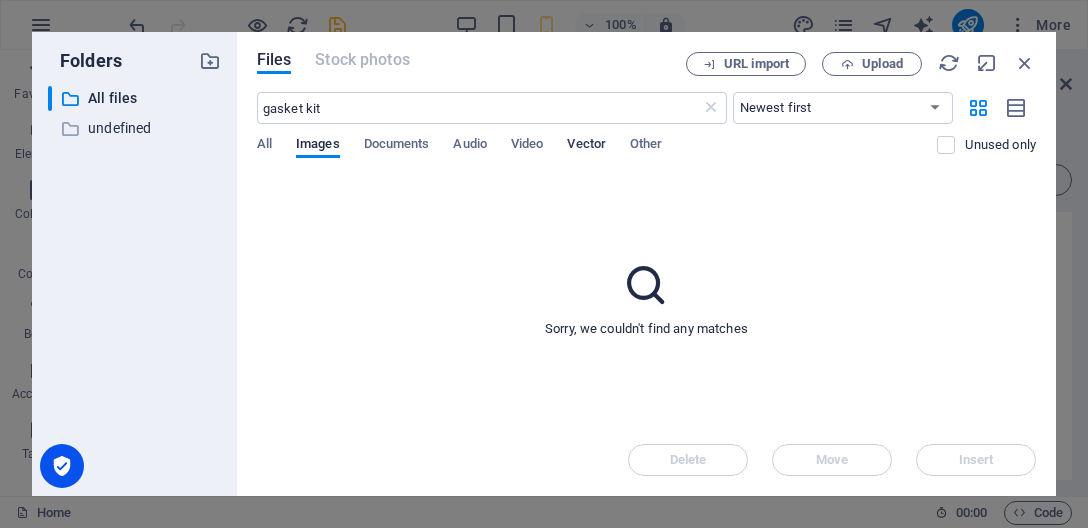 click on "Vector" at bounding box center (586, 146) 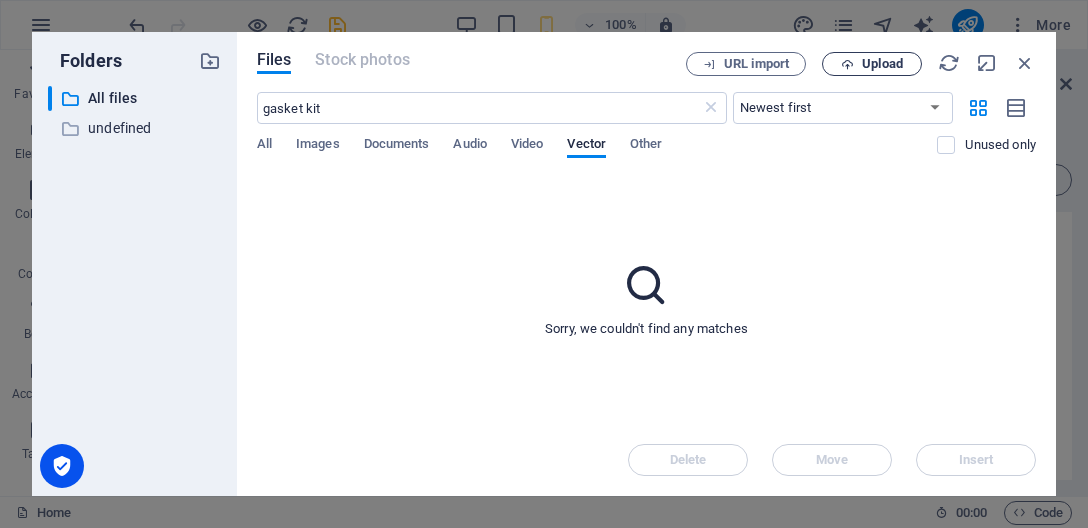 click at bounding box center [847, 64] 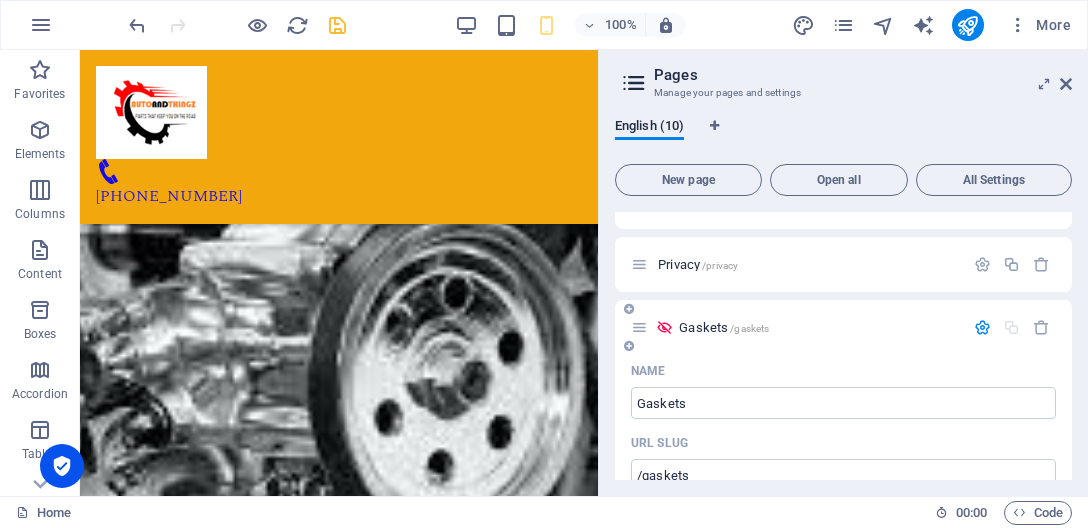 scroll, scrollTop: 456, scrollLeft: 0, axis: vertical 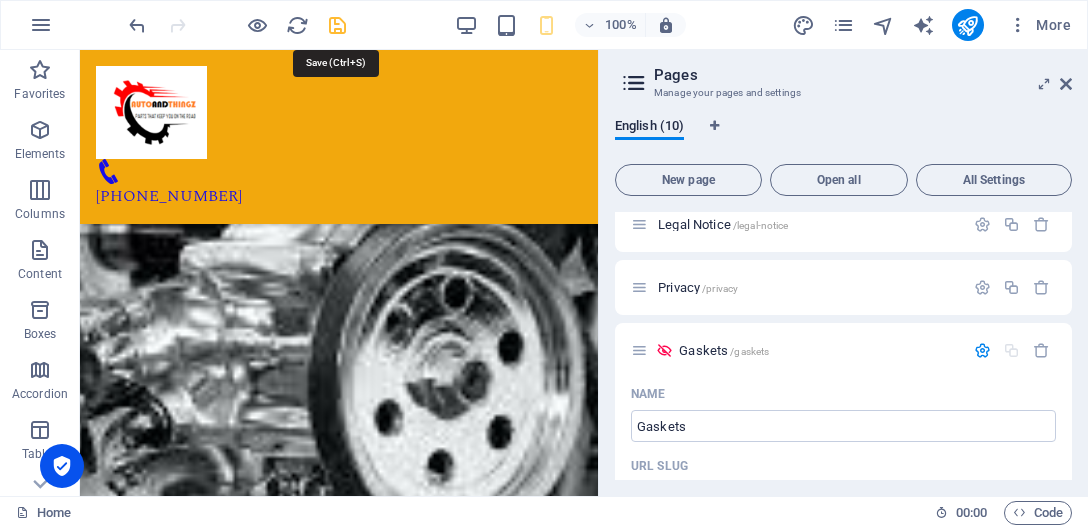 click at bounding box center (337, 25) 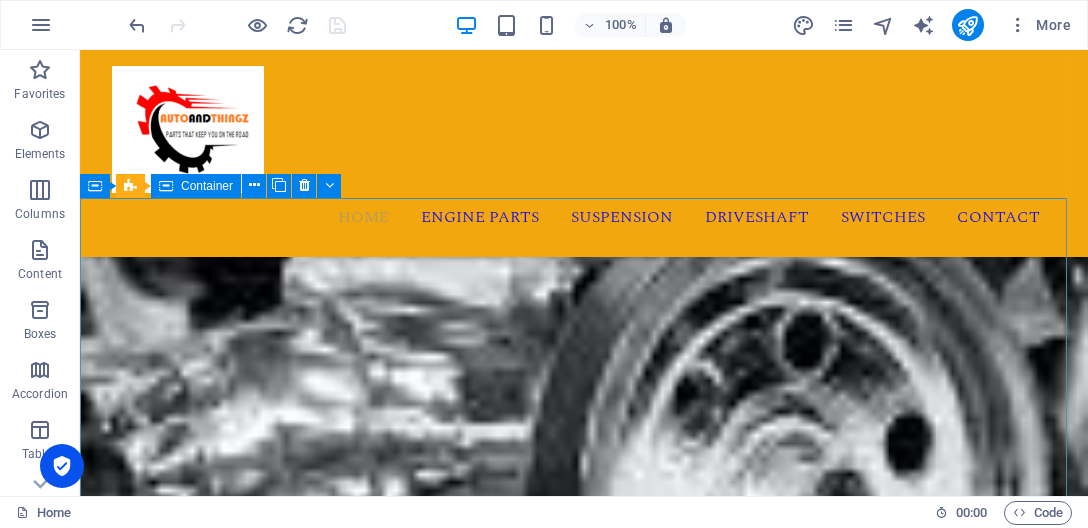 scroll, scrollTop: 105, scrollLeft: 0, axis: vertical 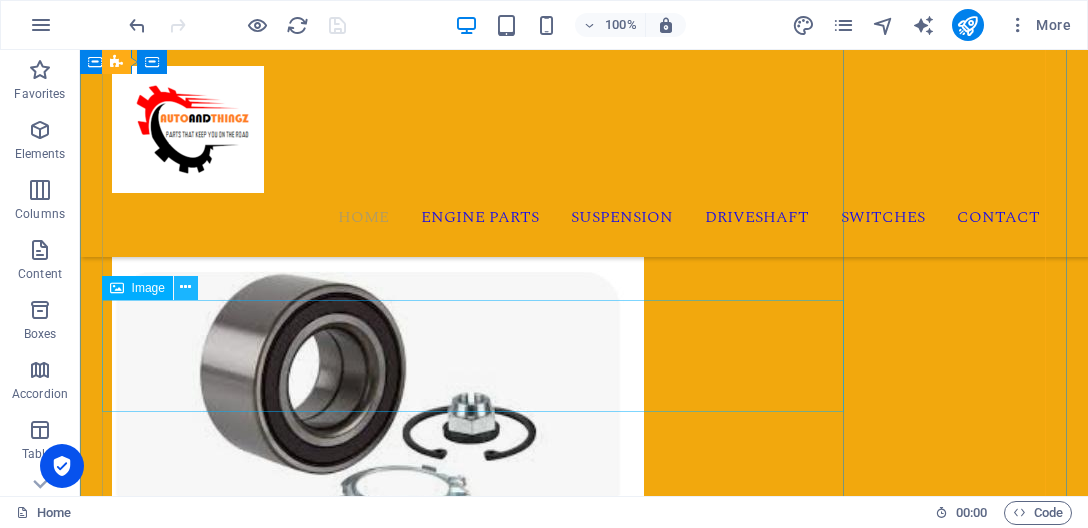 click at bounding box center (186, 288) 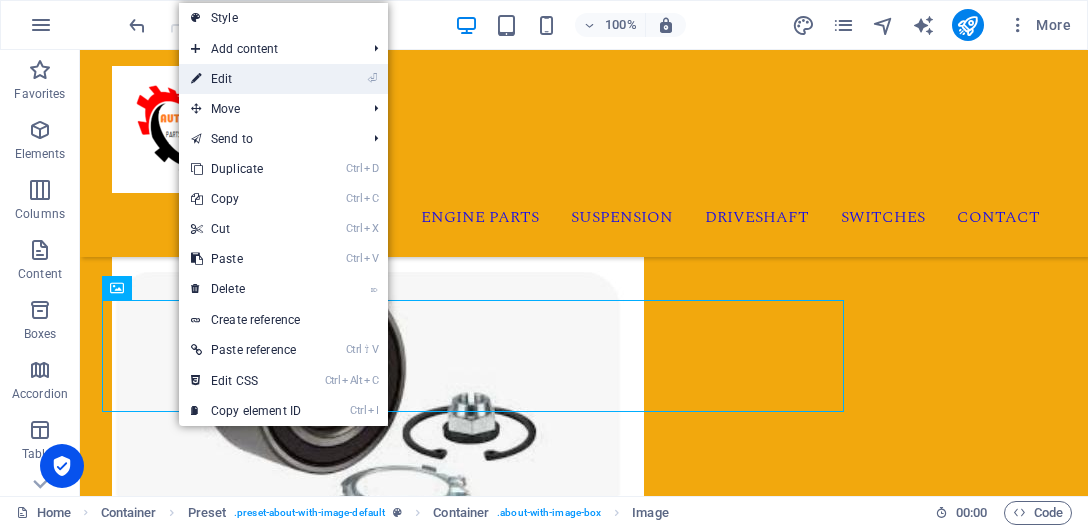 click on "⏎  Edit" at bounding box center [246, 79] 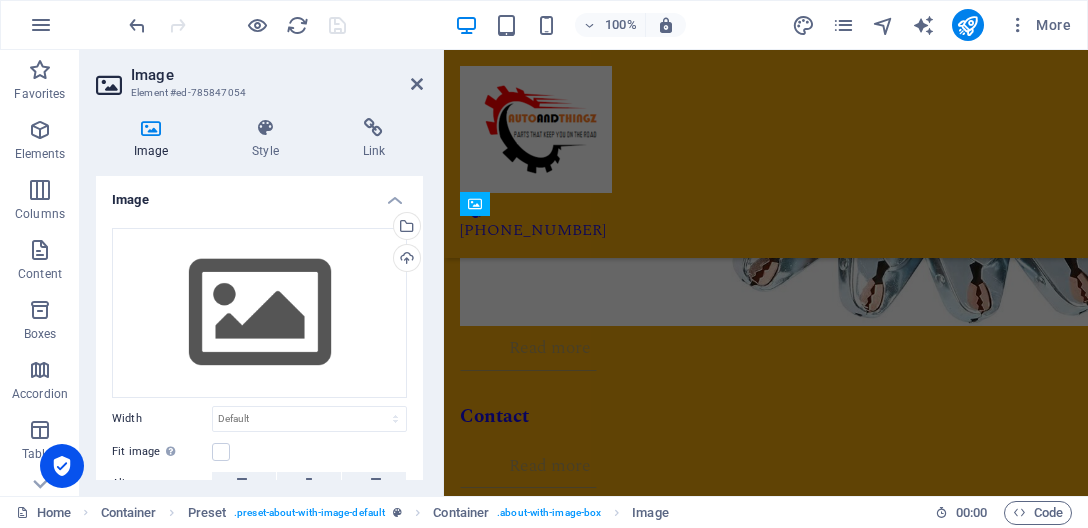 scroll, scrollTop: 3708, scrollLeft: 0, axis: vertical 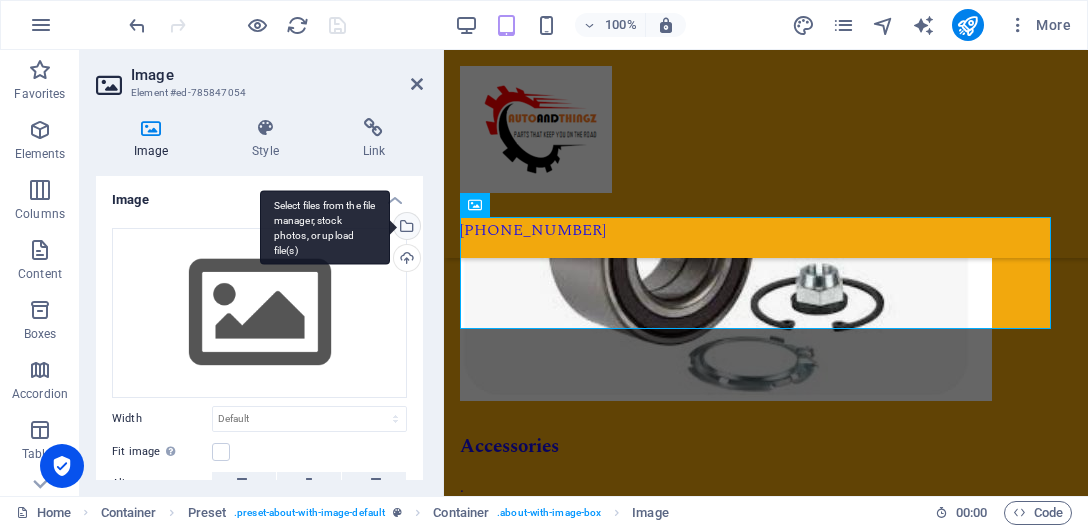 click on "Select files from the file manager, stock photos, or upload file(s)" at bounding box center [405, 228] 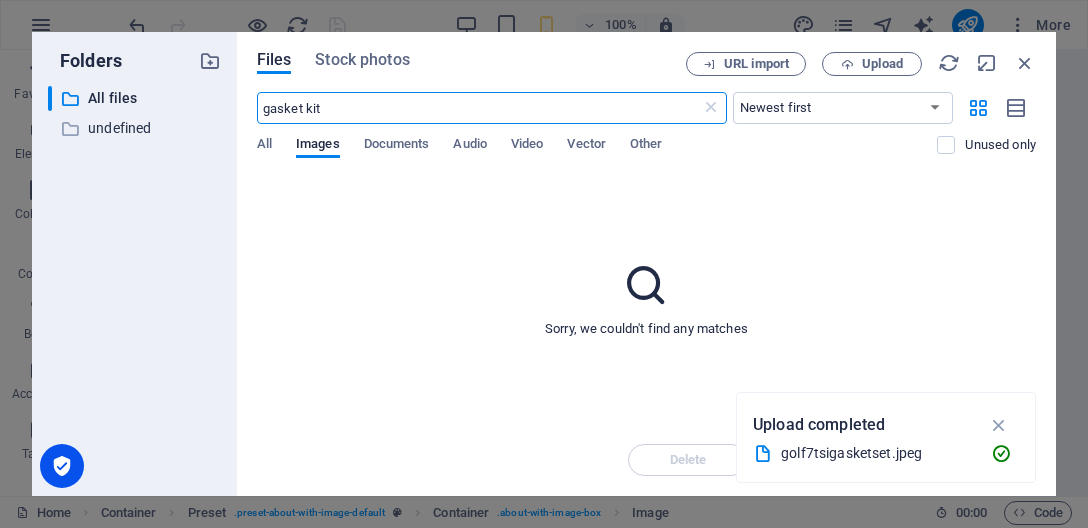 scroll, scrollTop: 4253, scrollLeft: 0, axis: vertical 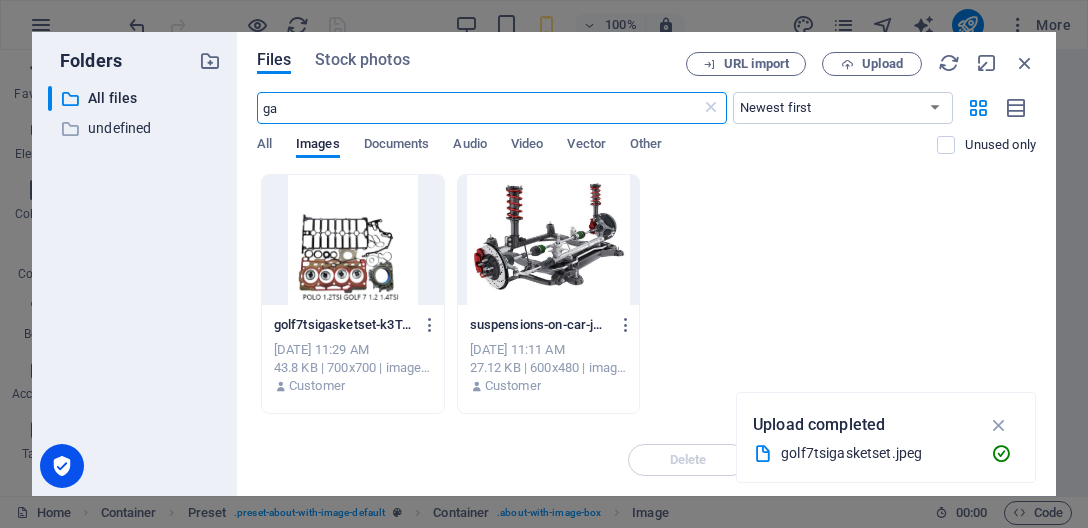type on "g" 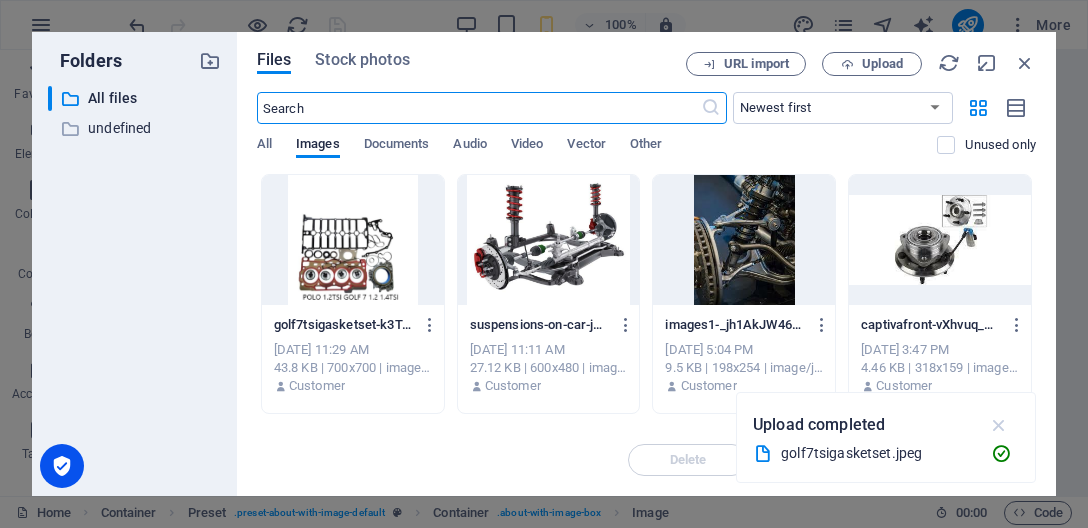 type 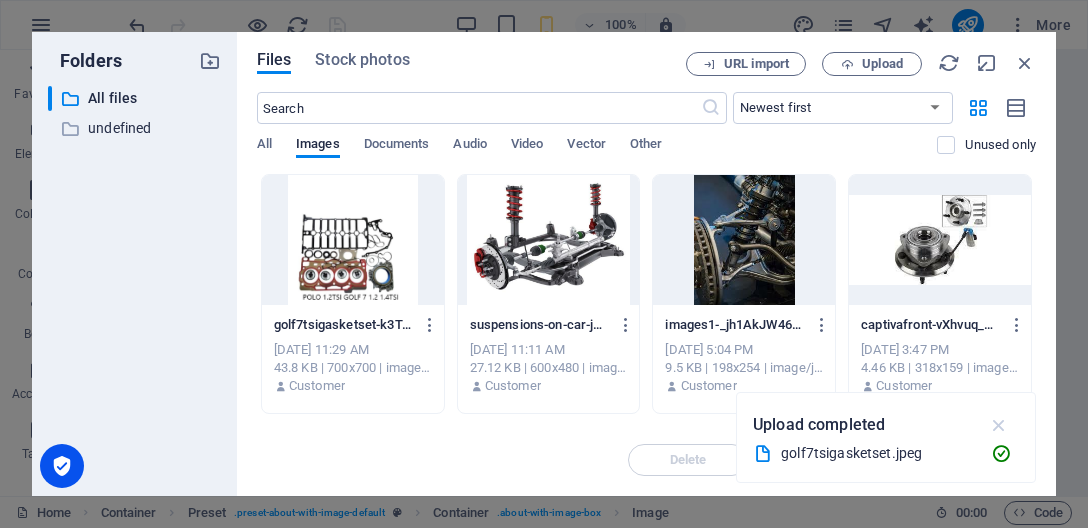 click at bounding box center (999, 425) 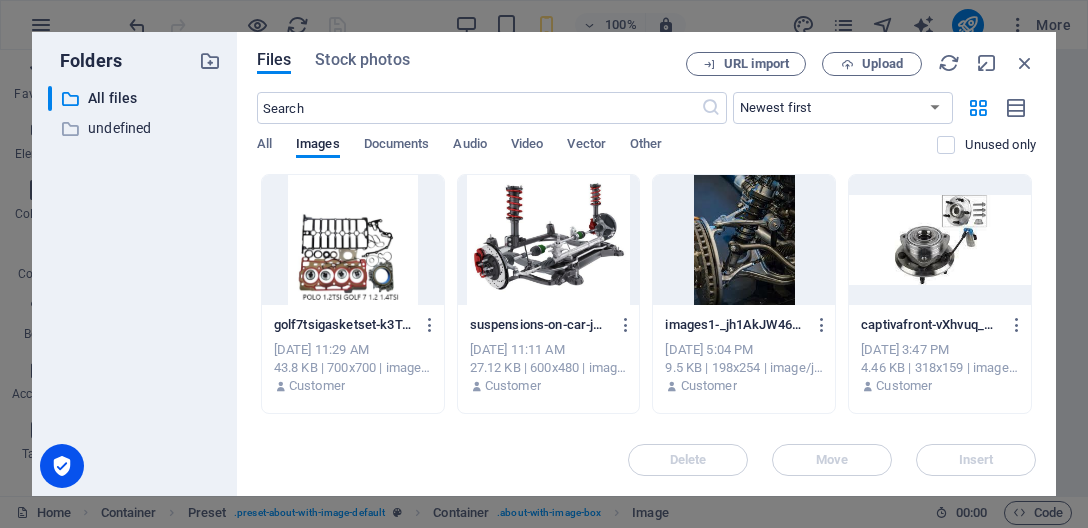 click at bounding box center (353, 240) 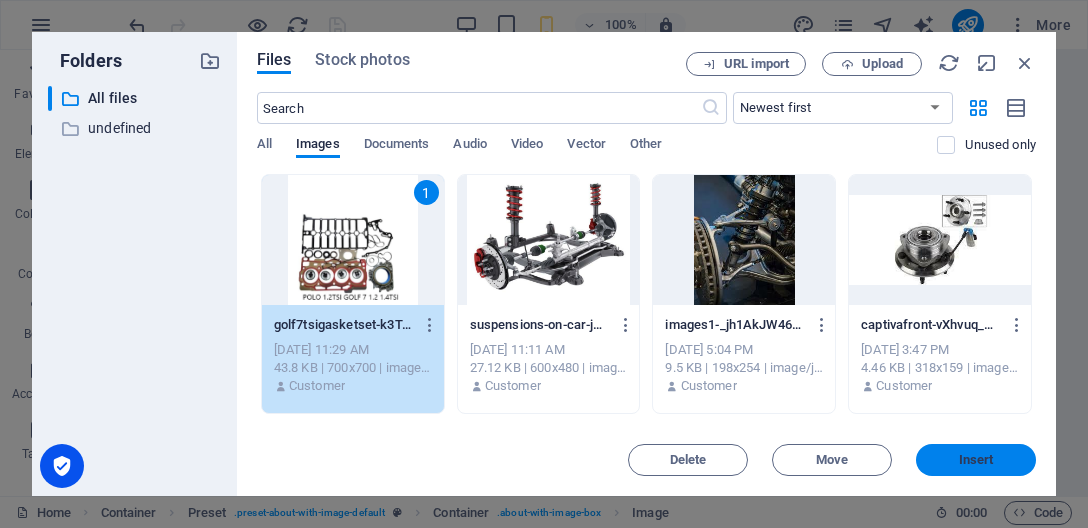 click on "Insert" at bounding box center [976, 460] 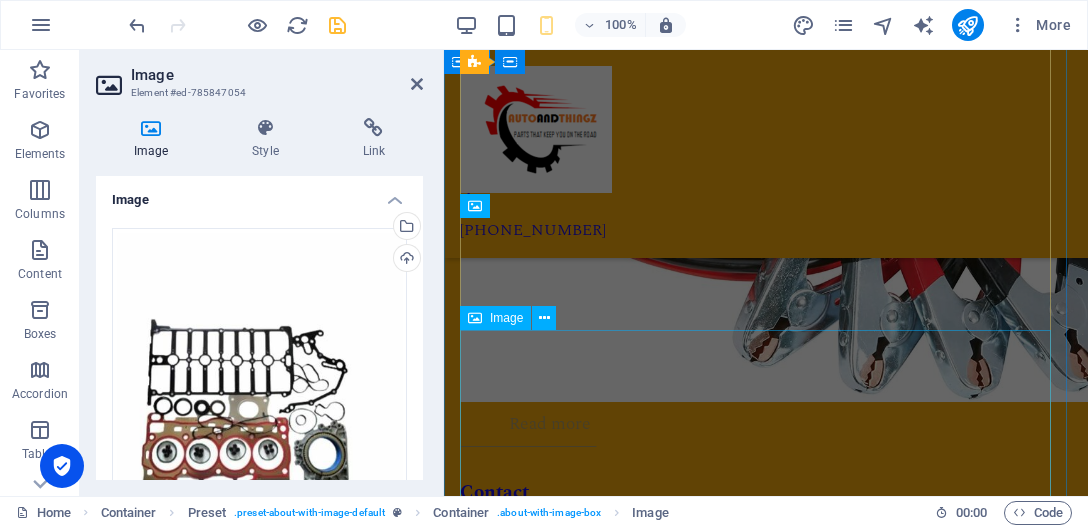 scroll, scrollTop: 3549, scrollLeft: 0, axis: vertical 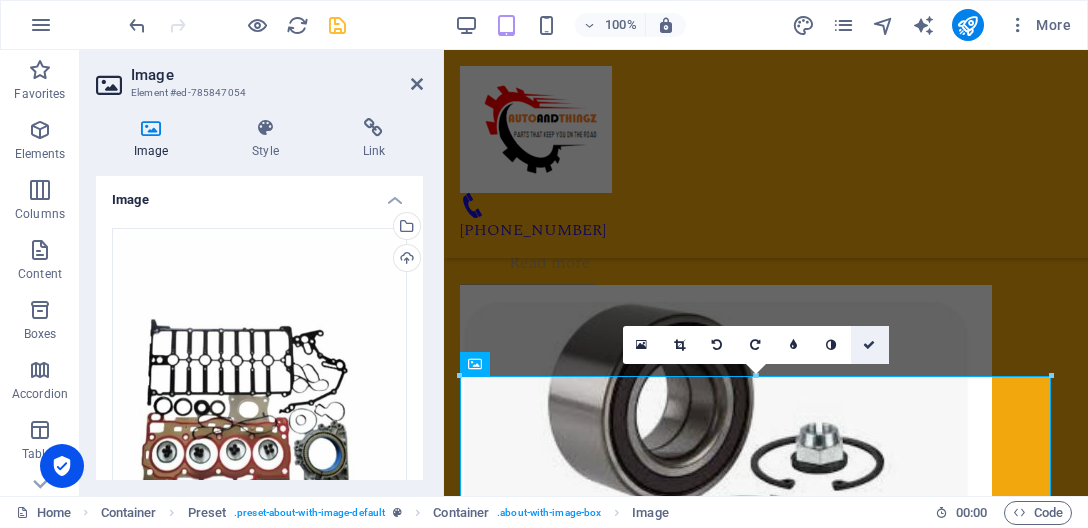 click at bounding box center (869, 345) 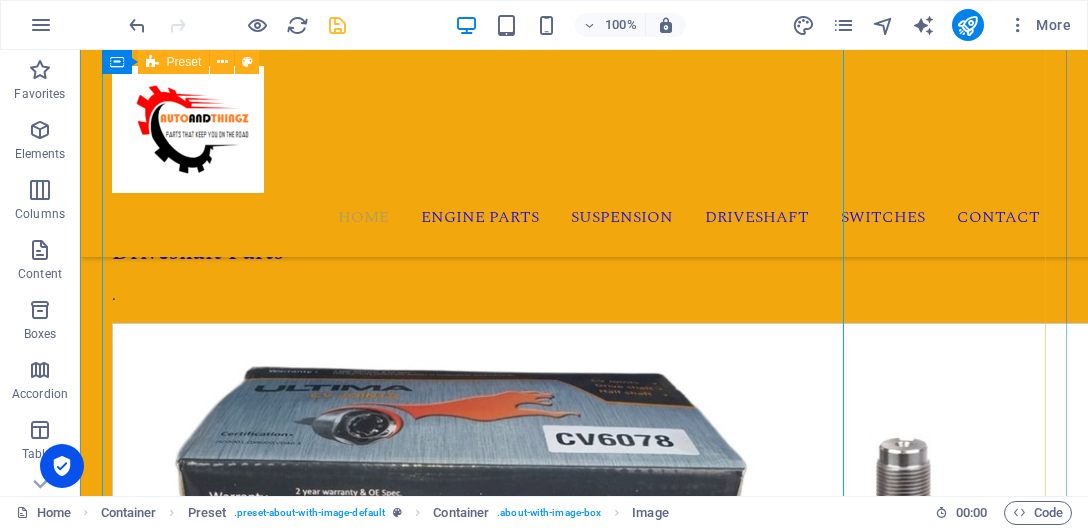 scroll, scrollTop: 4760, scrollLeft: 0, axis: vertical 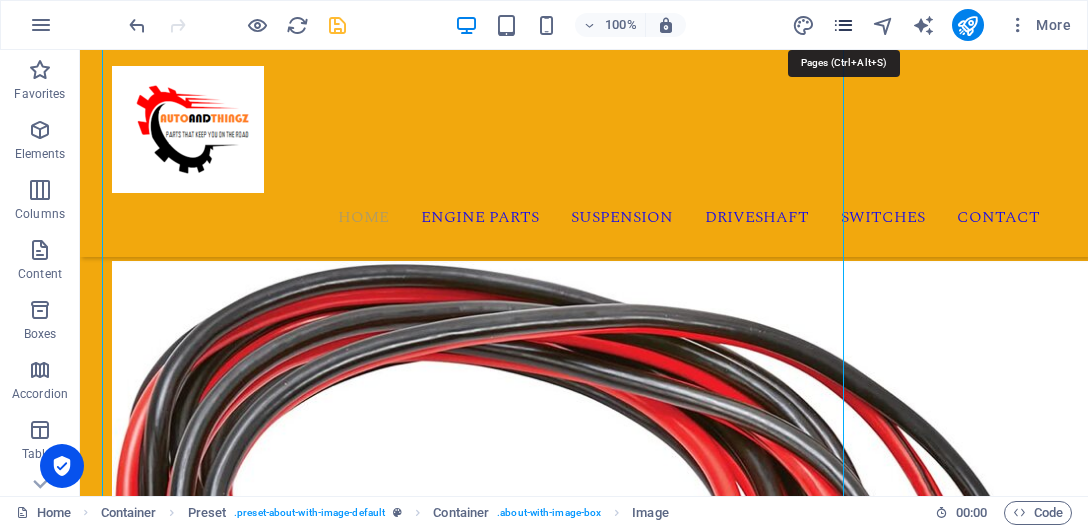 click at bounding box center (843, 25) 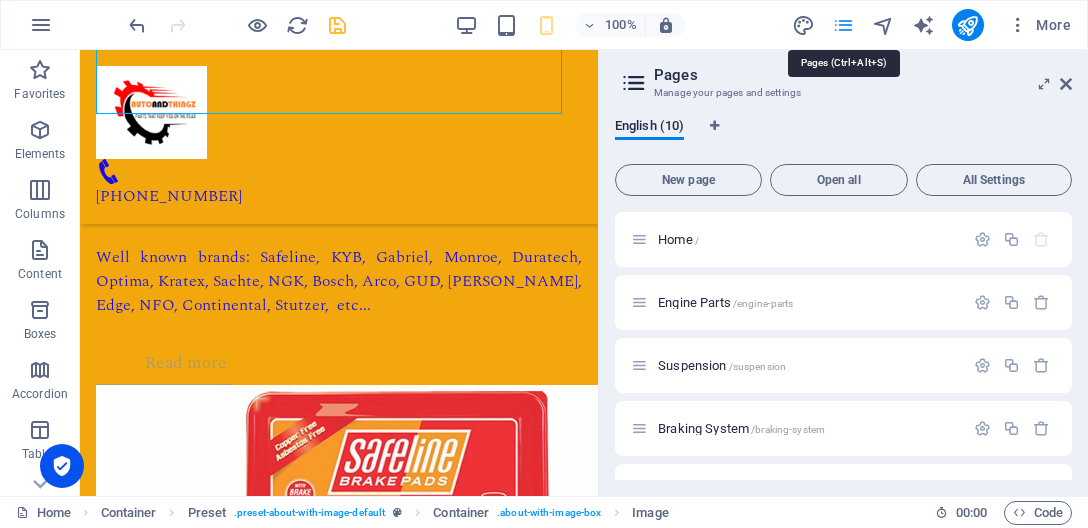 scroll, scrollTop: 4703, scrollLeft: 0, axis: vertical 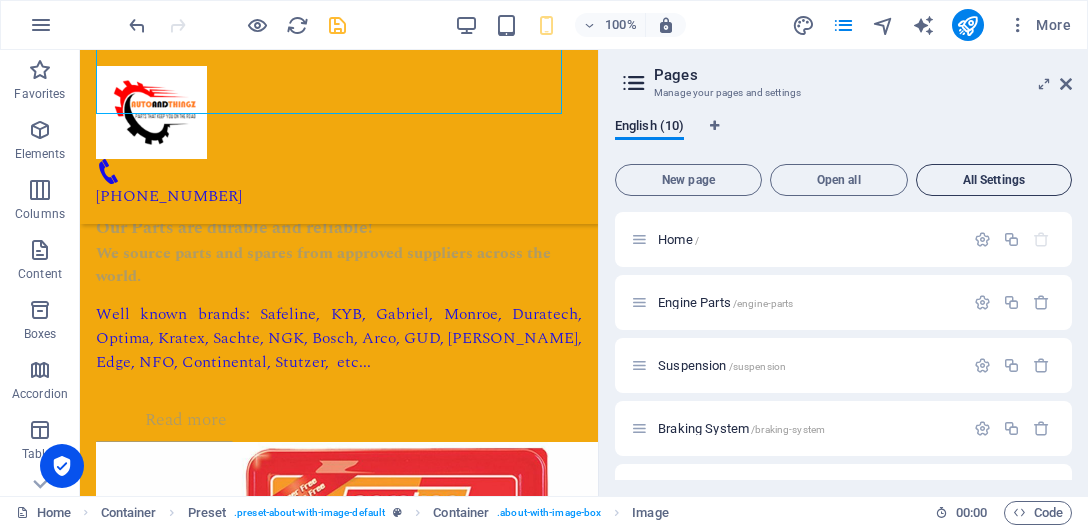 click on "All Settings" at bounding box center (994, 180) 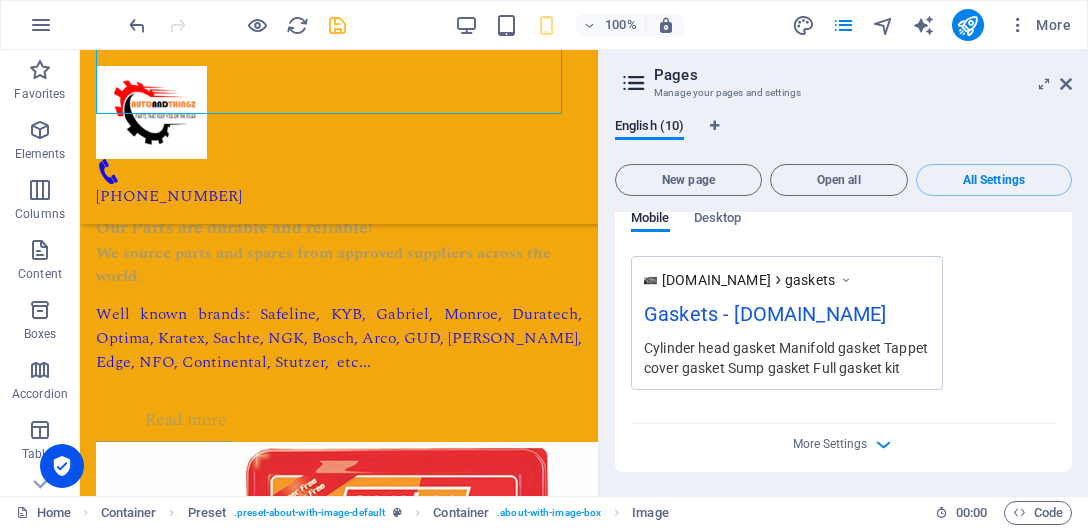 scroll, scrollTop: 8377, scrollLeft: 0, axis: vertical 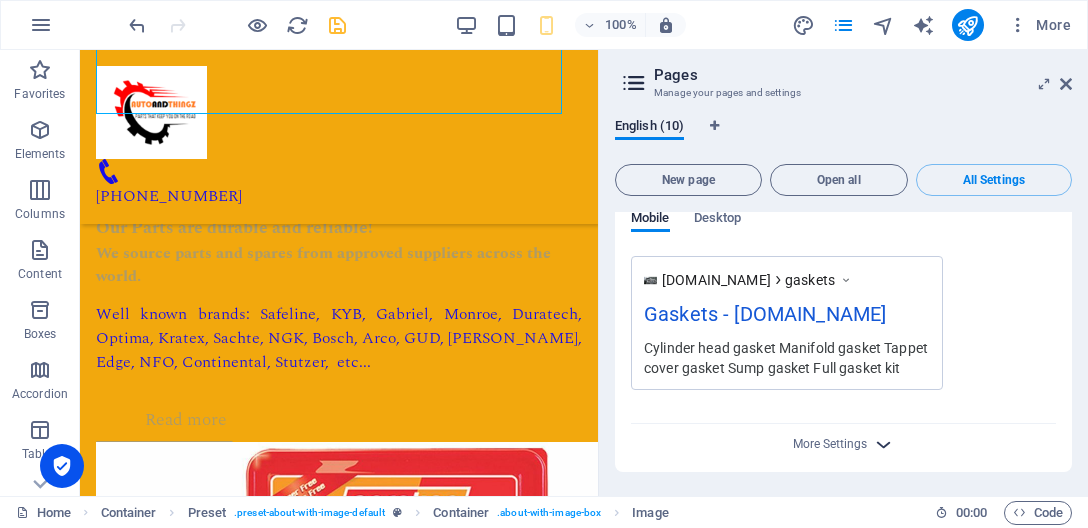 click at bounding box center [883, 444] 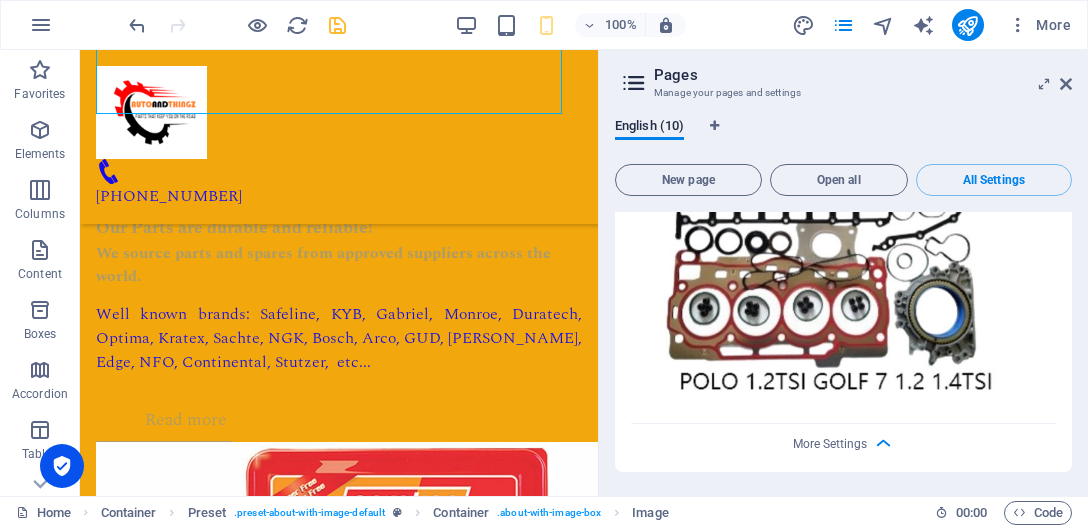 scroll, scrollTop: 8961, scrollLeft: 0, axis: vertical 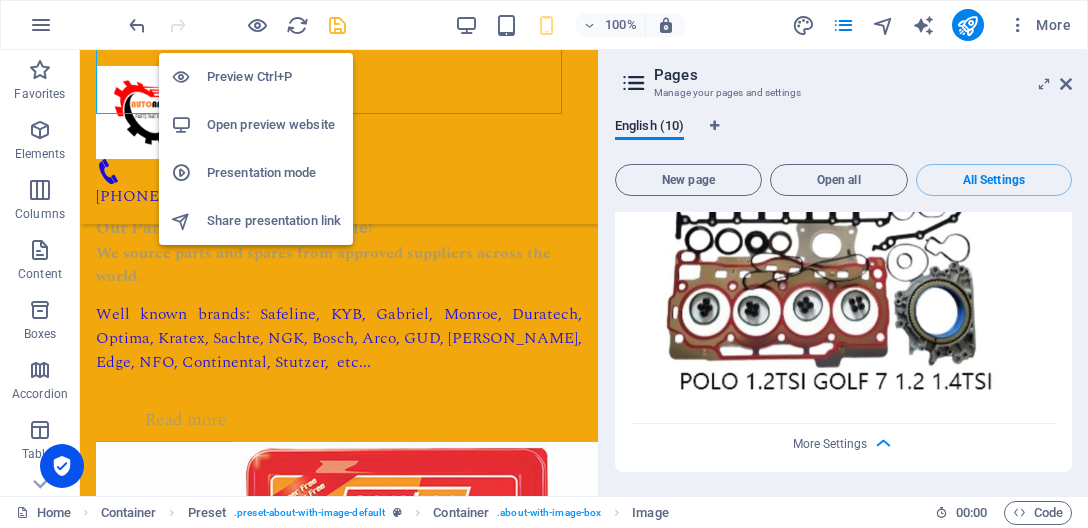 click on "Preview Ctrl+P" at bounding box center [274, 77] 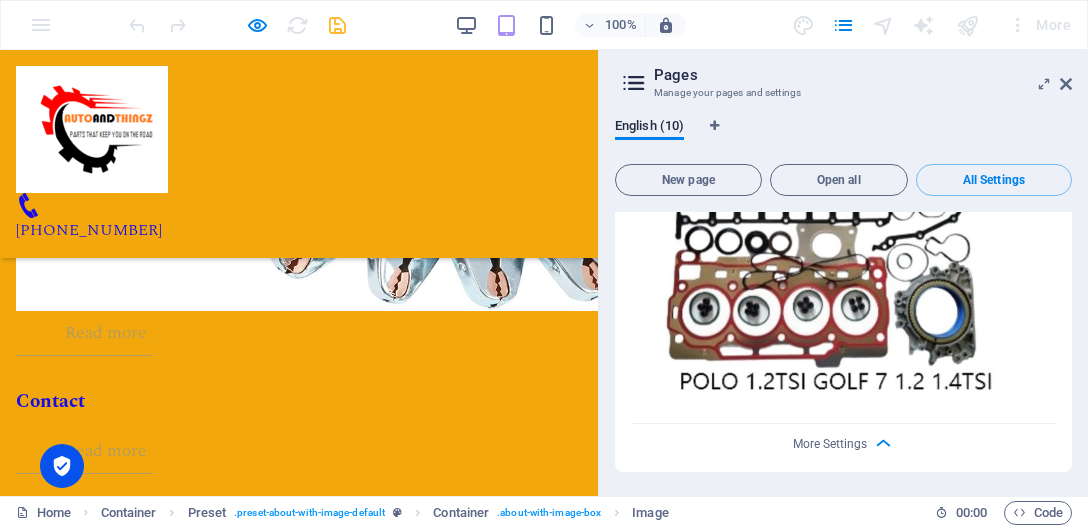 scroll, scrollTop: 2696, scrollLeft: 0, axis: vertical 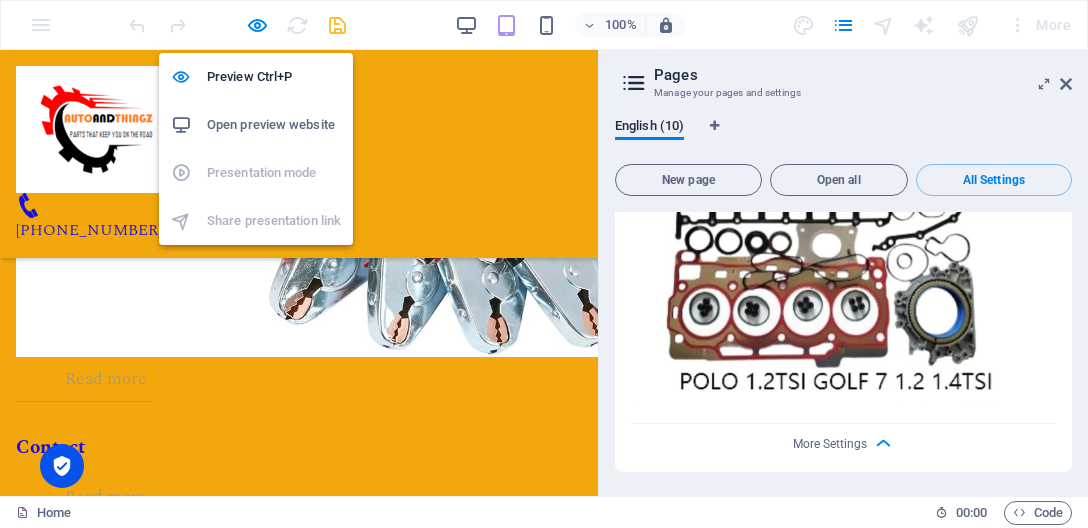 click on "Open preview website" at bounding box center (274, 125) 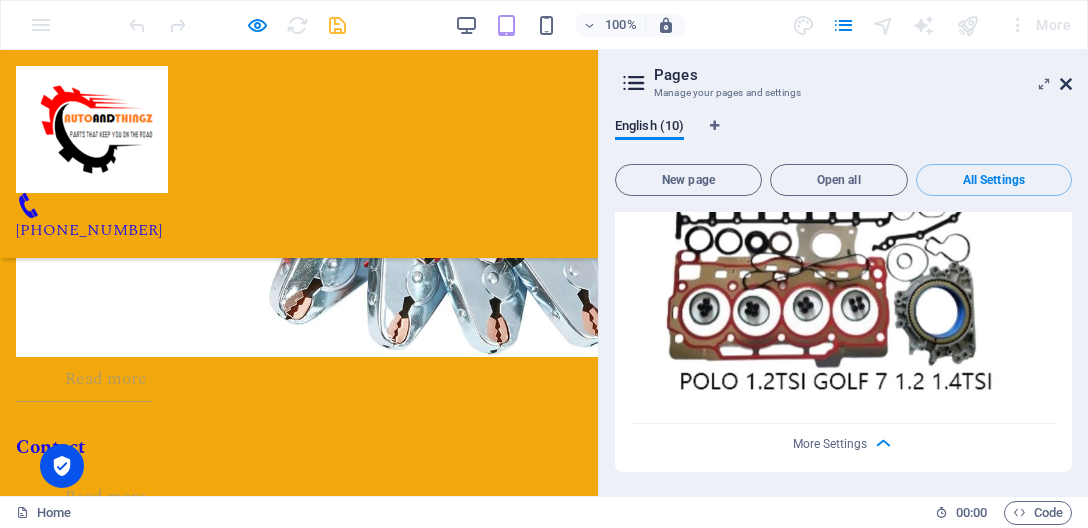 click at bounding box center (1066, 84) 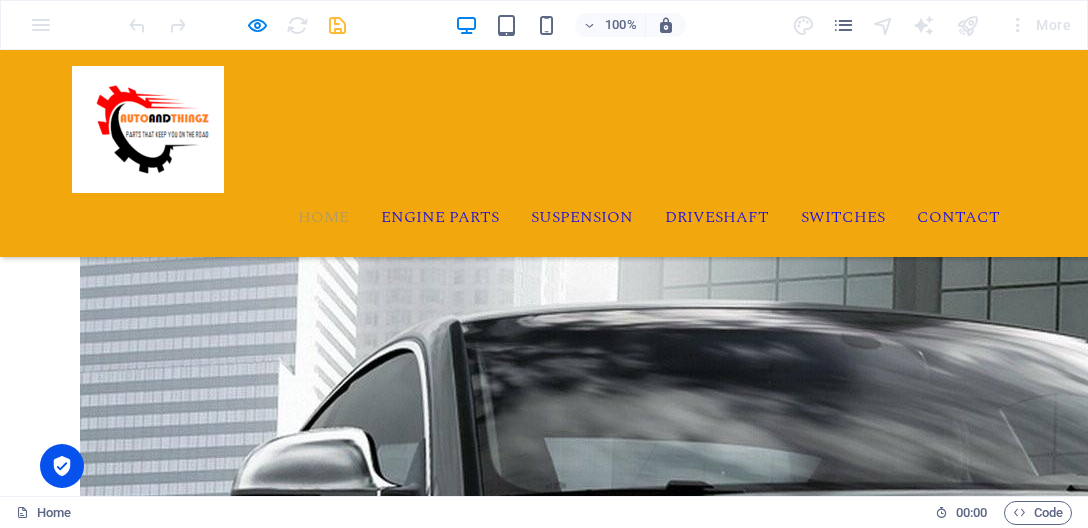 scroll, scrollTop: 1347, scrollLeft: 0, axis: vertical 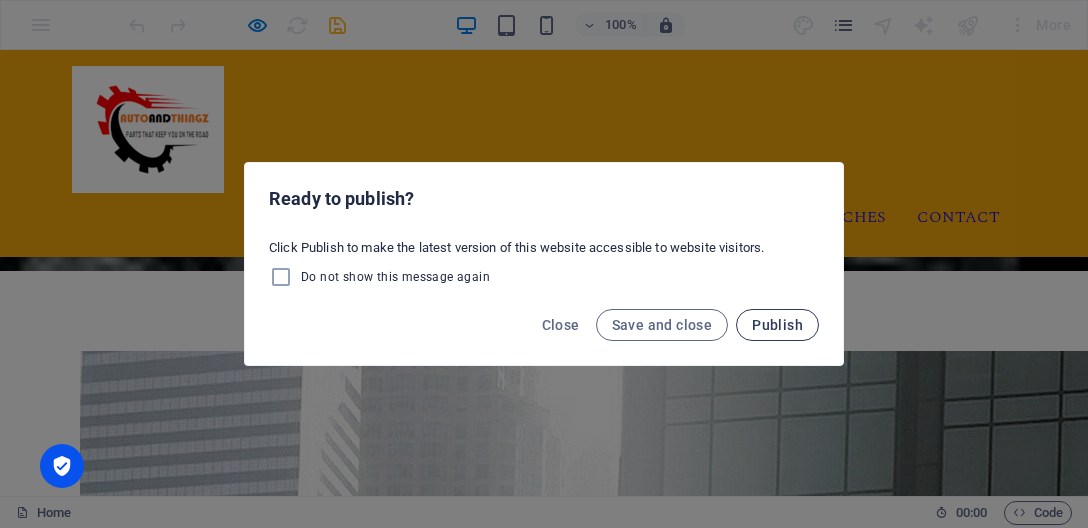 click on "Publish" at bounding box center [777, 325] 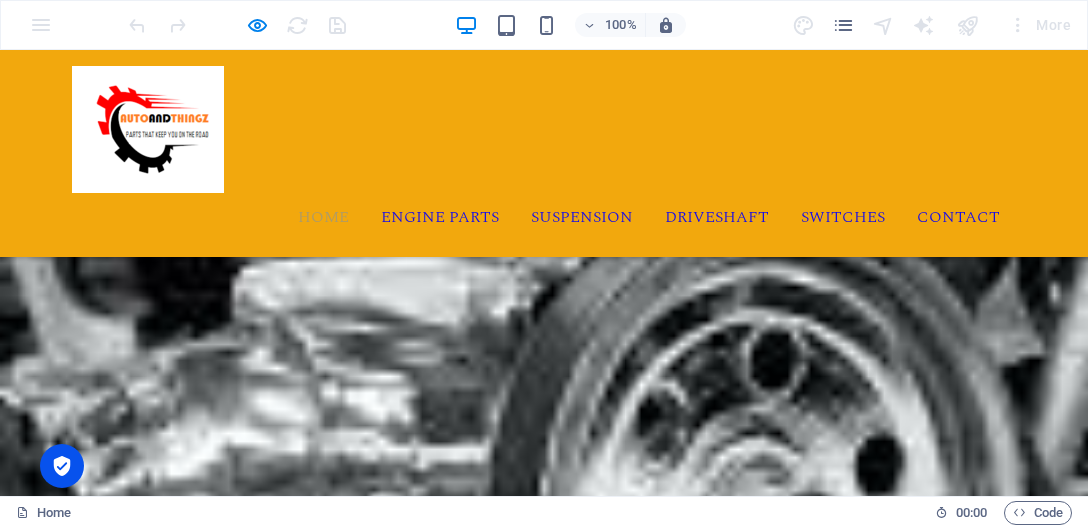 scroll, scrollTop: 0, scrollLeft: 0, axis: both 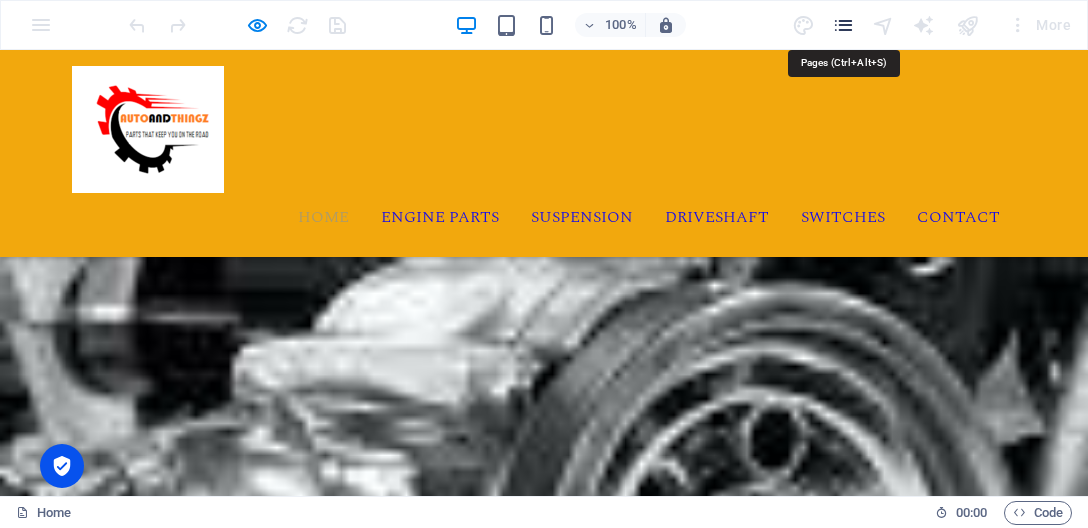 click at bounding box center (843, 25) 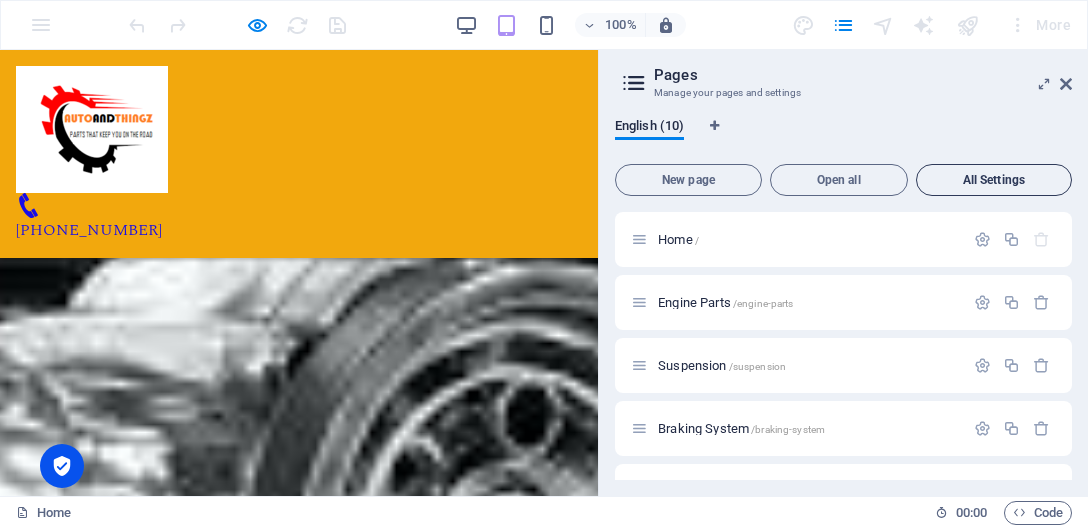 click on "All Settings" at bounding box center (994, 180) 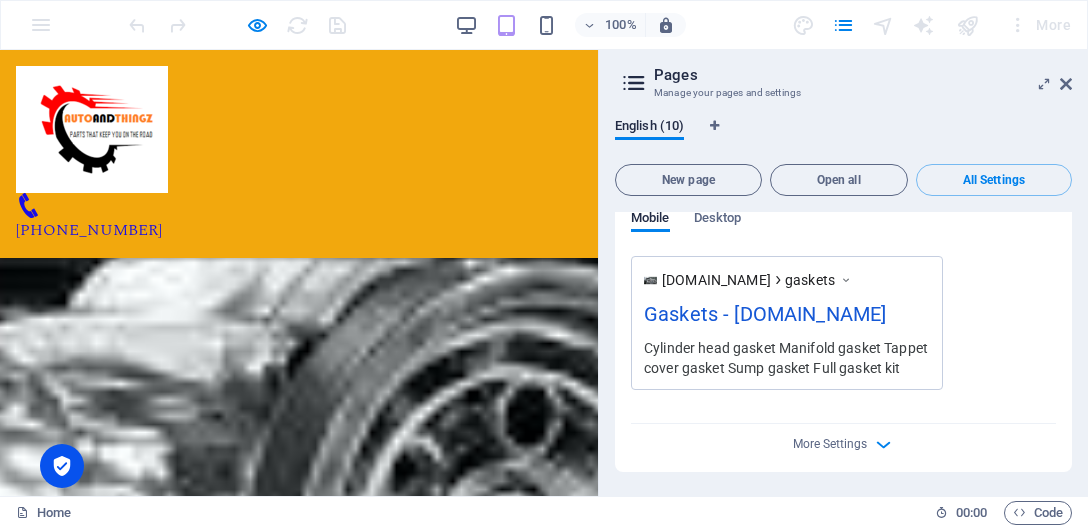 scroll, scrollTop: 8377, scrollLeft: 0, axis: vertical 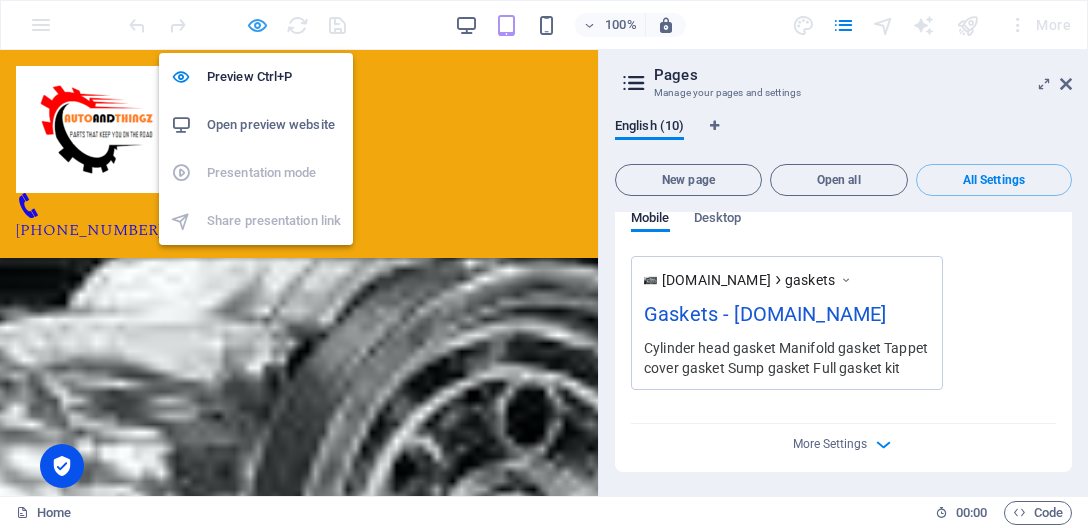 click at bounding box center (257, 25) 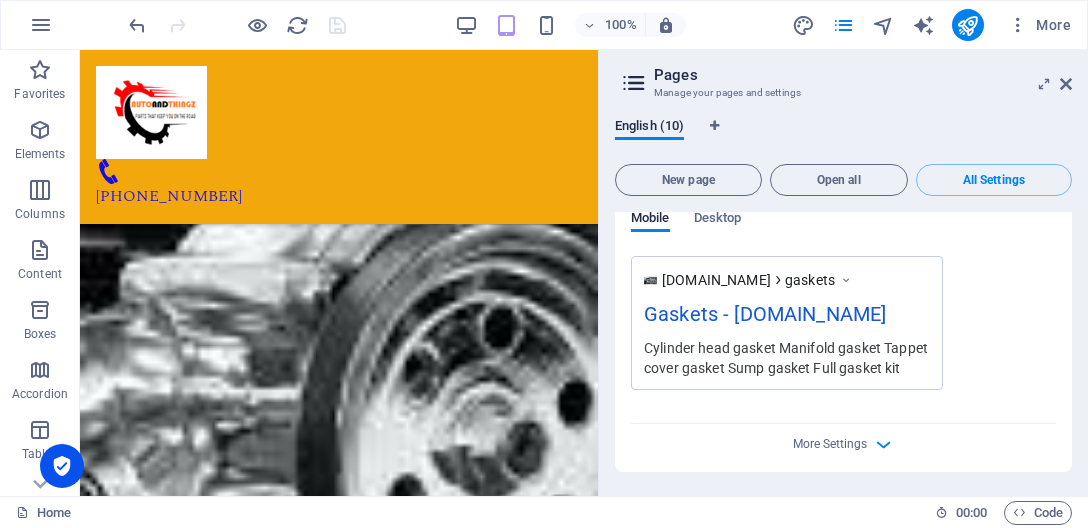 click on "100% More" at bounding box center [602, 25] 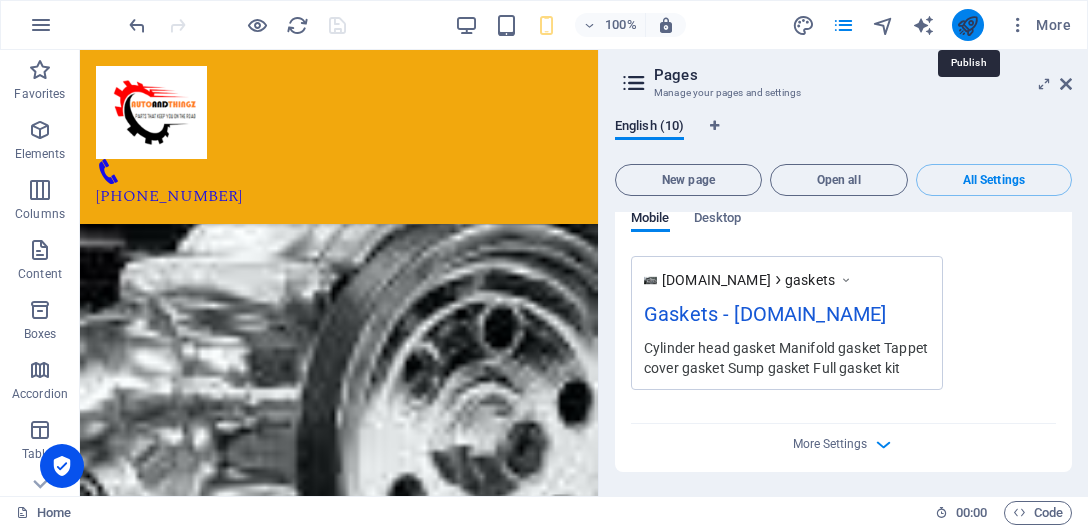 click at bounding box center [967, 25] 